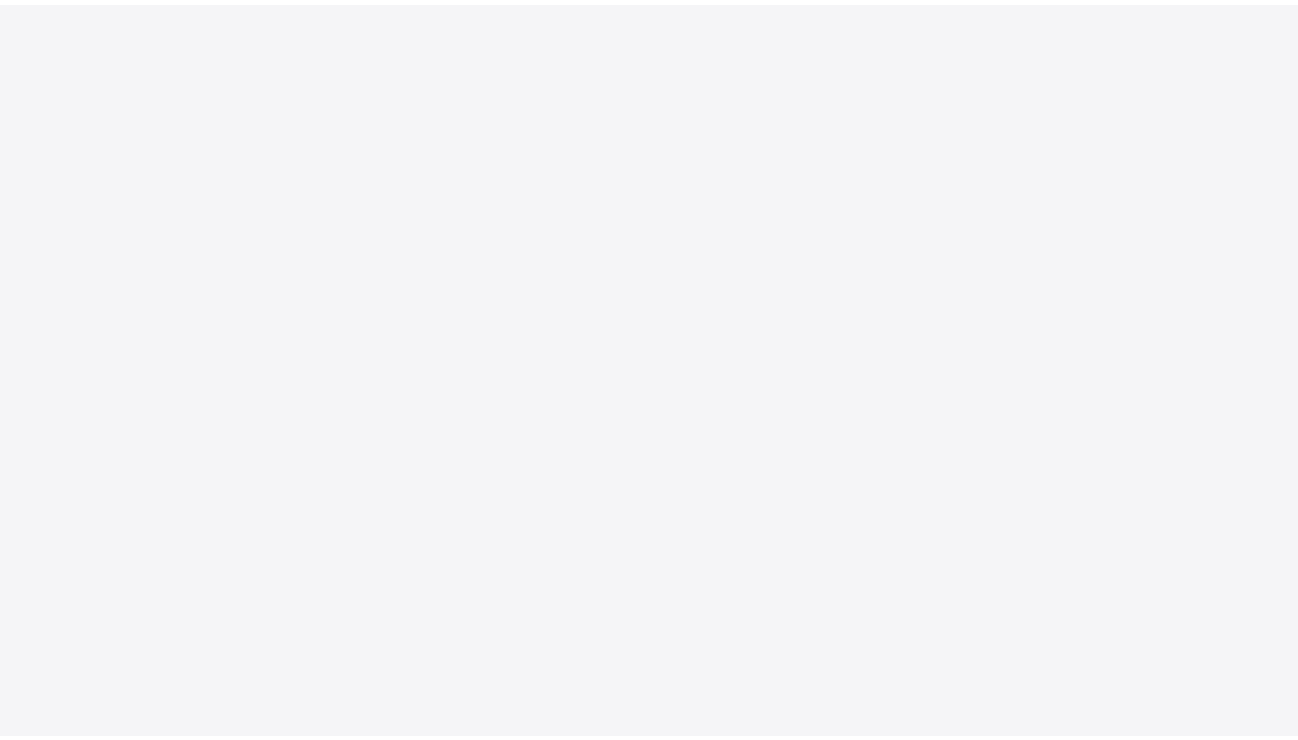 scroll, scrollTop: 0, scrollLeft: 0, axis: both 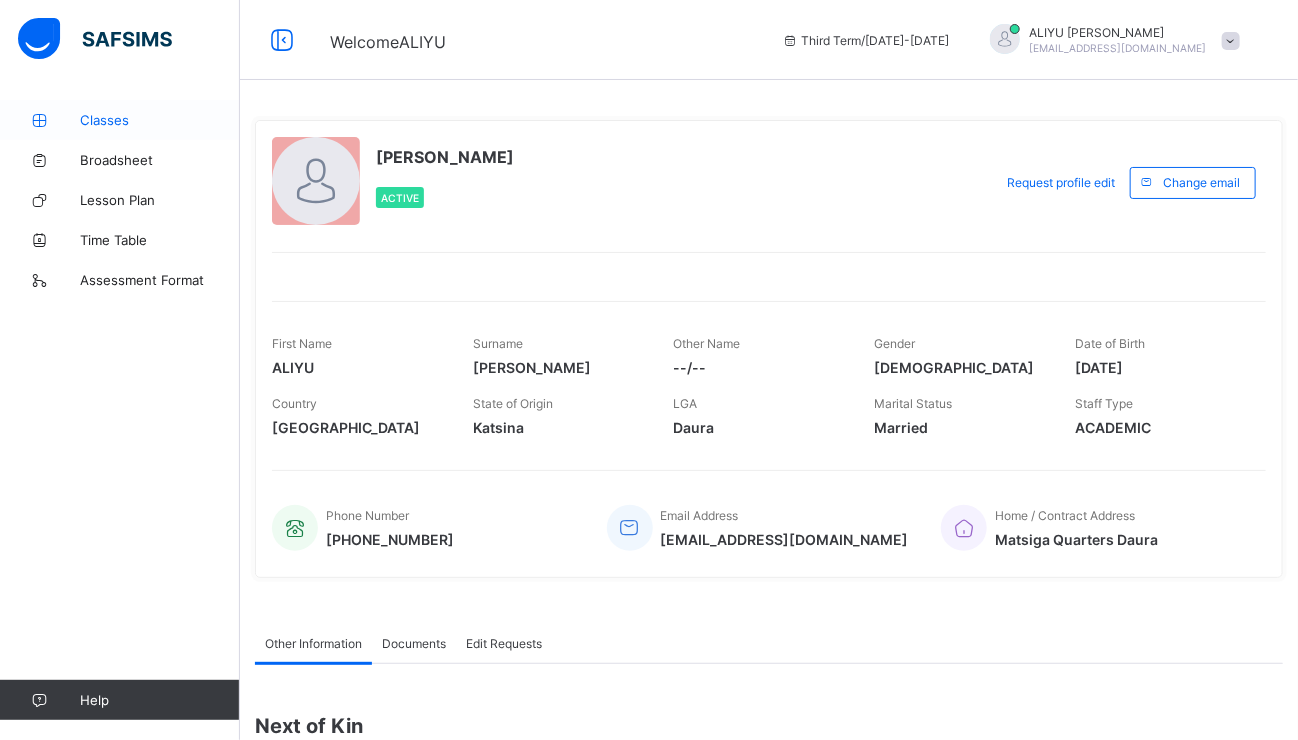 click on "Classes" at bounding box center (120, 120) 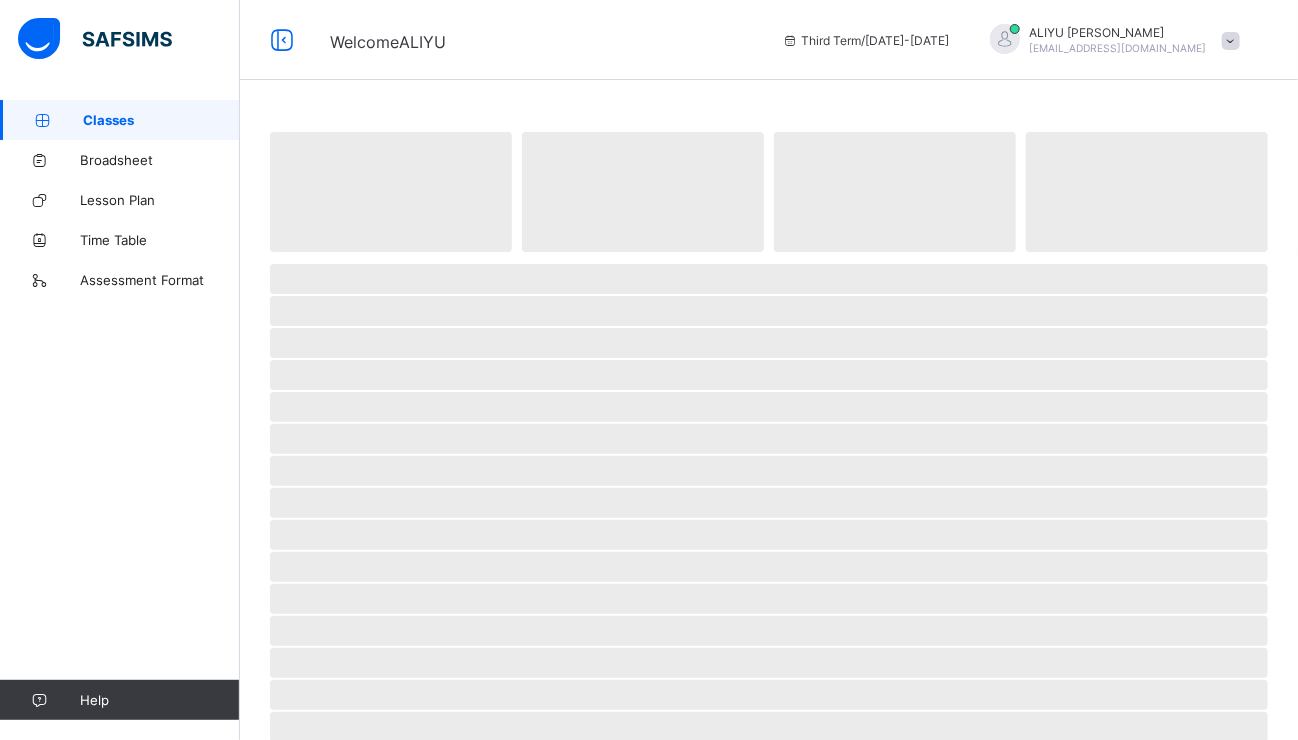 click on "Classes" at bounding box center (120, 120) 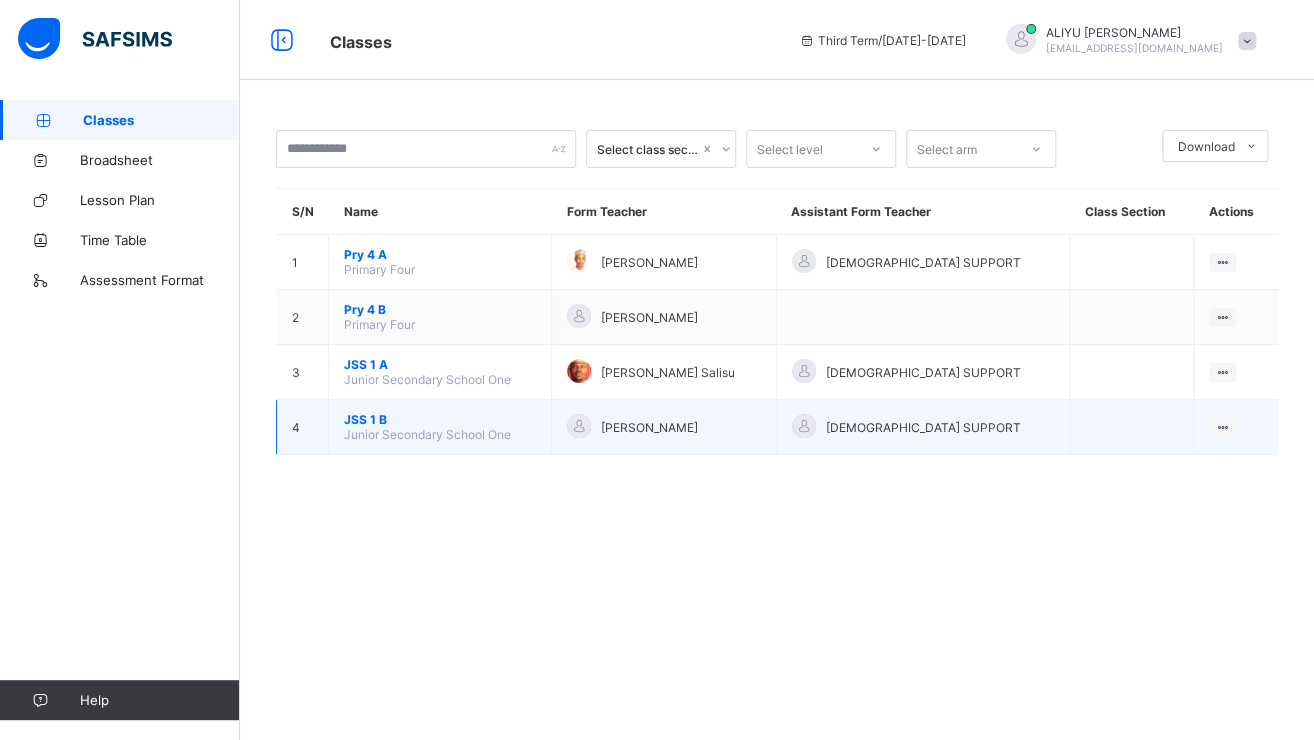 click on "Junior Secondary School One" at bounding box center (427, 434) 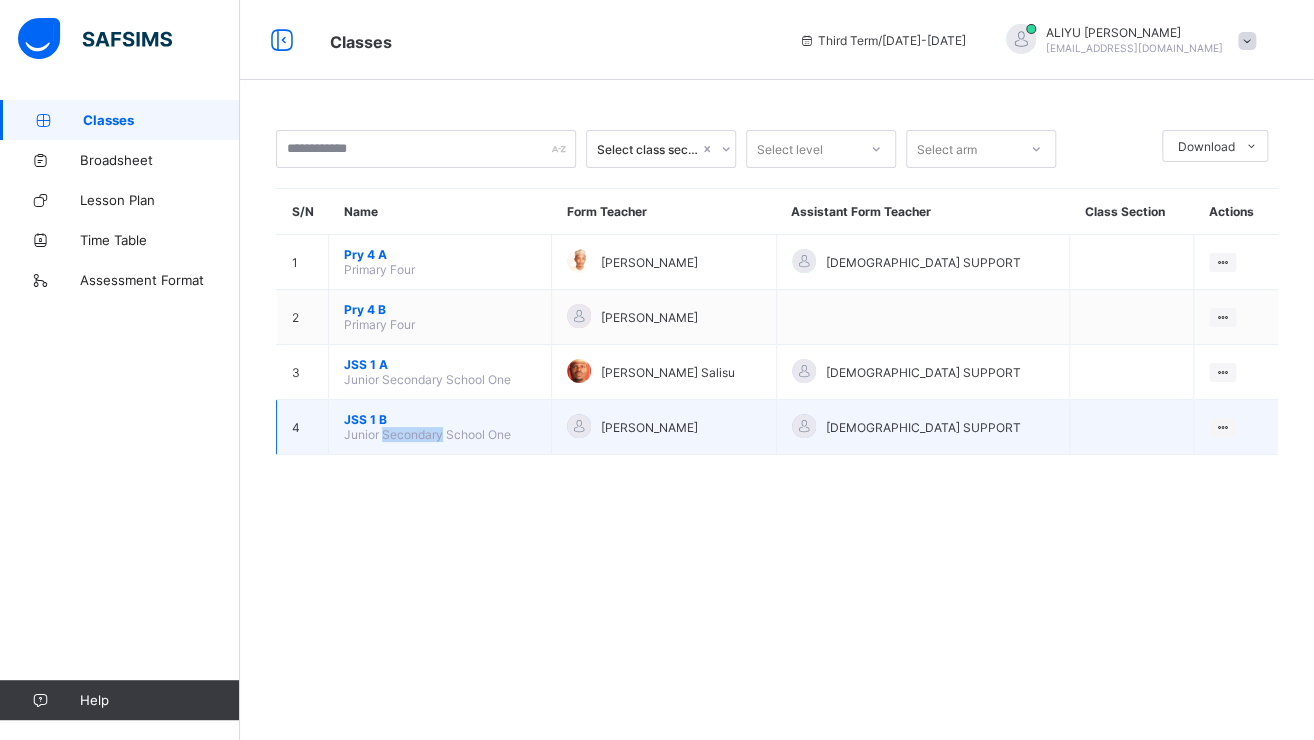 click on "Junior Secondary School One" at bounding box center (427, 434) 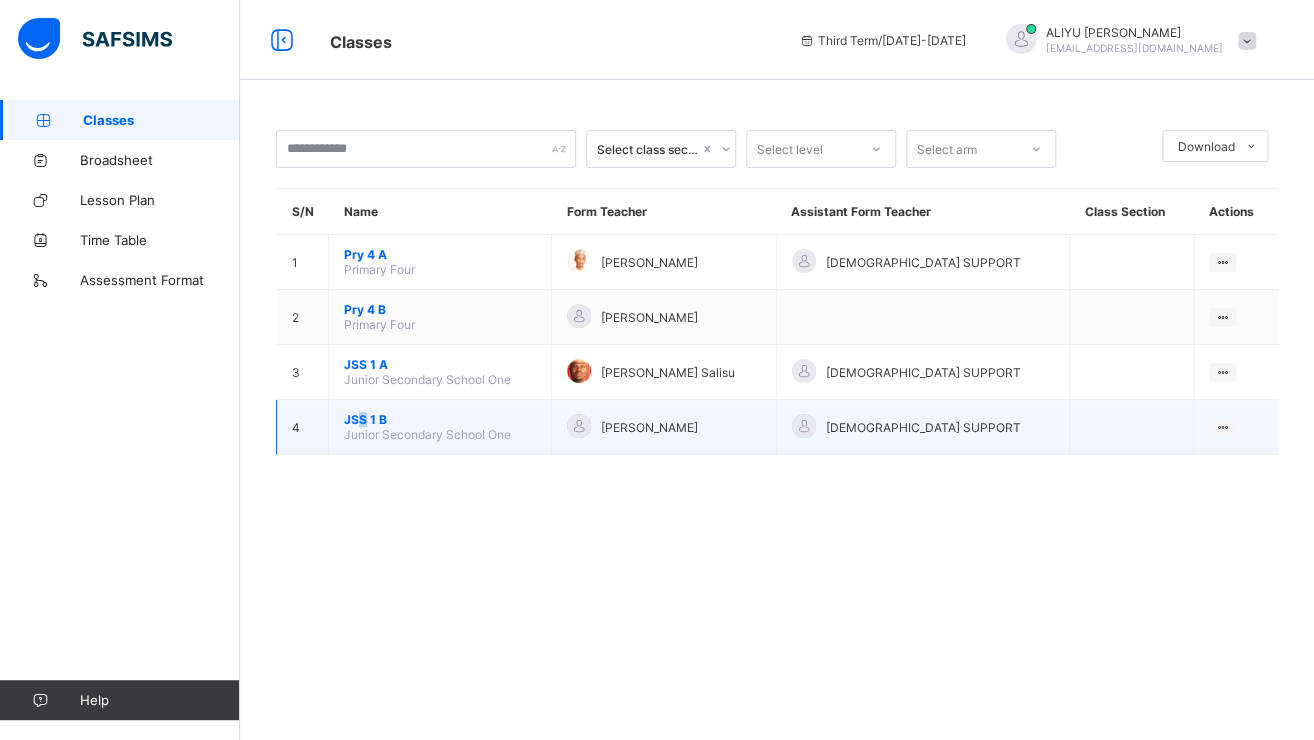 drag, startPoint x: 427, startPoint y: 428, endPoint x: 363, endPoint y: 421, distance: 64.381676 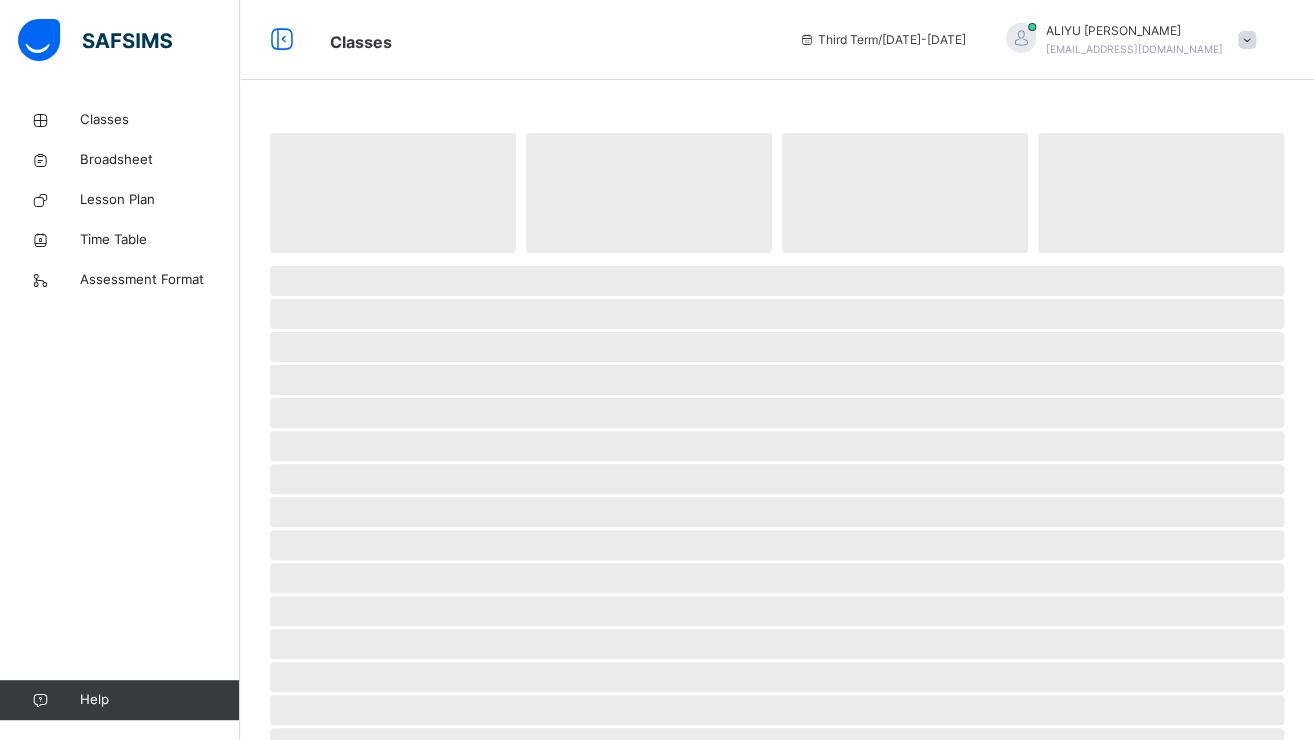 click on "‌" at bounding box center (777, 446) 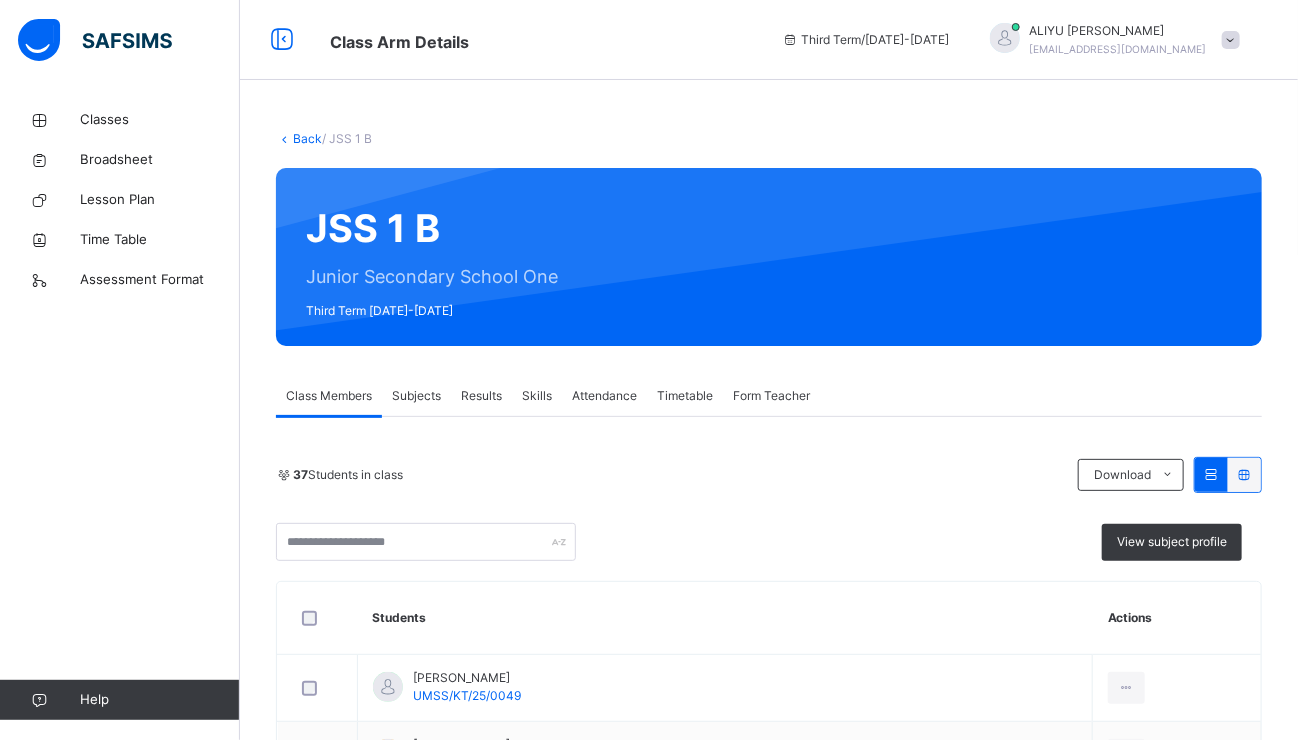 click on "Subjects" at bounding box center [416, 396] 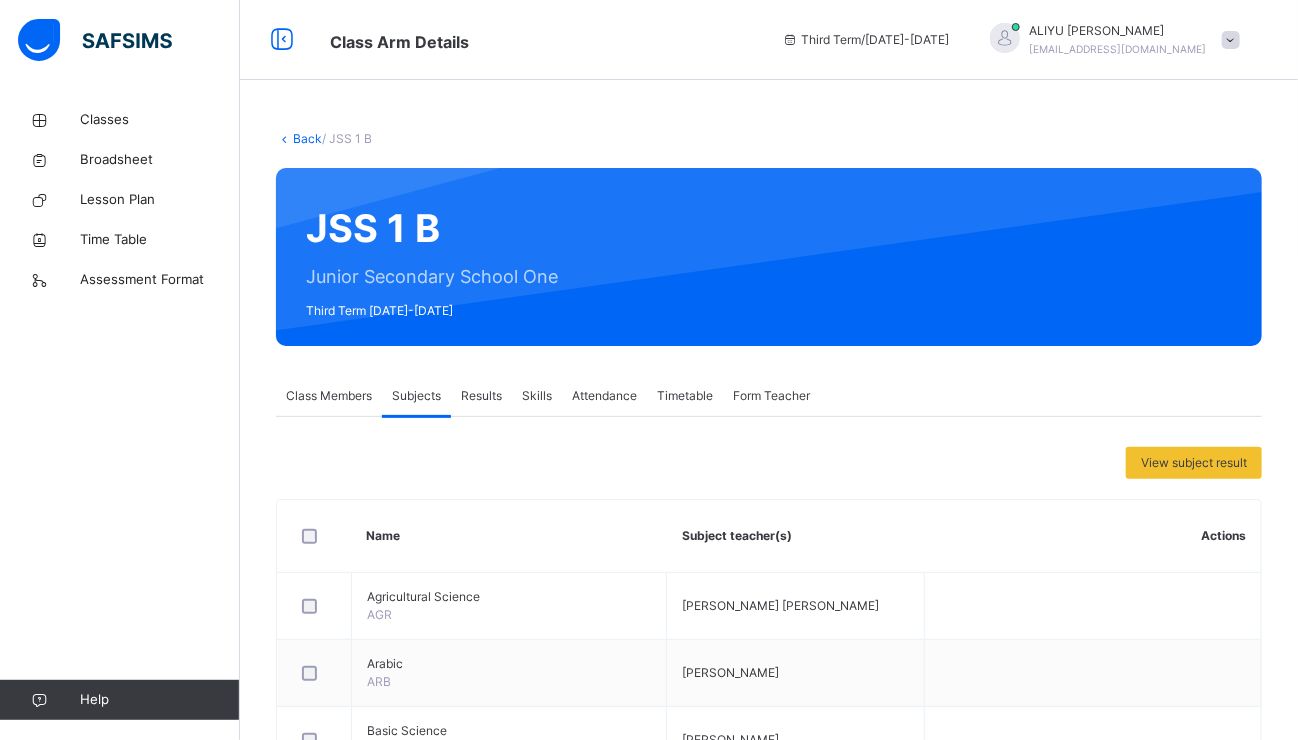 click on "Subjects" at bounding box center (416, 396) 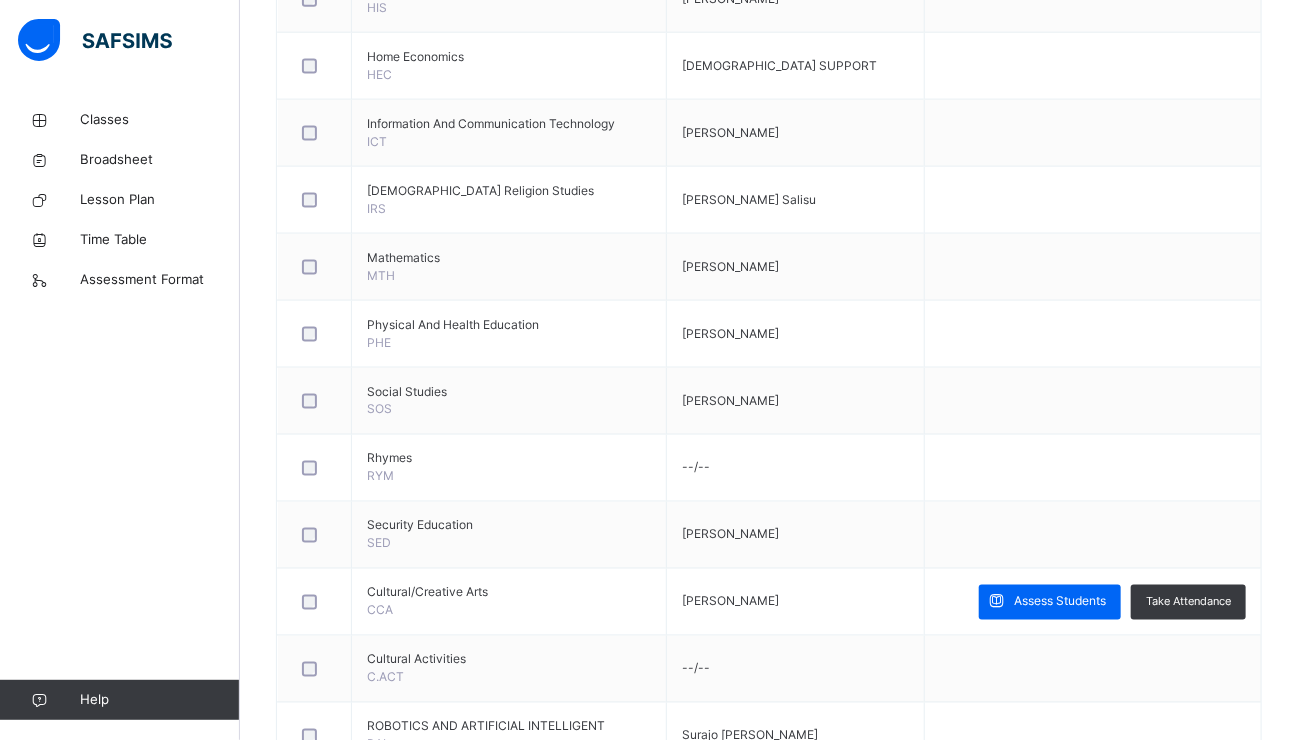 scroll, scrollTop: 1285, scrollLeft: 0, axis: vertical 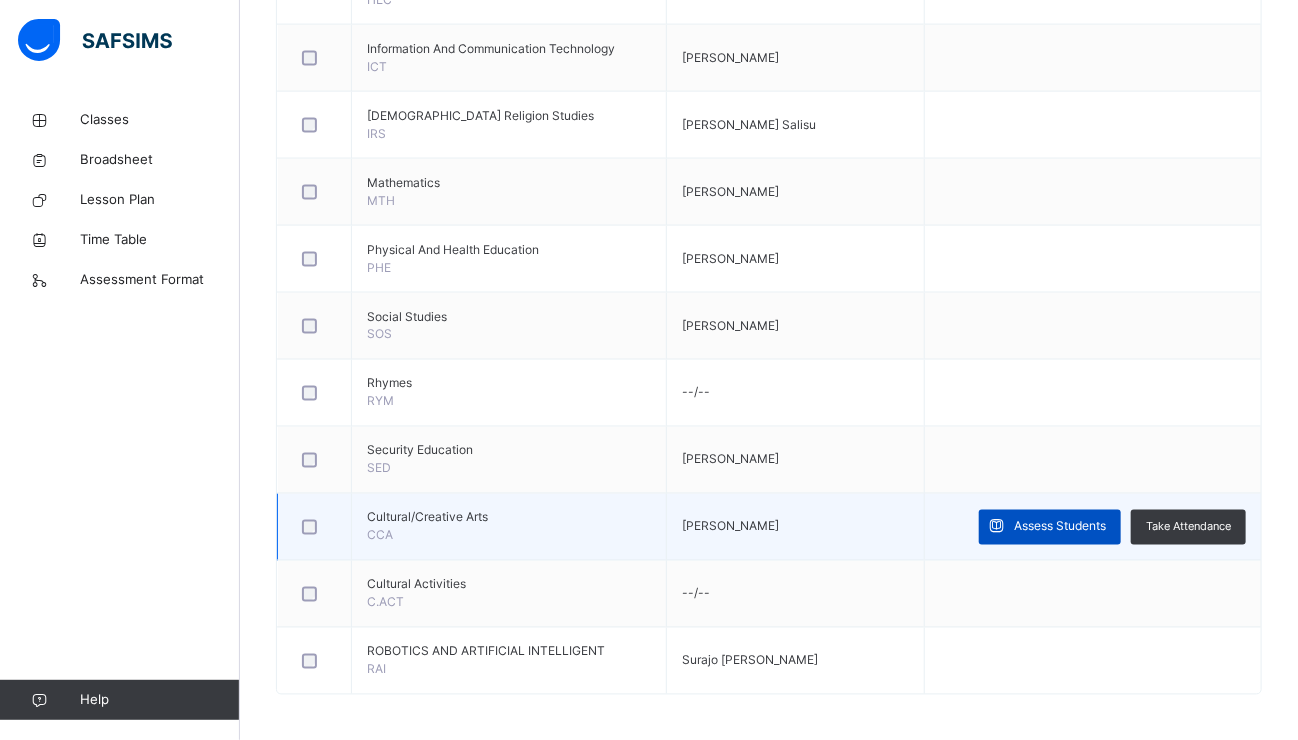 click on "Assess Students" at bounding box center [1060, 527] 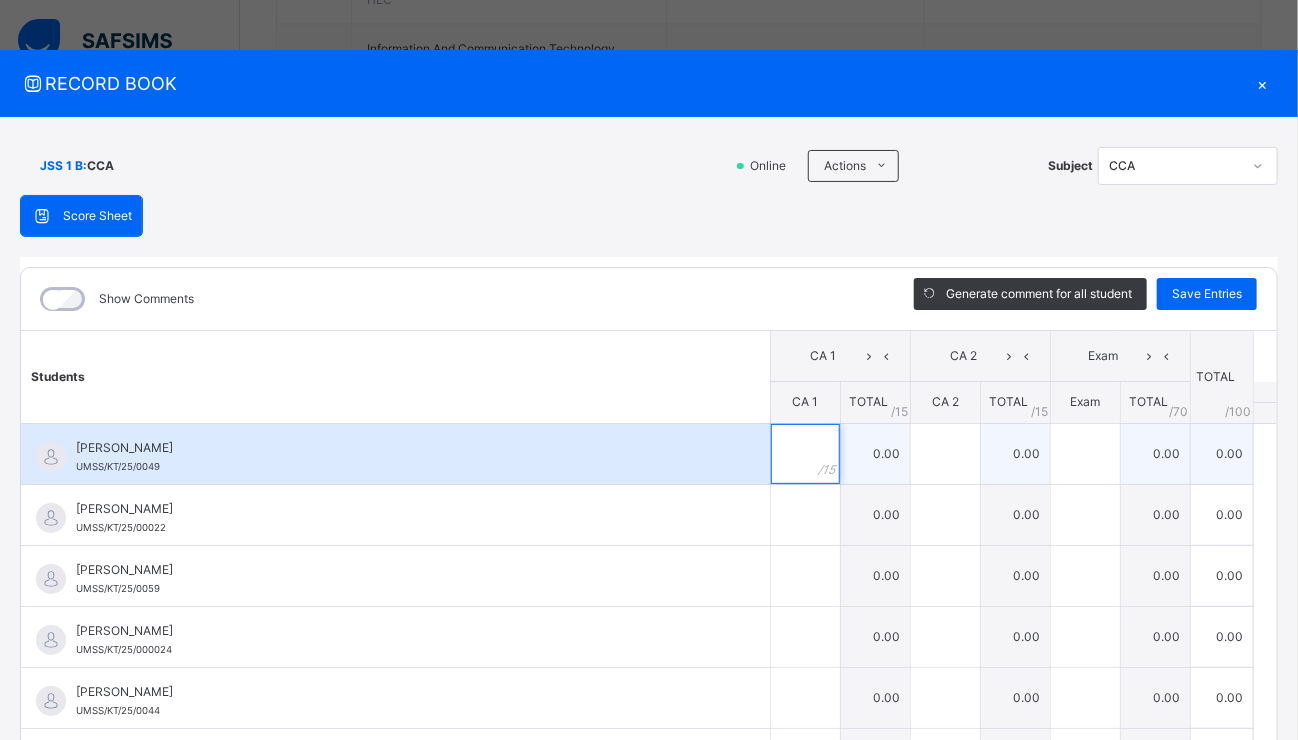 click at bounding box center [805, 454] 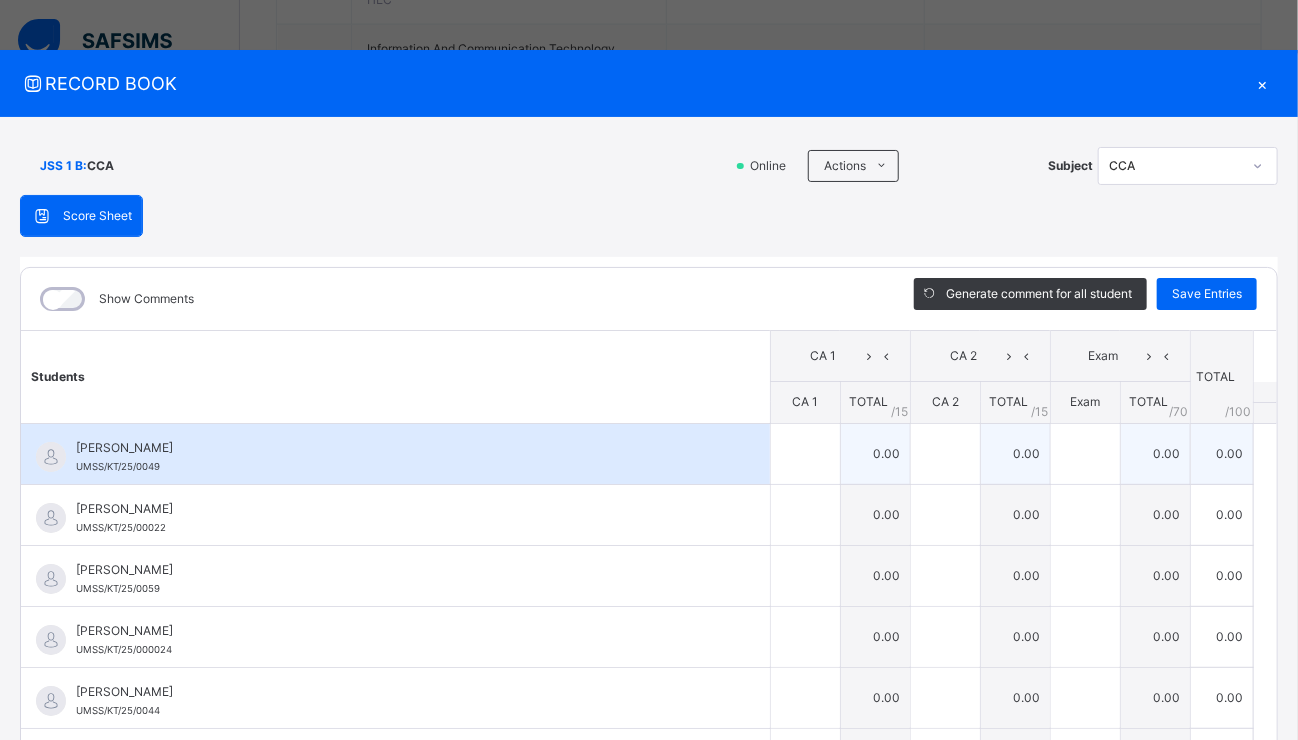 click at bounding box center (805, 454) 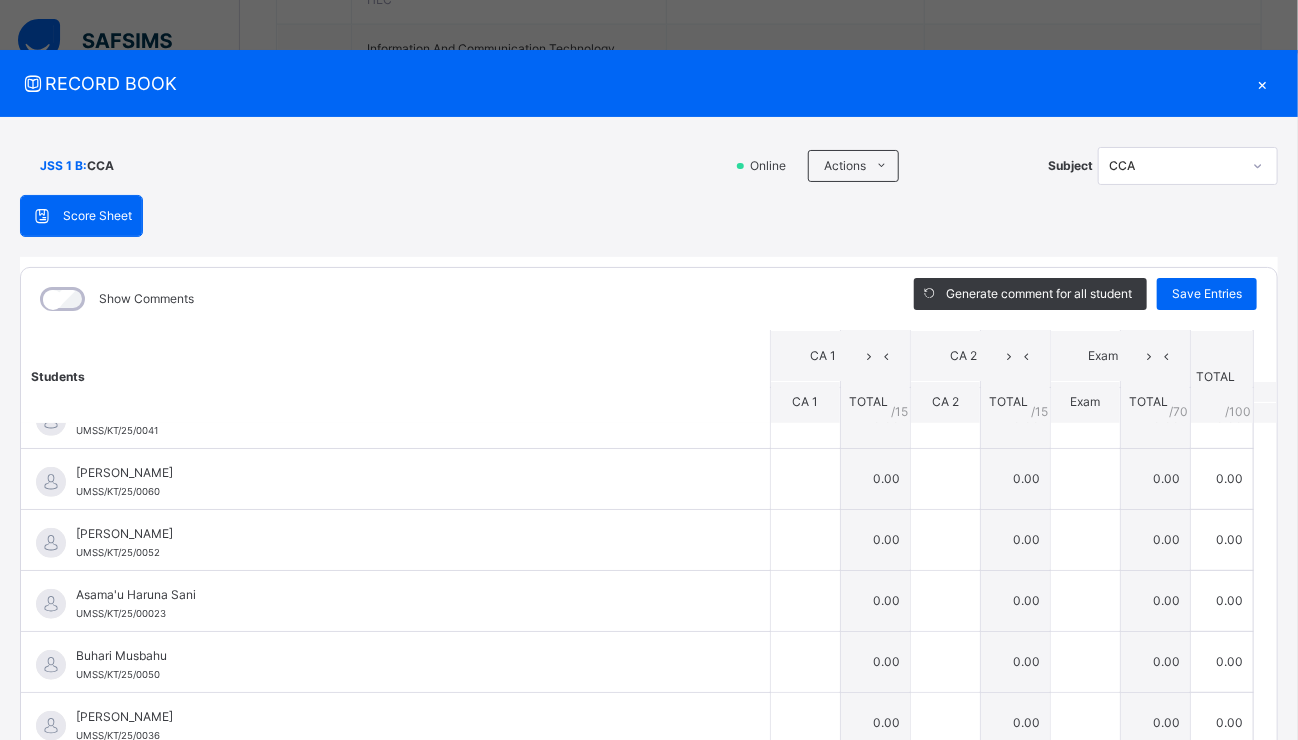 scroll, scrollTop: 560, scrollLeft: 0, axis: vertical 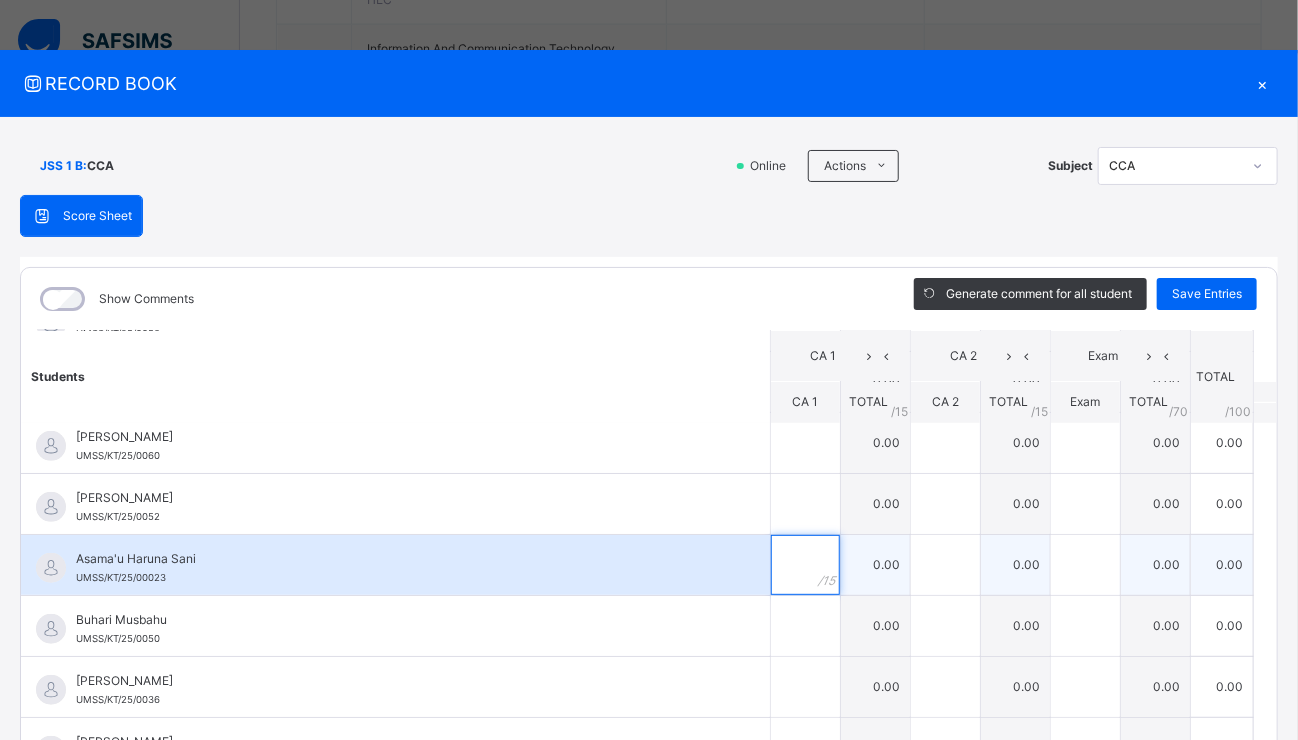click at bounding box center (805, 565) 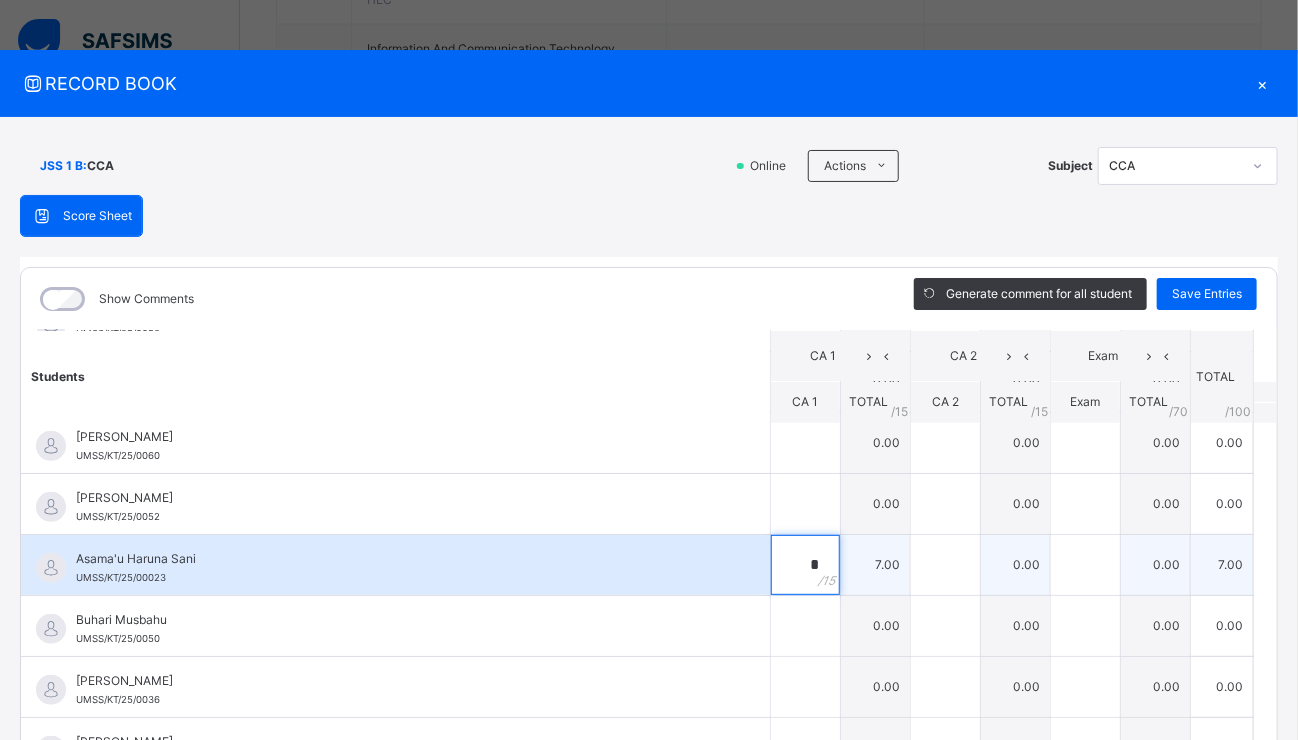 type on "*" 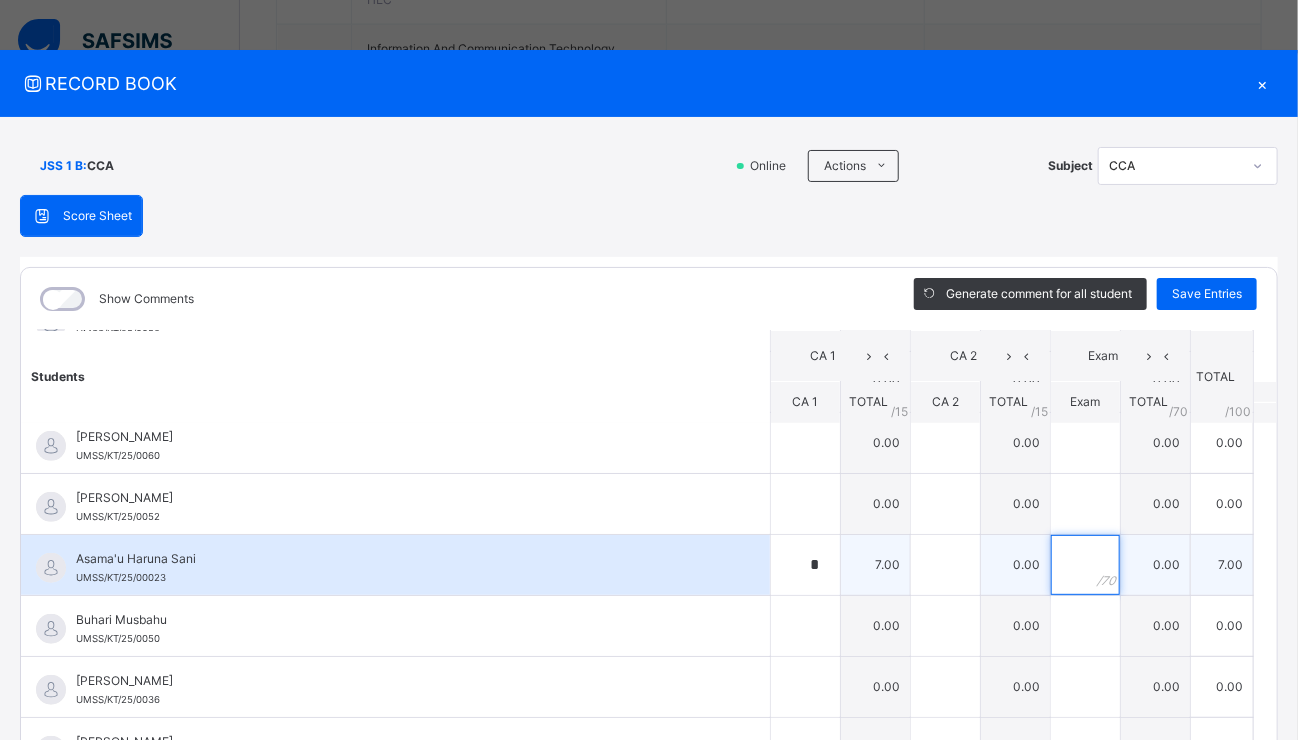click at bounding box center [1085, 565] 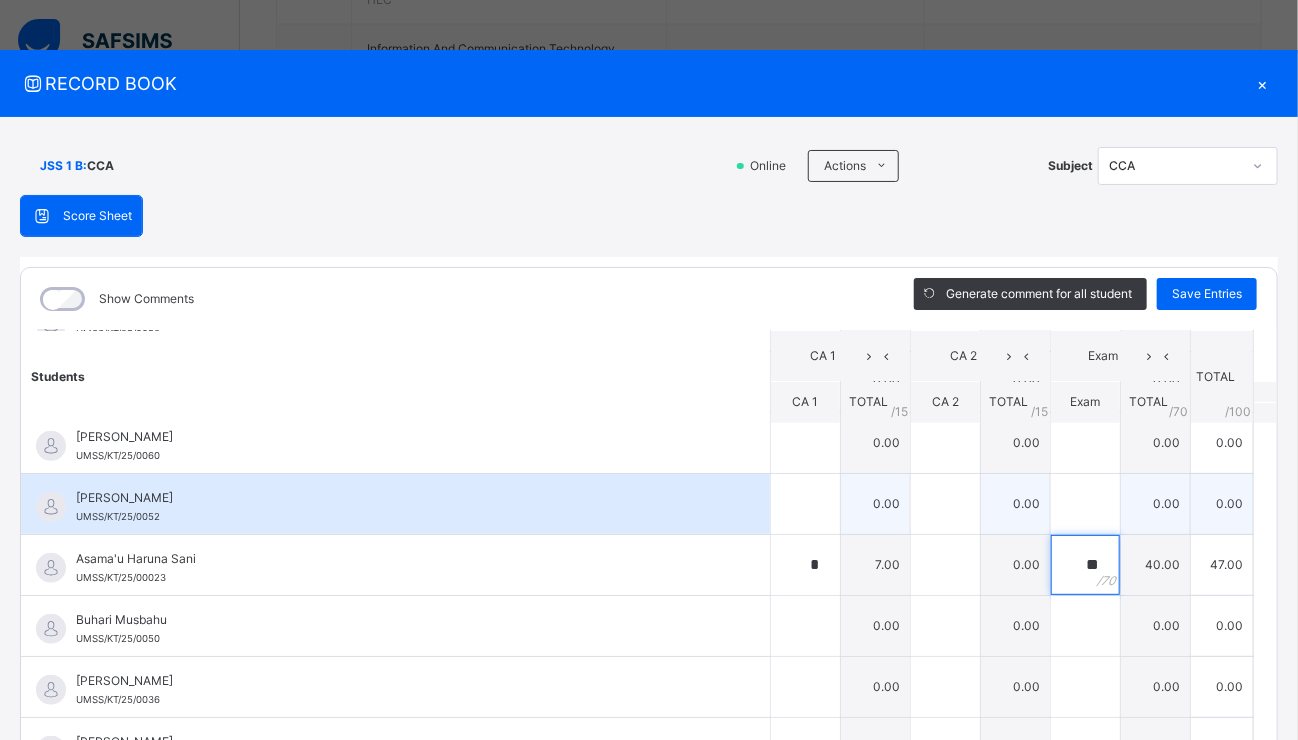 type on "**" 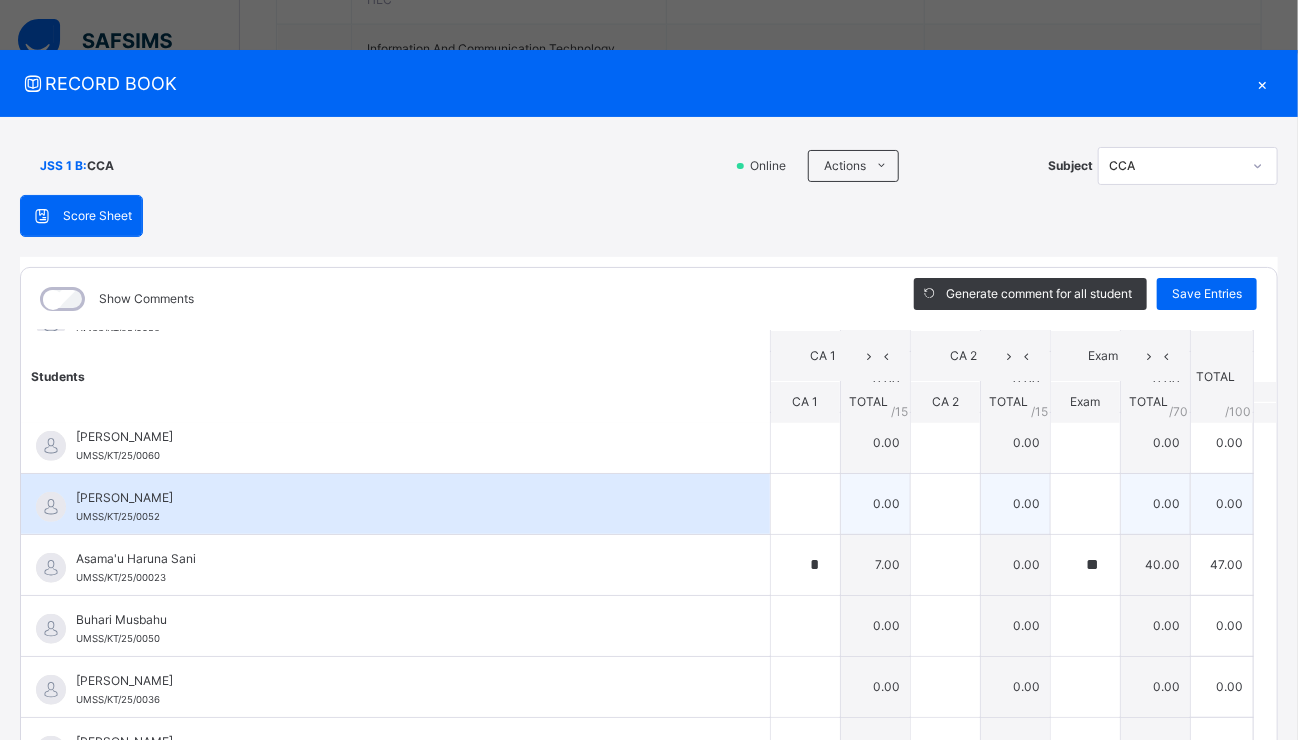 click on "Anwaru [PERSON_NAME] UMSS/KT/25/0052" at bounding box center [400, 507] 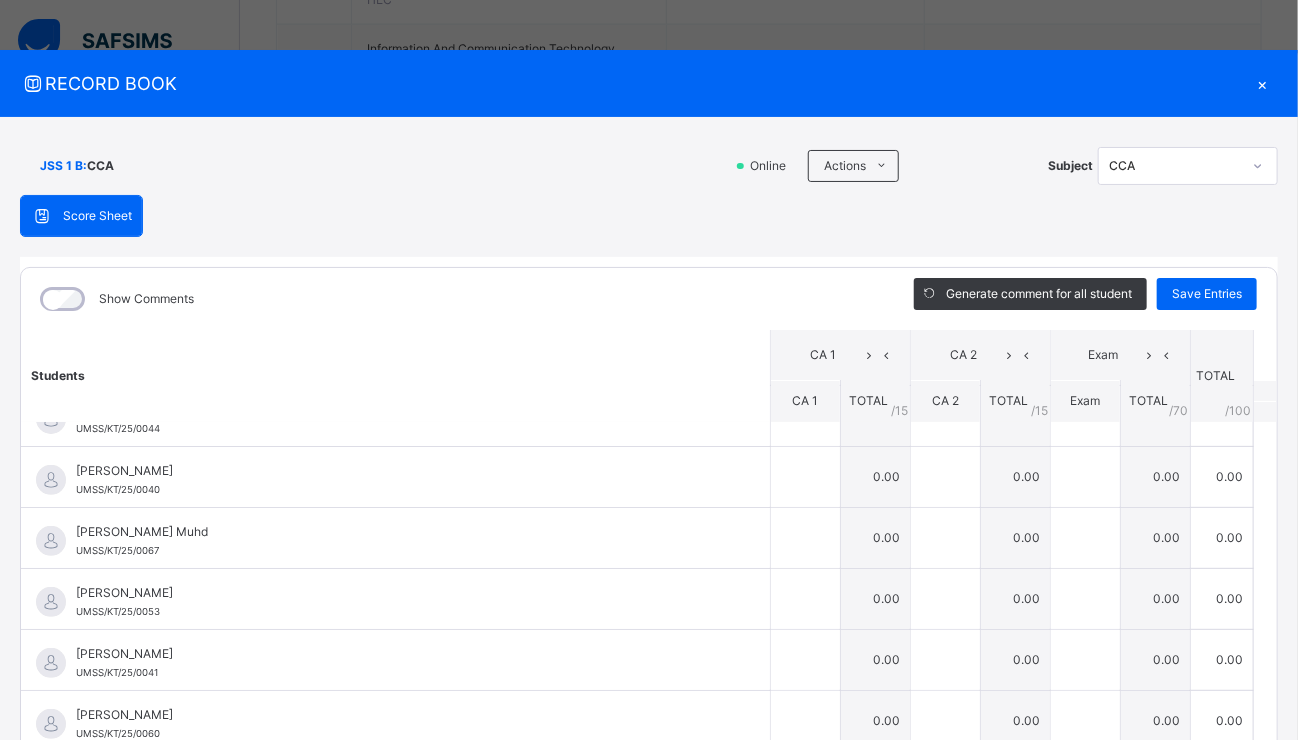 scroll, scrollTop: 280, scrollLeft: 0, axis: vertical 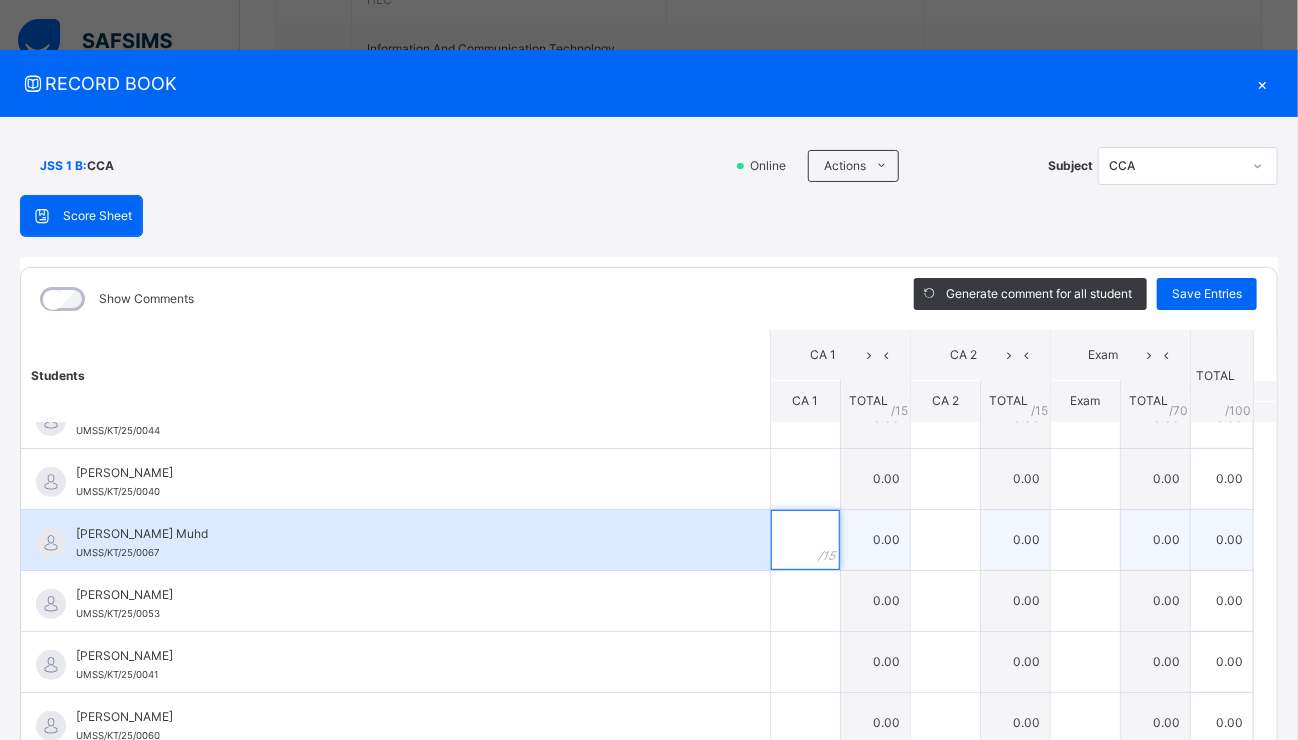 click at bounding box center [805, 540] 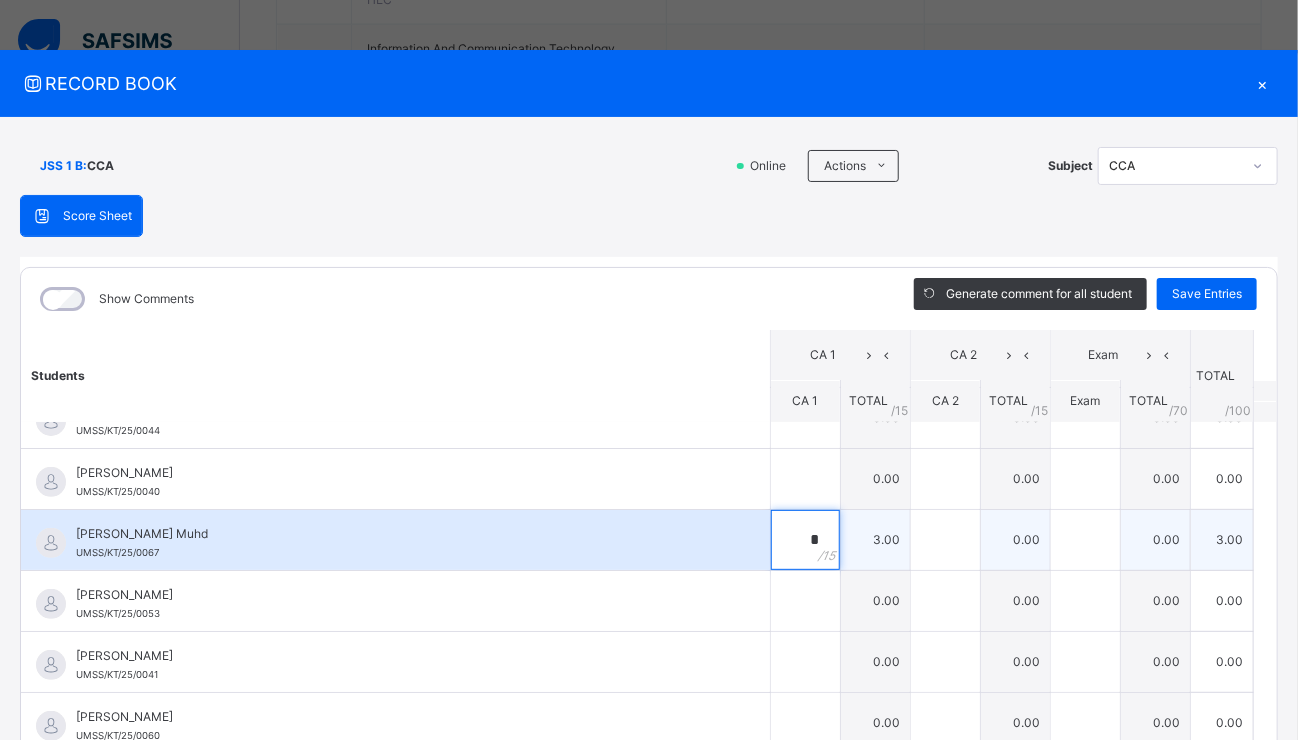 type on "*" 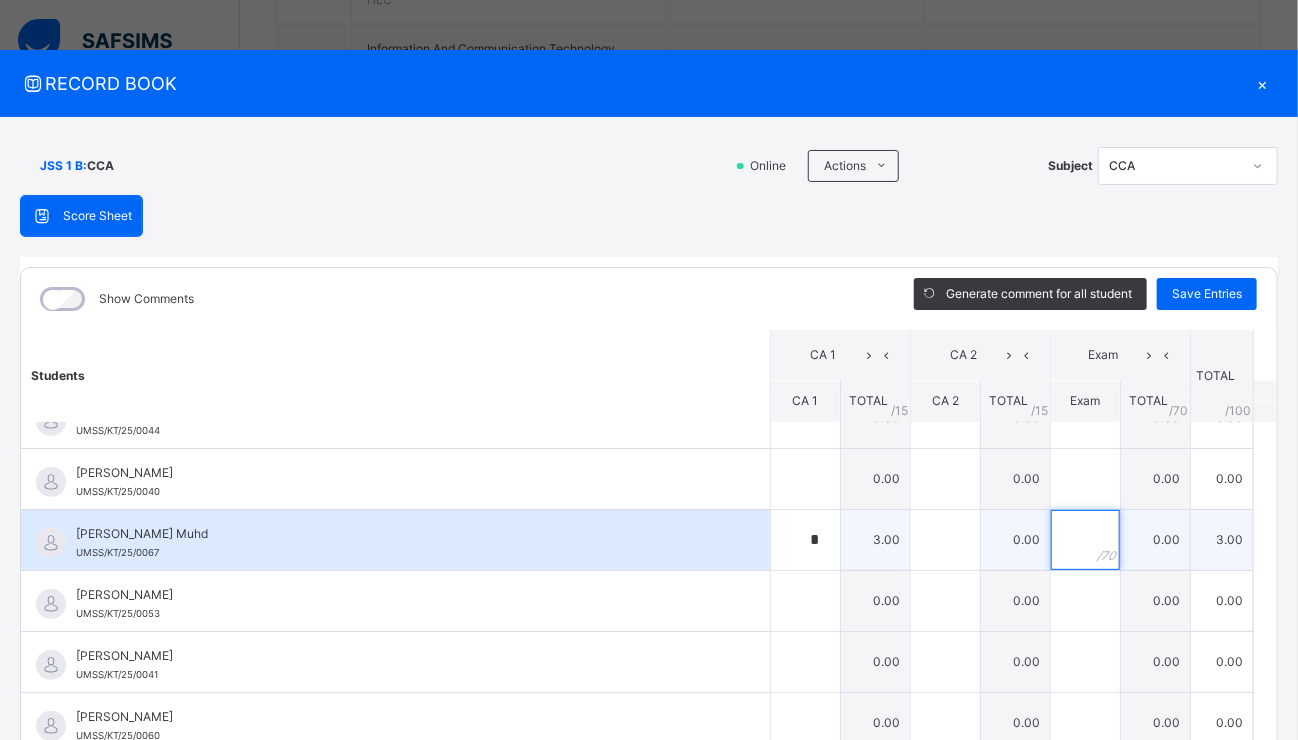 click at bounding box center [1085, 540] 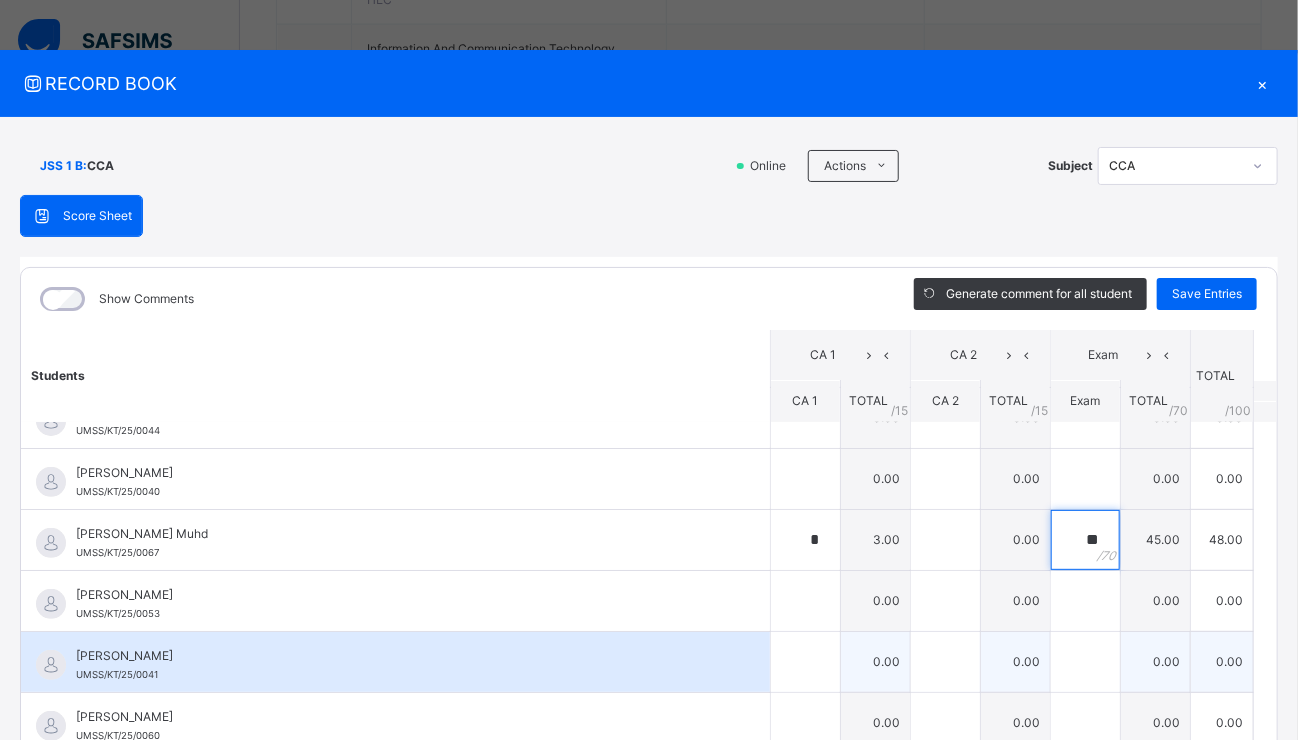 type on "**" 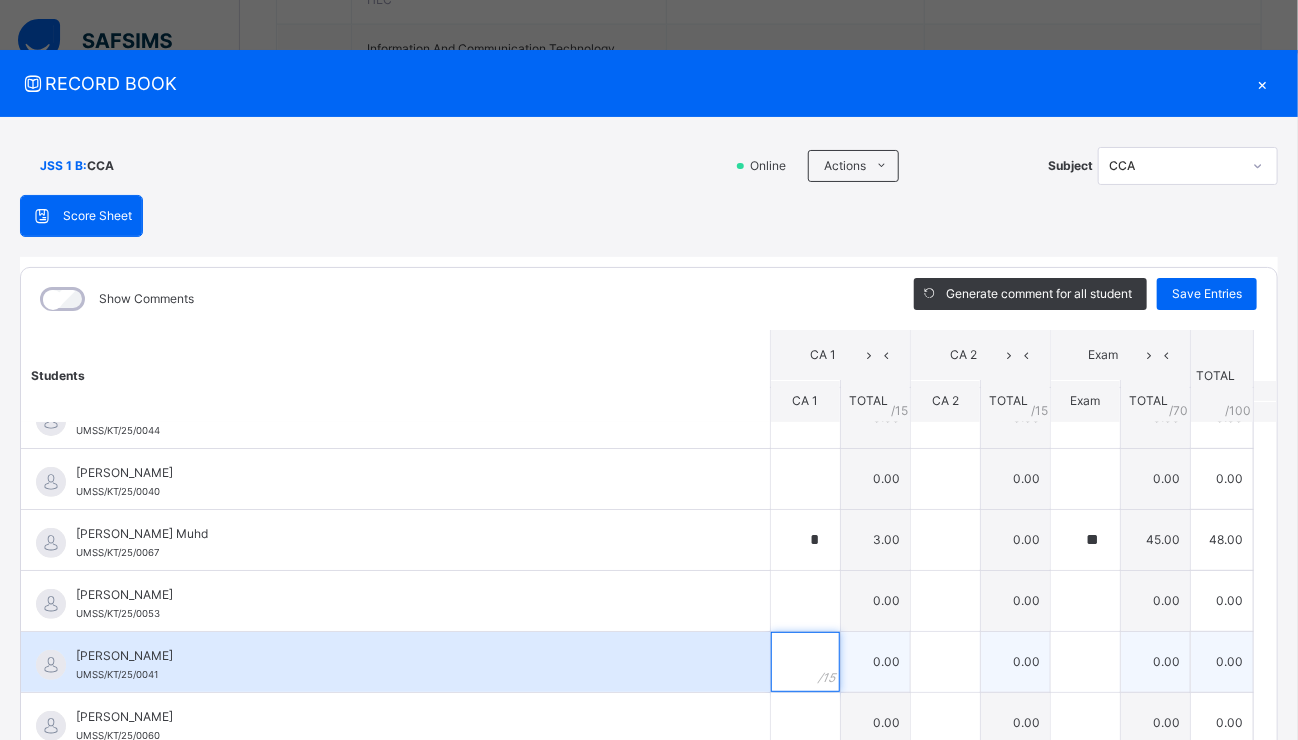 click at bounding box center [805, 662] 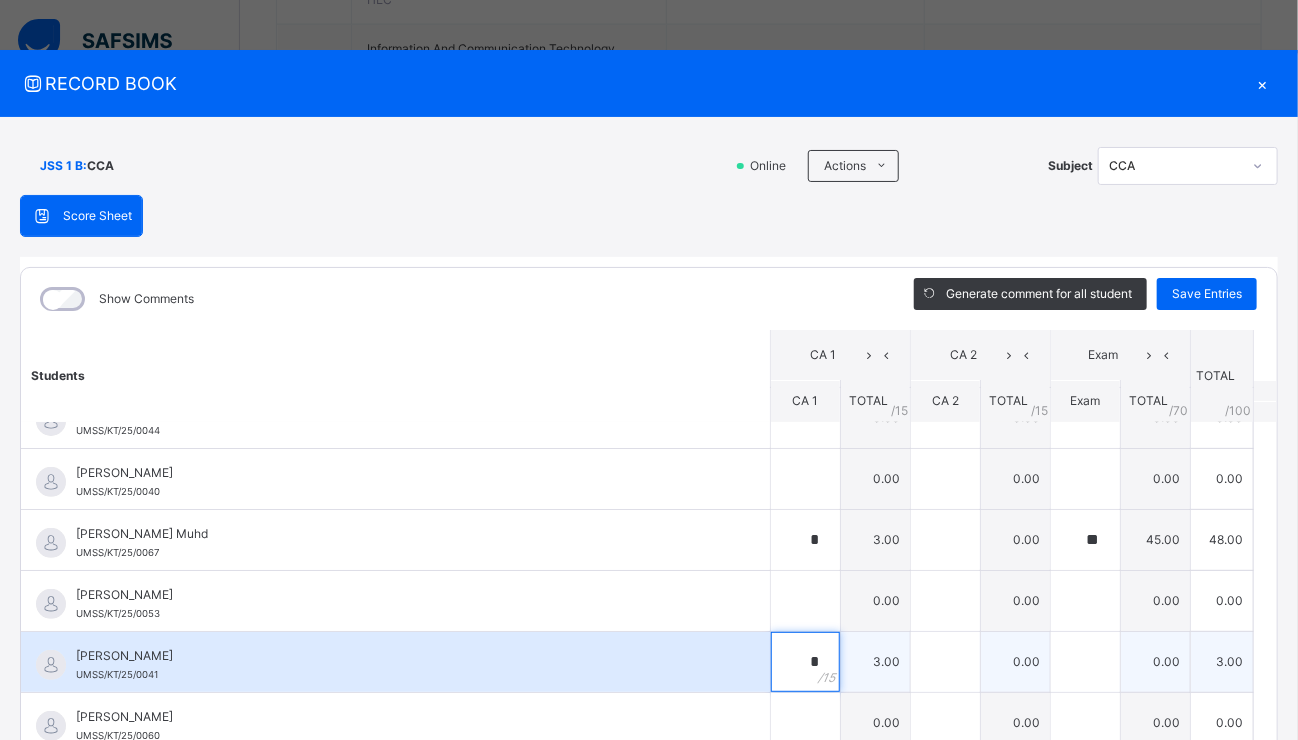 type on "*" 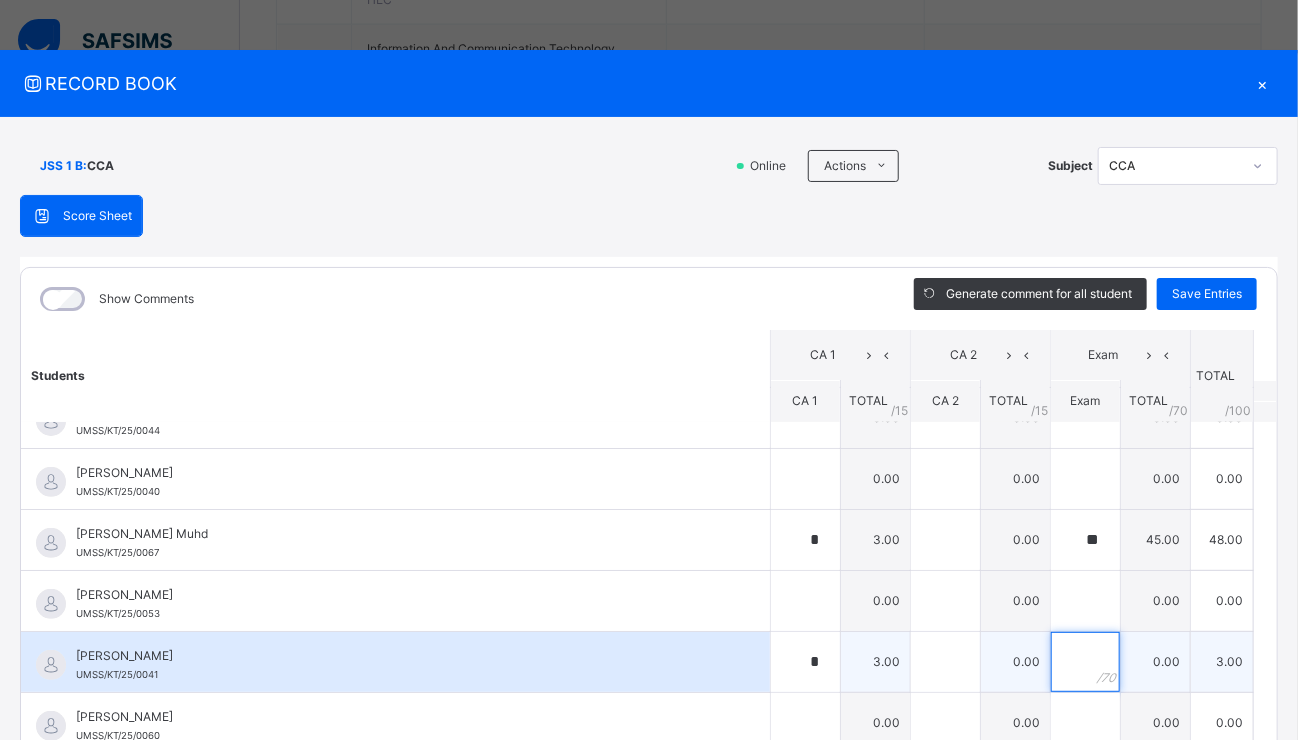 click at bounding box center (1085, 662) 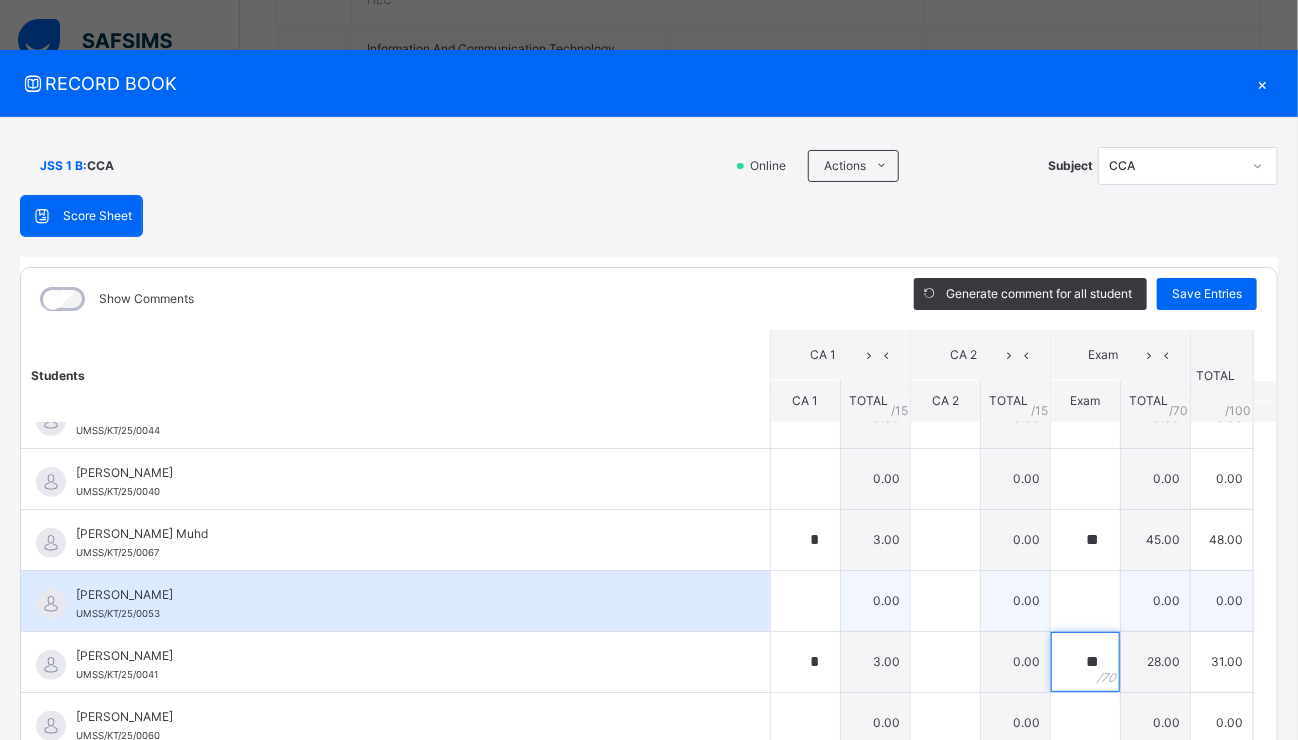 type on "**" 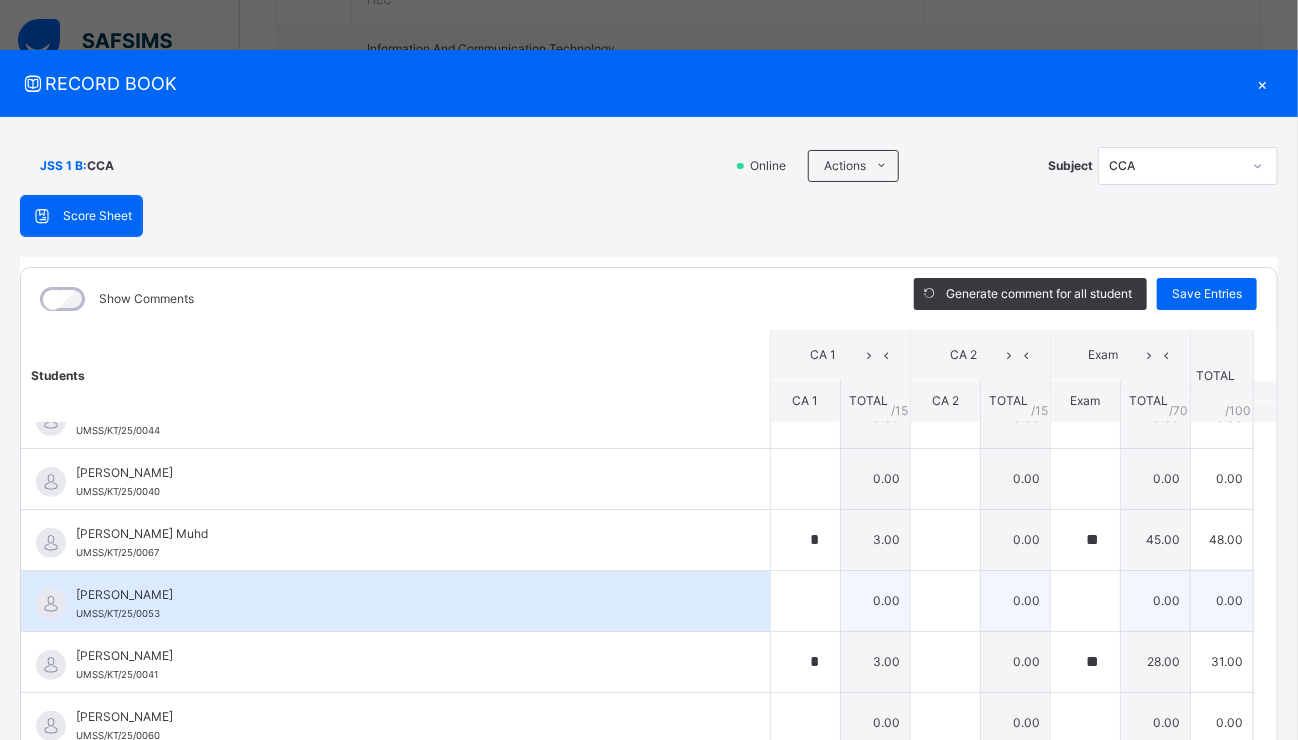 click on "[PERSON_NAME] UMSS/KT/25/0053" at bounding box center (395, 601) 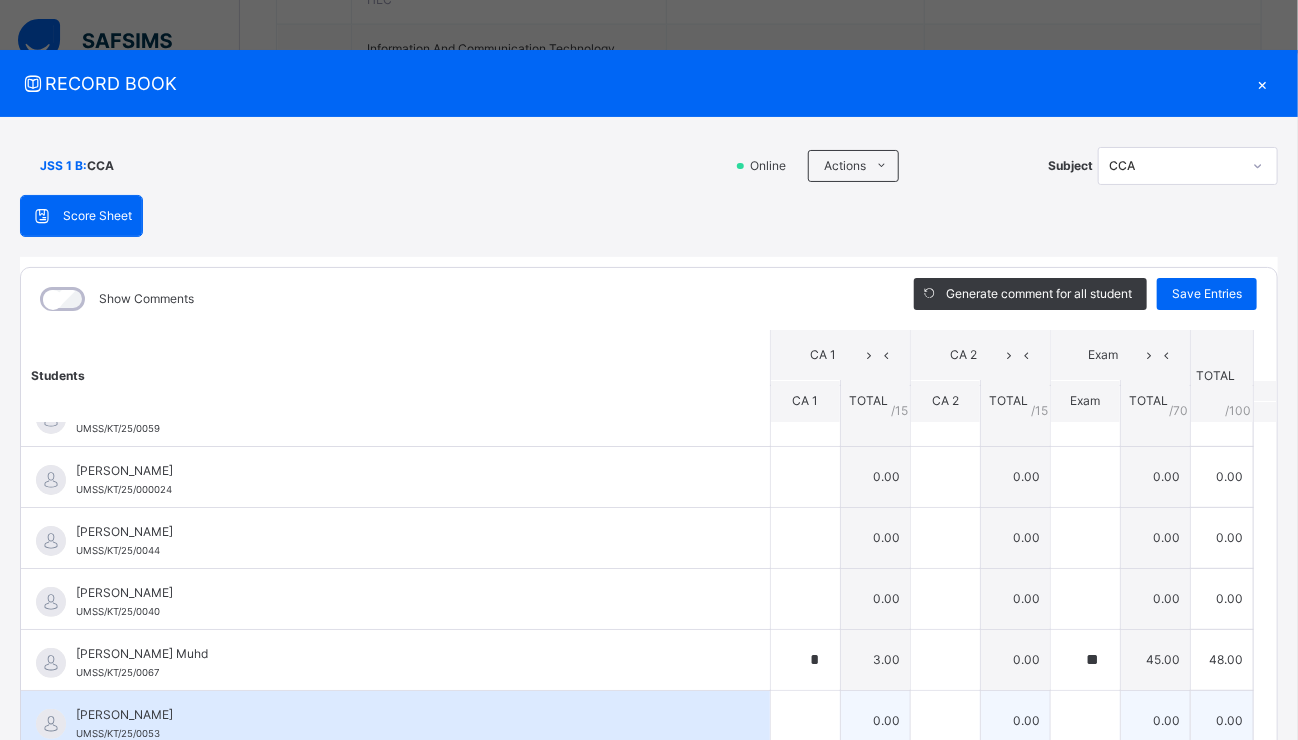 scroll, scrollTop: 92, scrollLeft: 0, axis: vertical 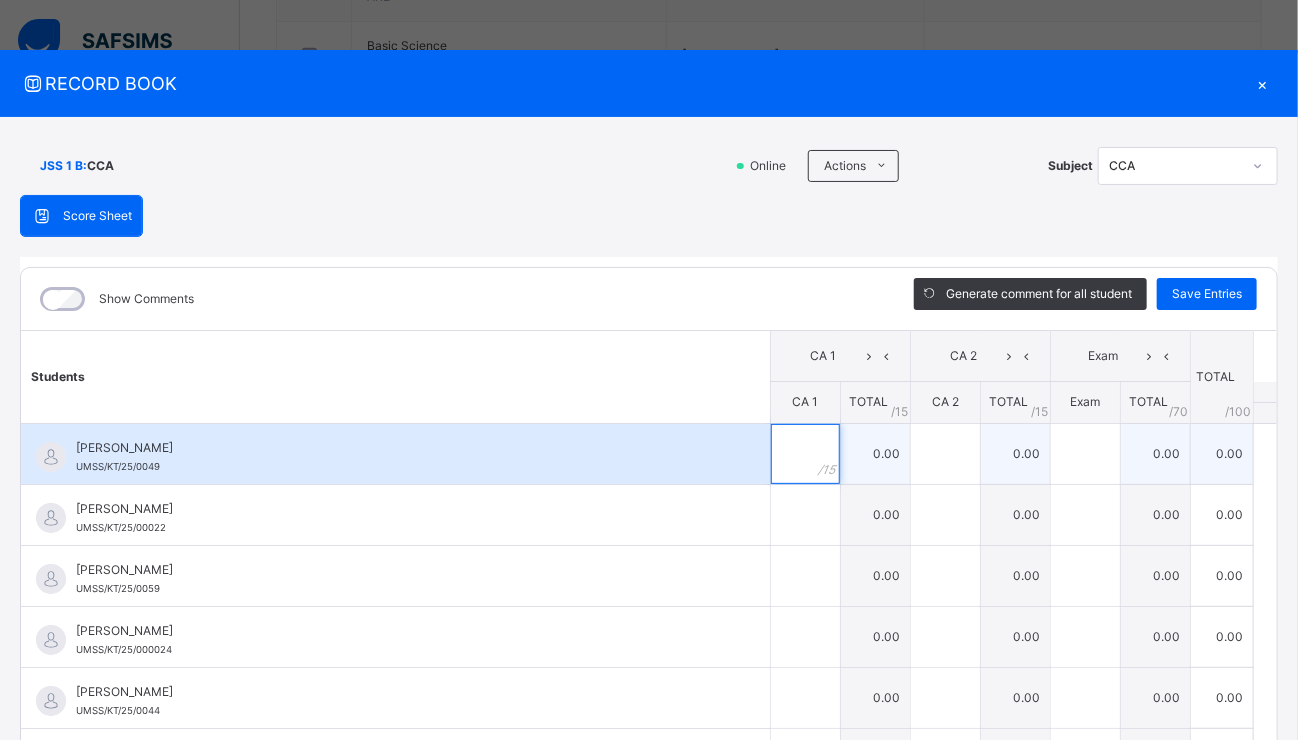 click at bounding box center [805, 454] 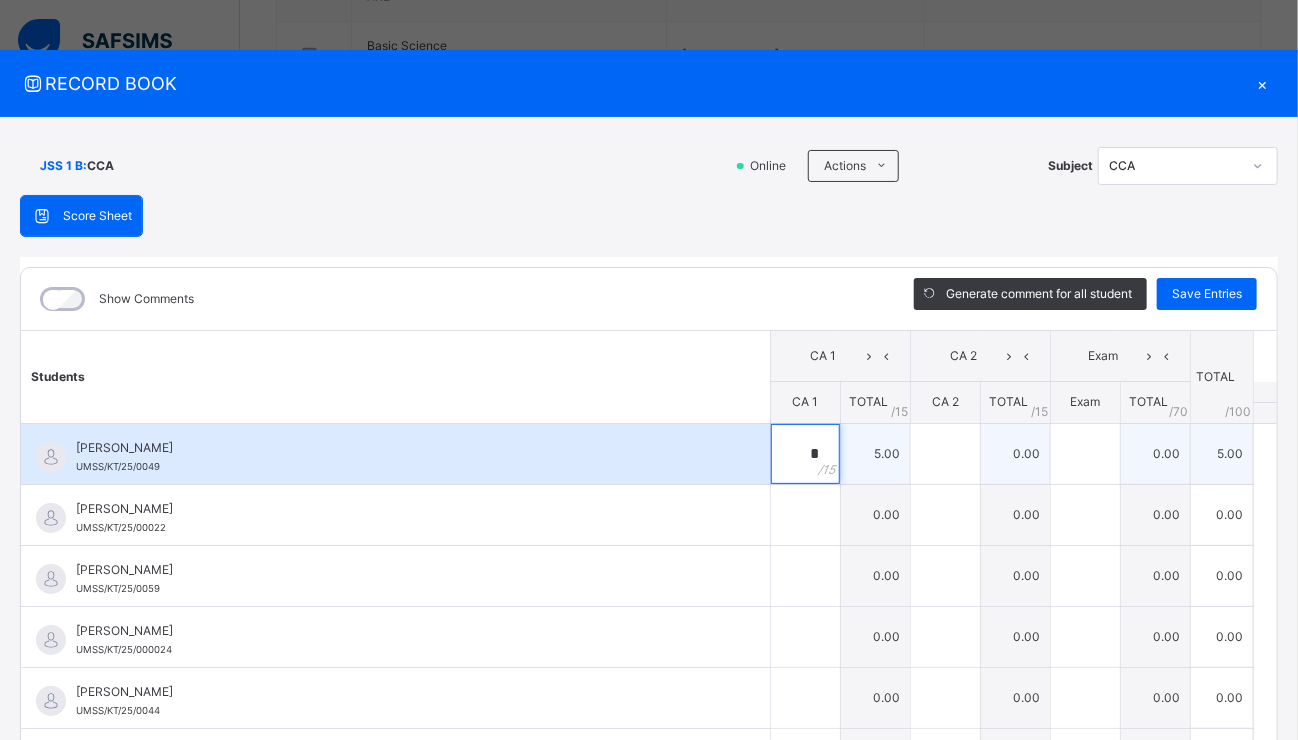 type on "*" 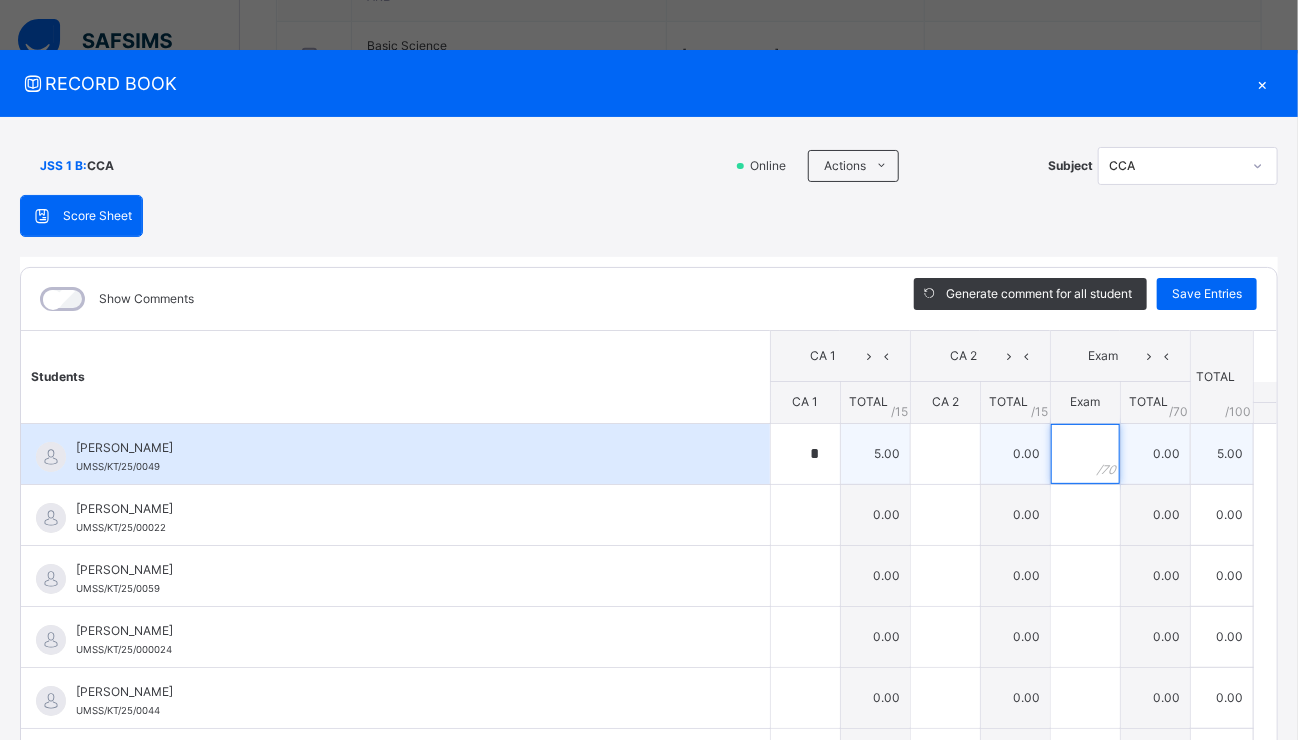 click at bounding box center [1085, 454] 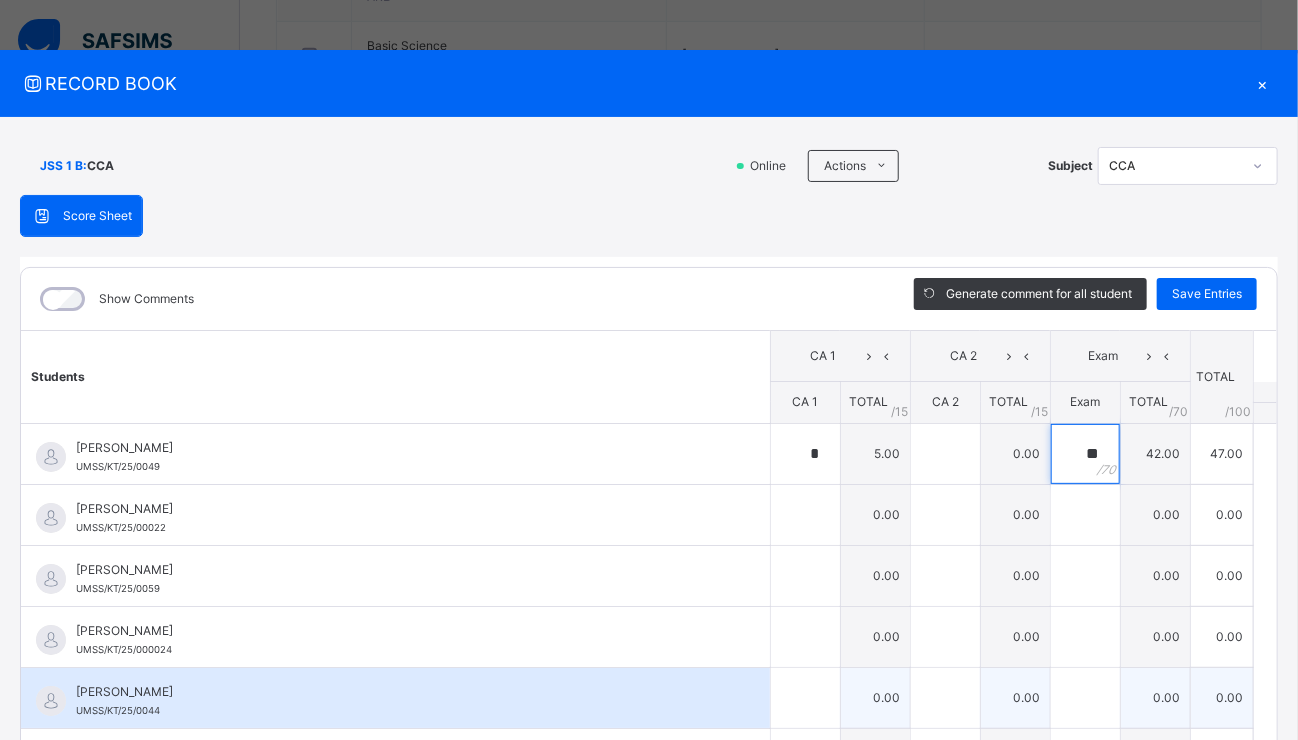 type on "**" 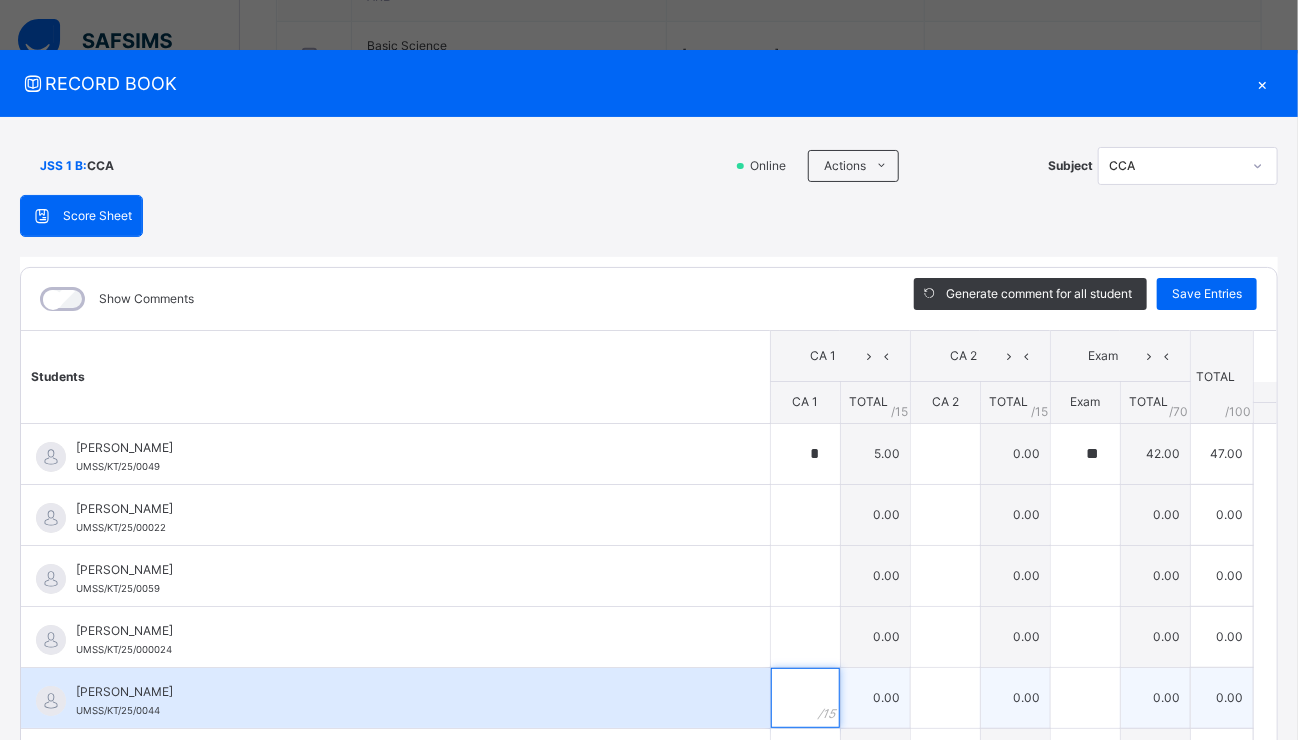 click at bounding box center [805, 698] 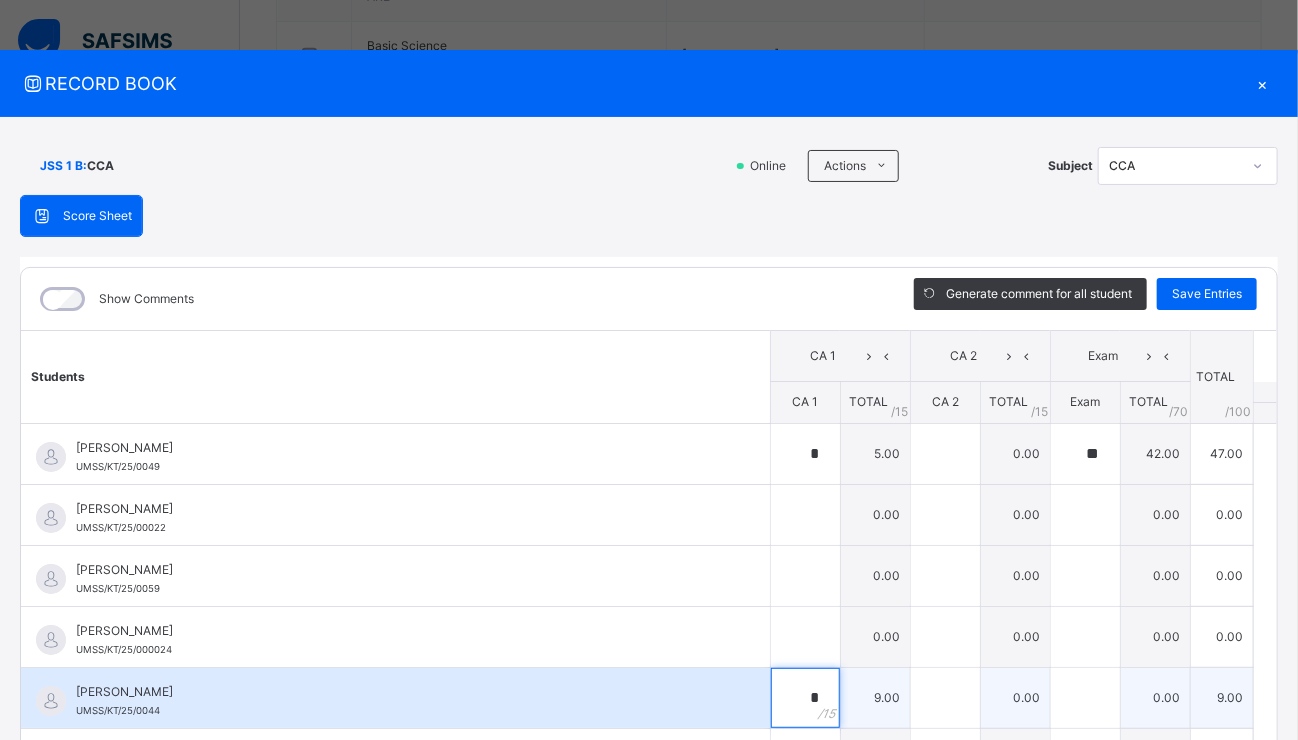 type on "*" 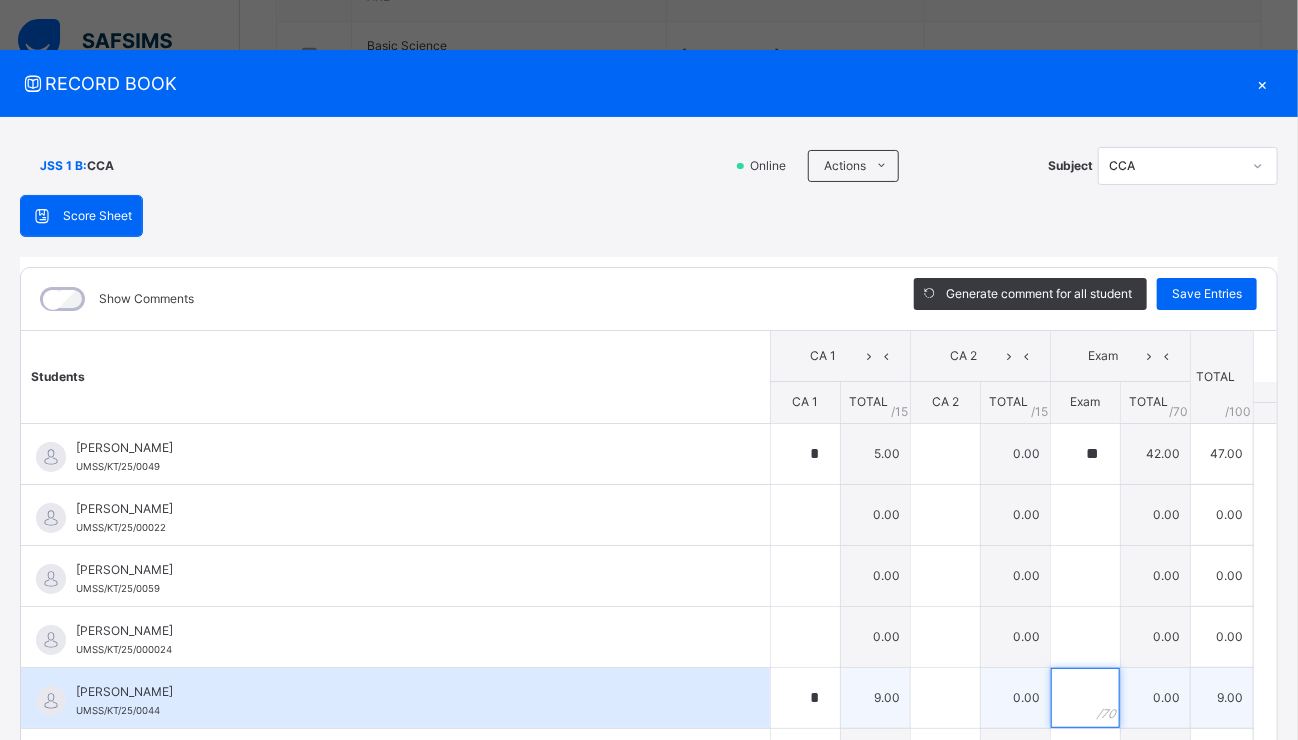 click at bounding box center [1085, 698] 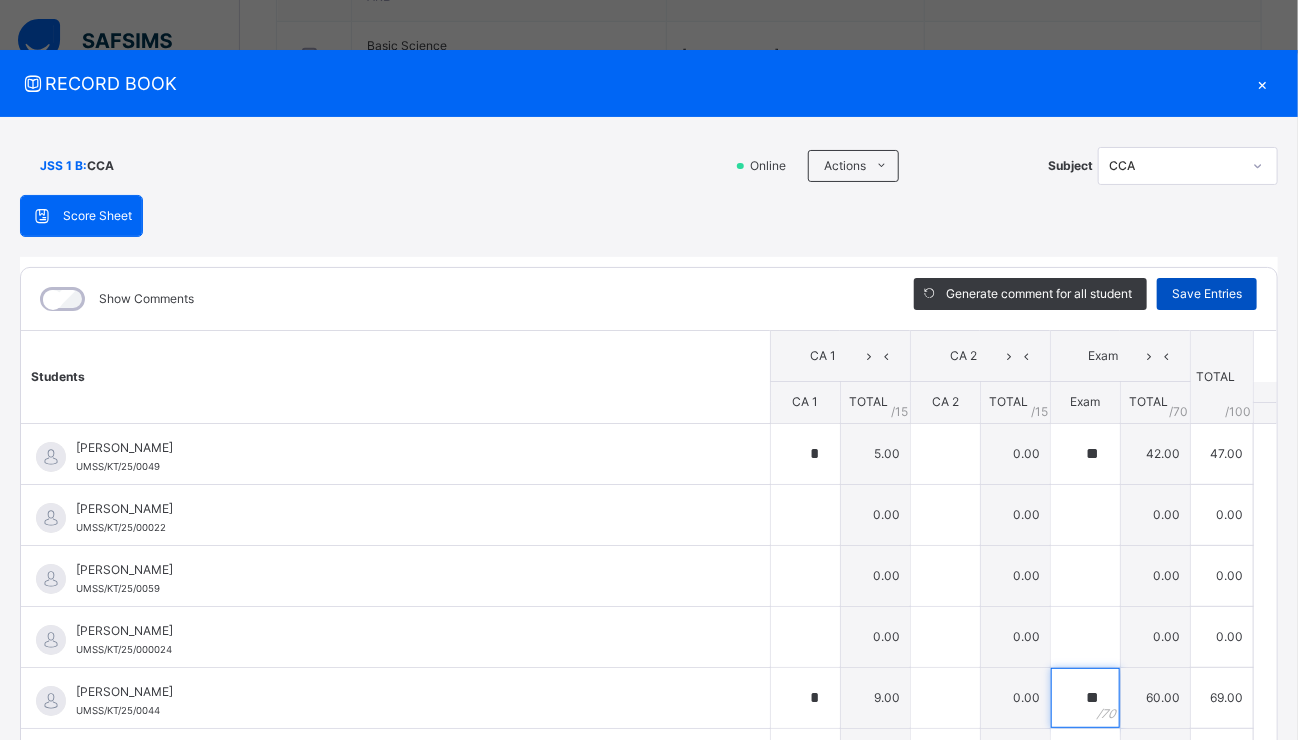 type on "**" 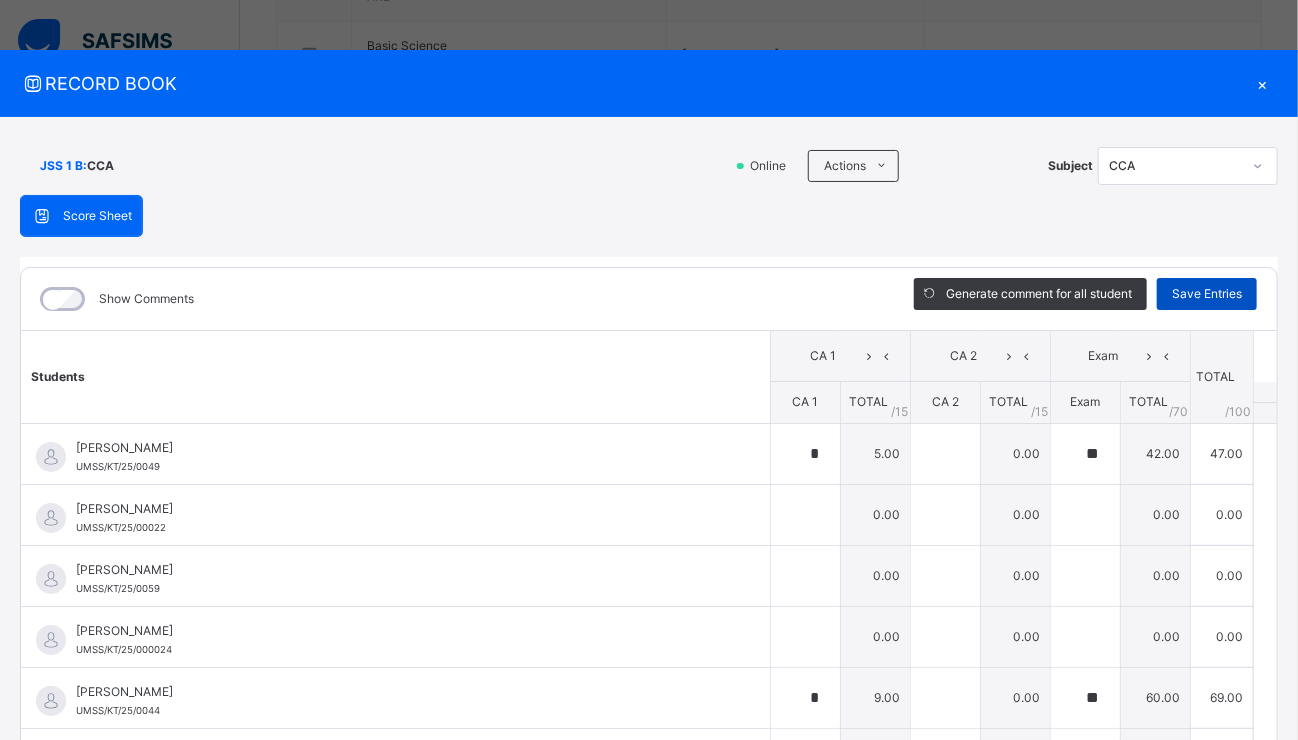 click on "Save Entries" at bounding box center (1207, 294) 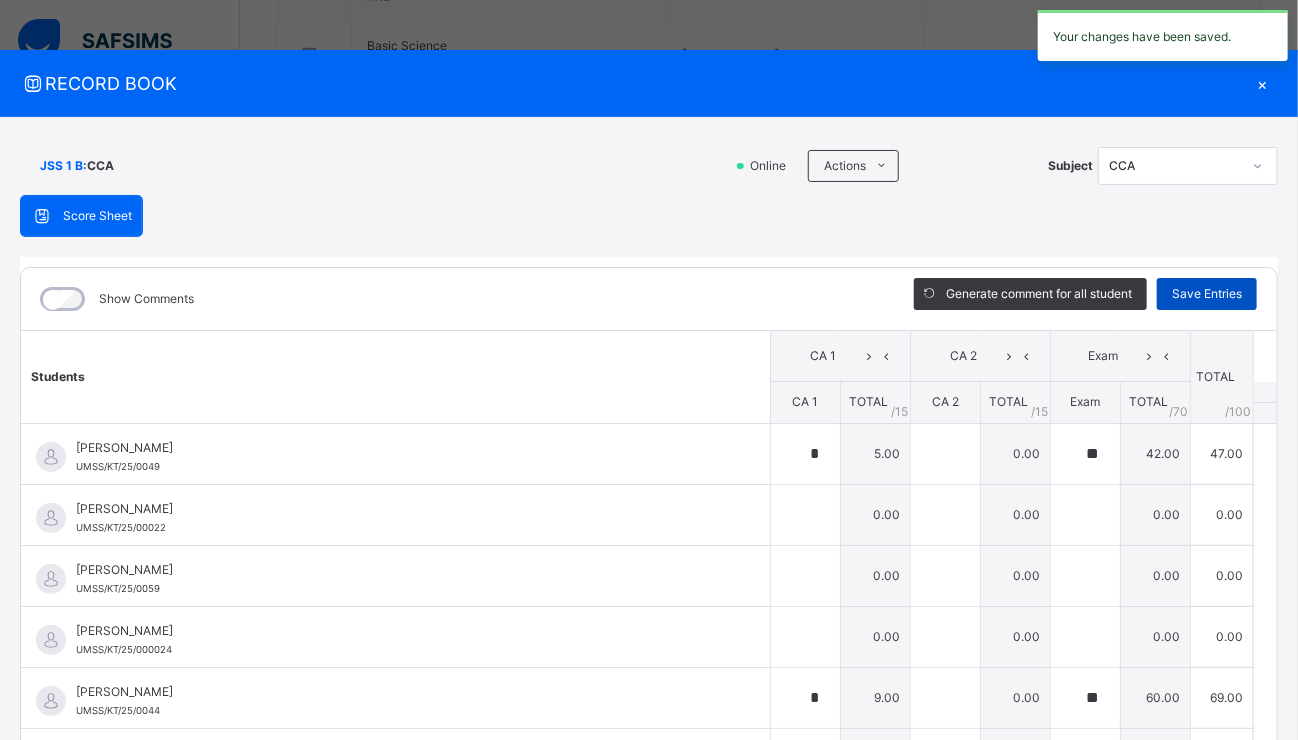 type on "*" 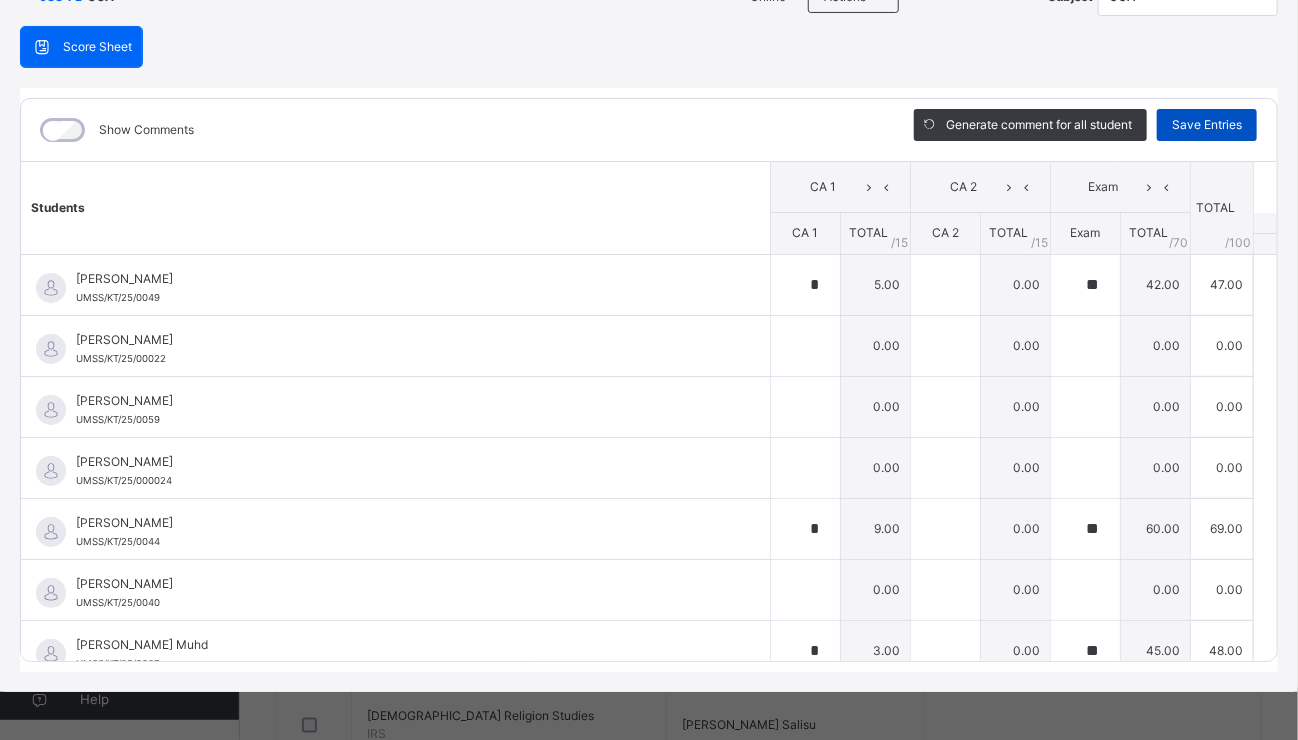 scroll, scrollTop: 170, scrollLeft: 0, axis: vertical 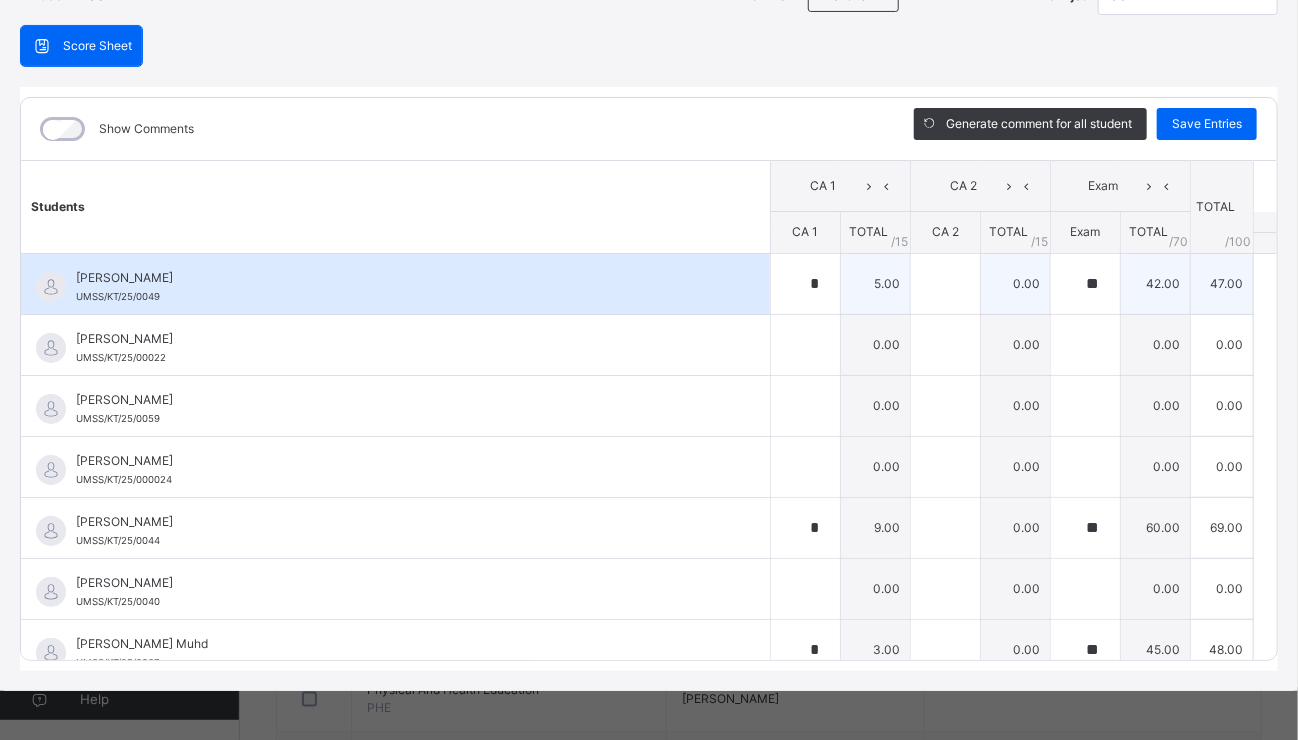 click on "[PERSON_NAME] UMSS/KT/25/0049" at bounding box center [395, 284] 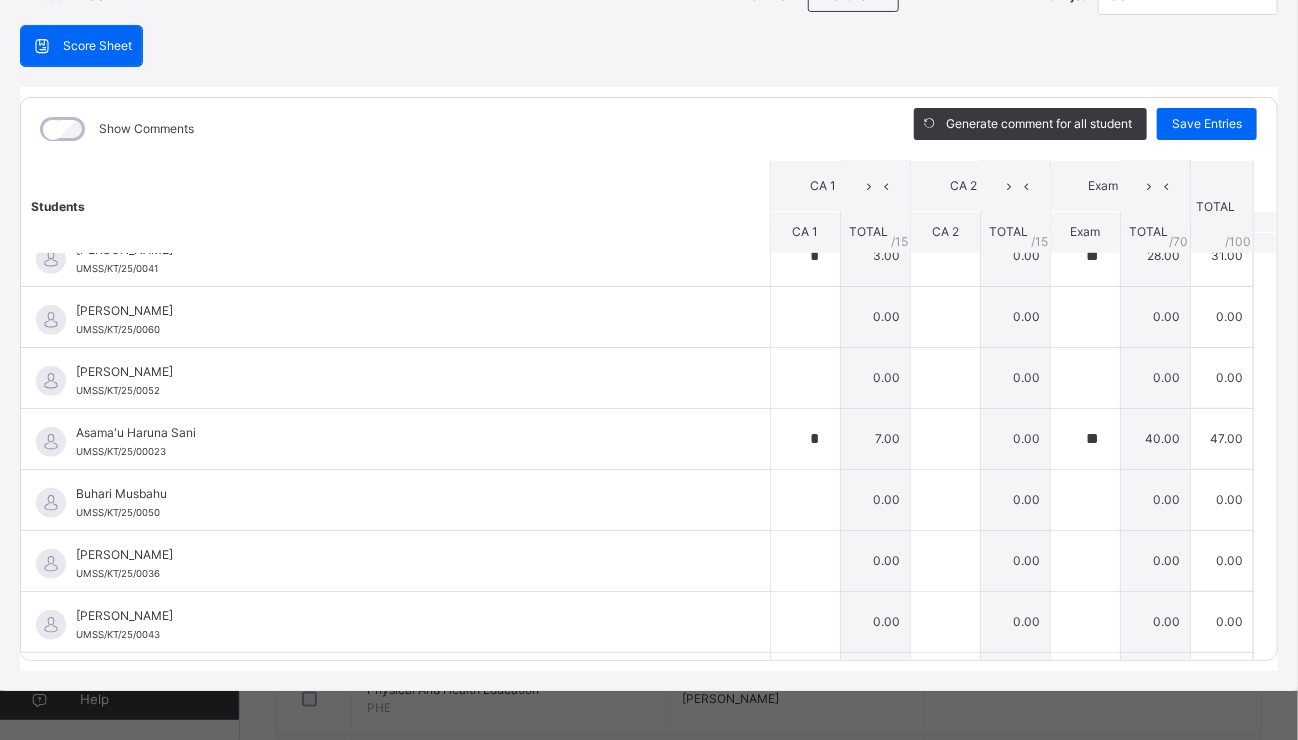 scroll, scrollTop: 520, scrollLeft: 0, axis: vertical 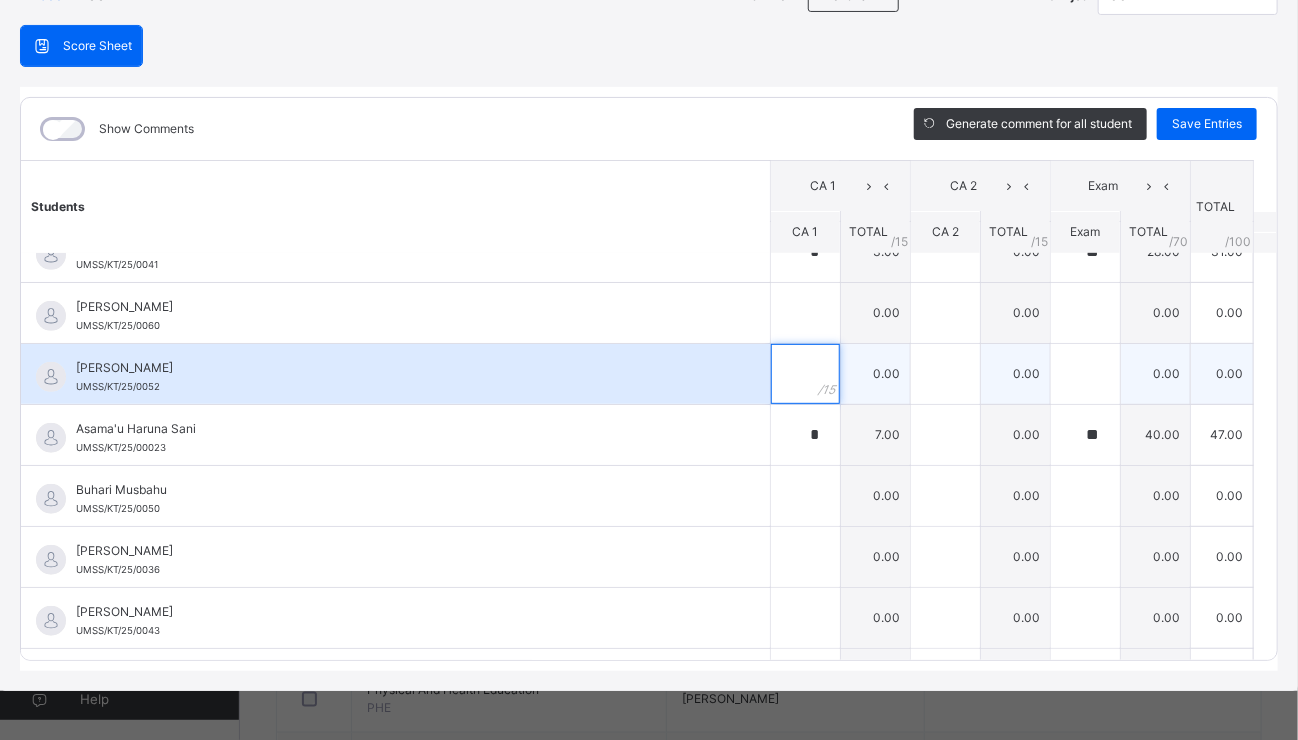 click at bounding box center [805, 374] 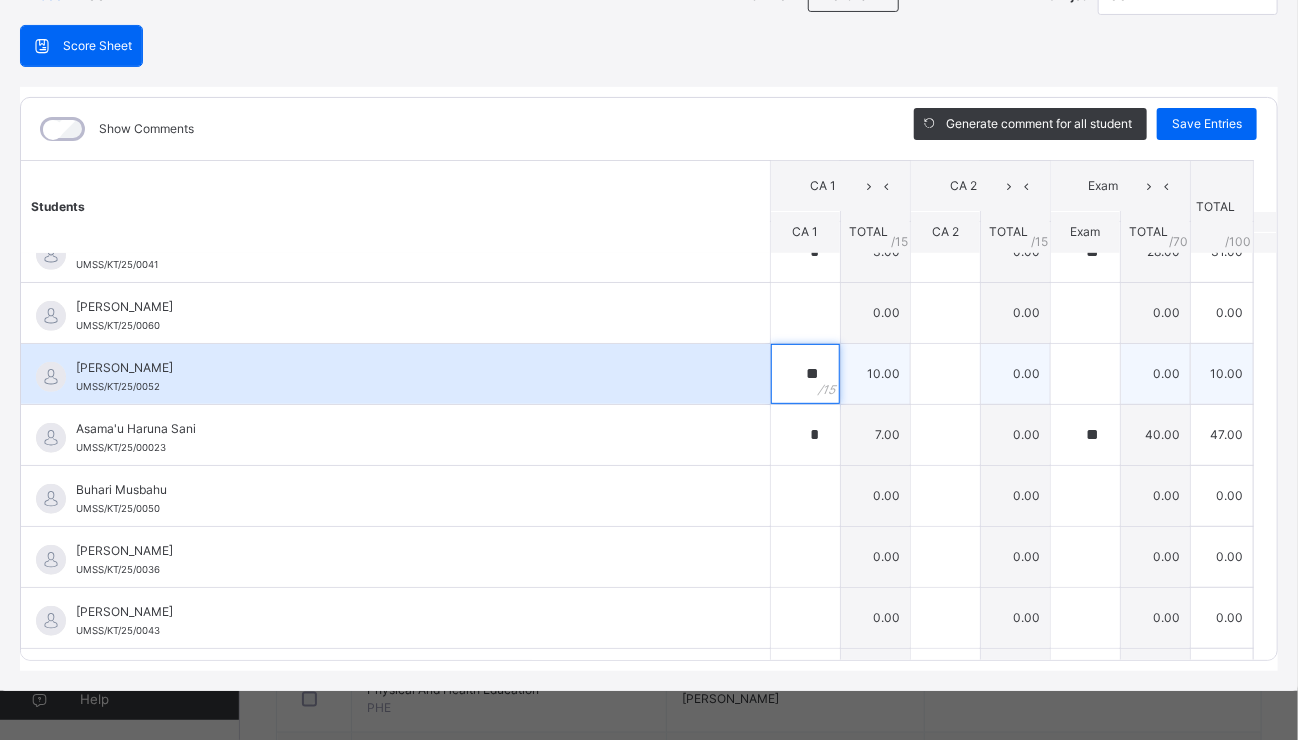 type on "**" 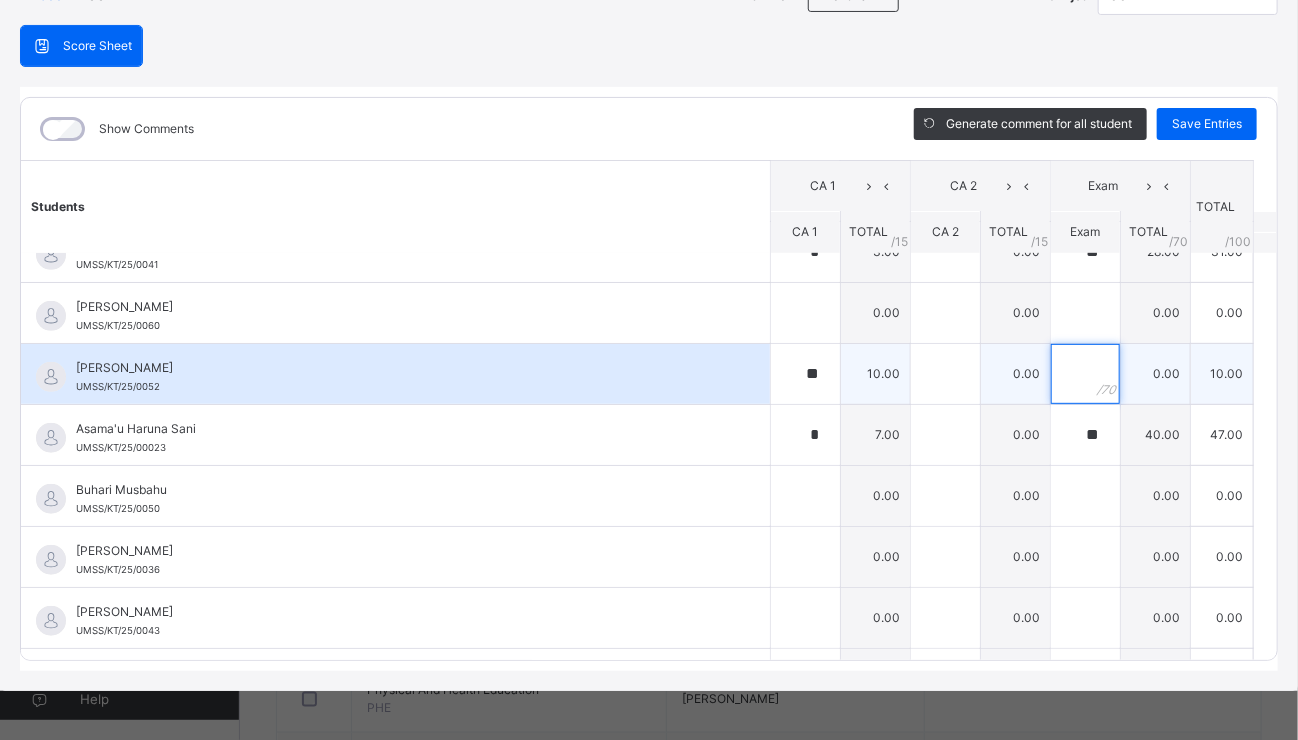 click at bounding box center [1085, 374] 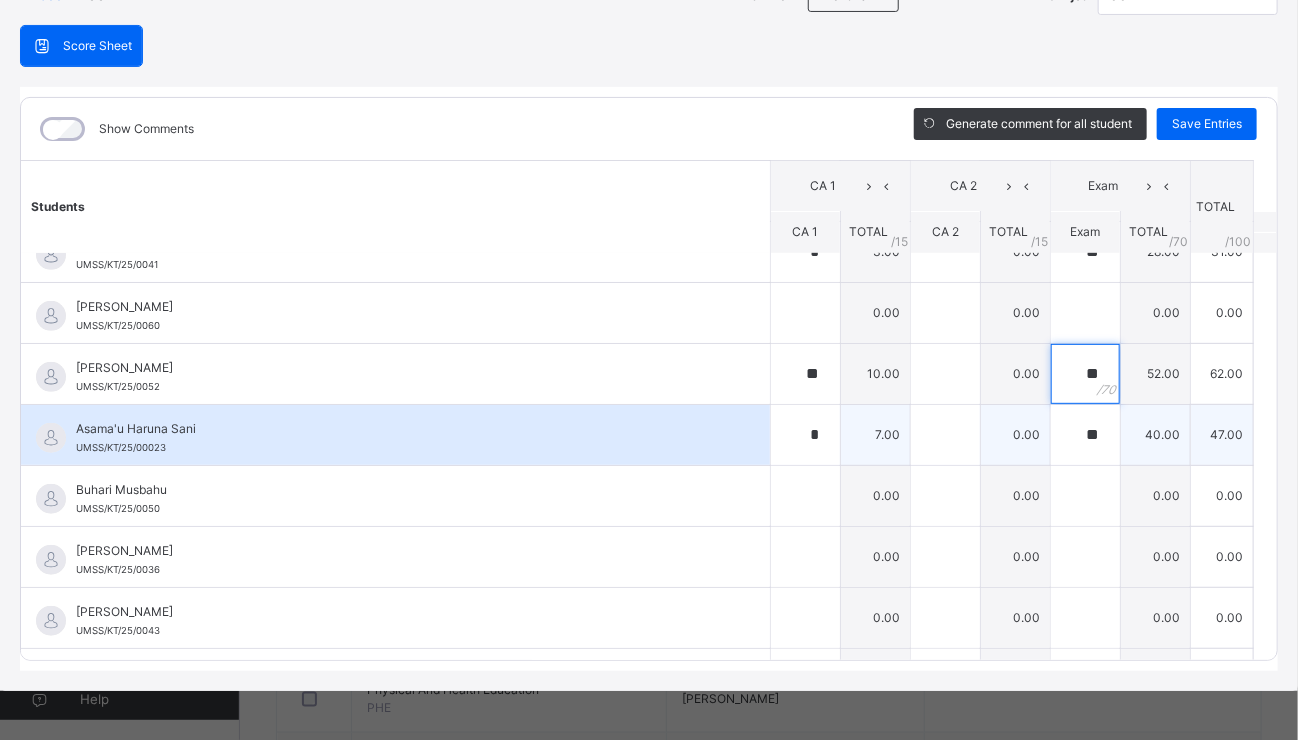 type on "**" 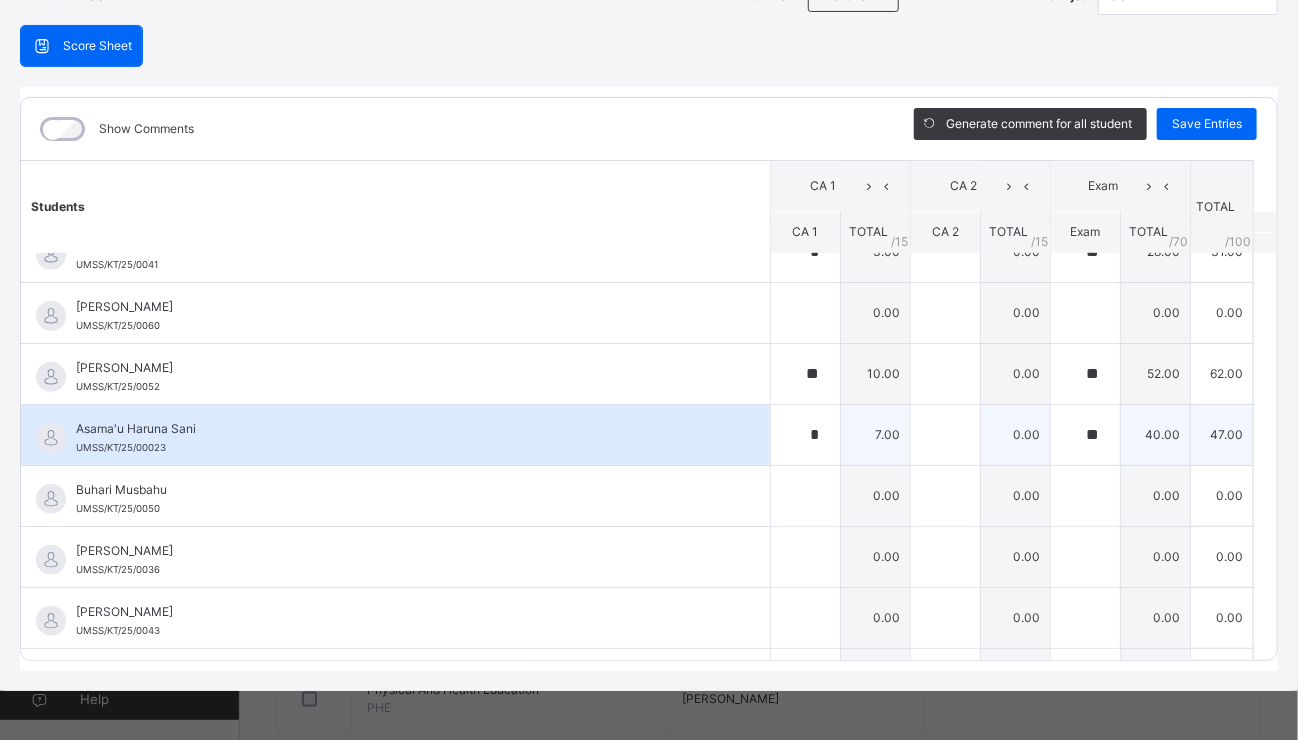 click on "Asama'u Haruna Sani UMSS/KT/25/00023" at bounding box center (400, 438) 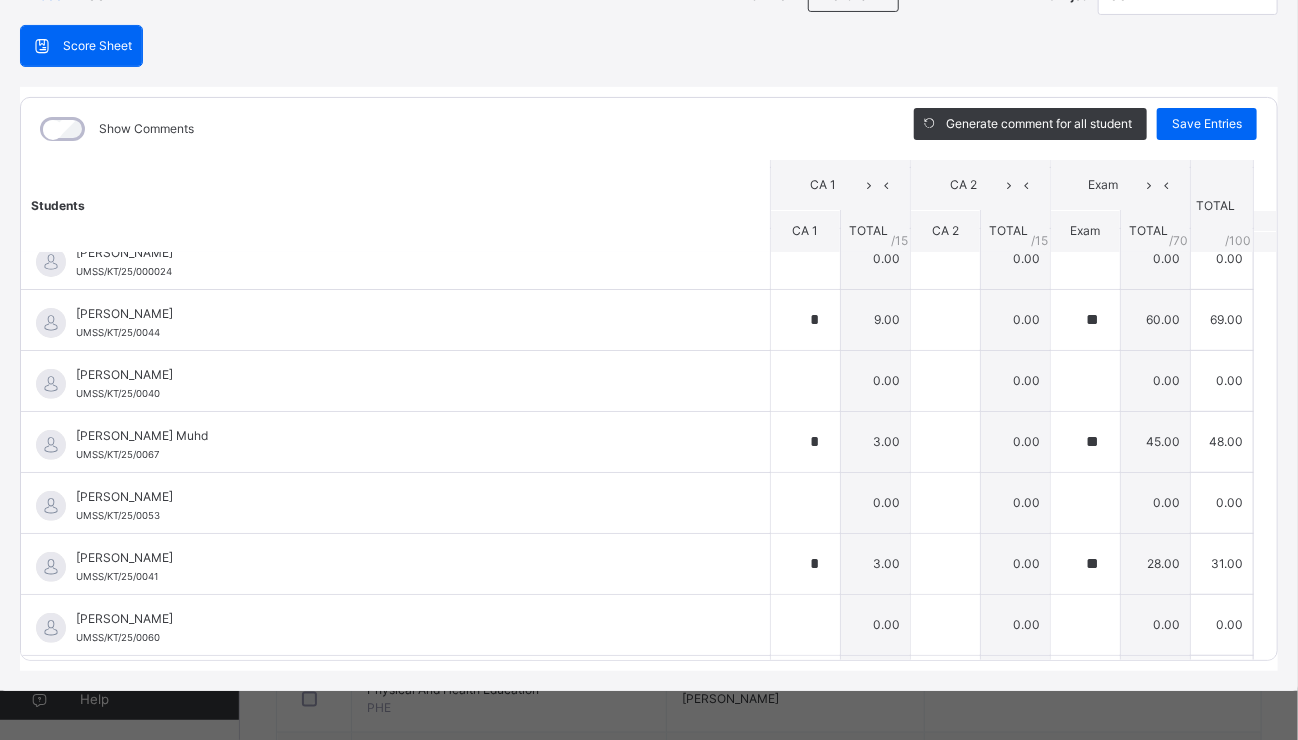 scroll, scrollTop: 64, scrollLeft: 0, axis: vertical 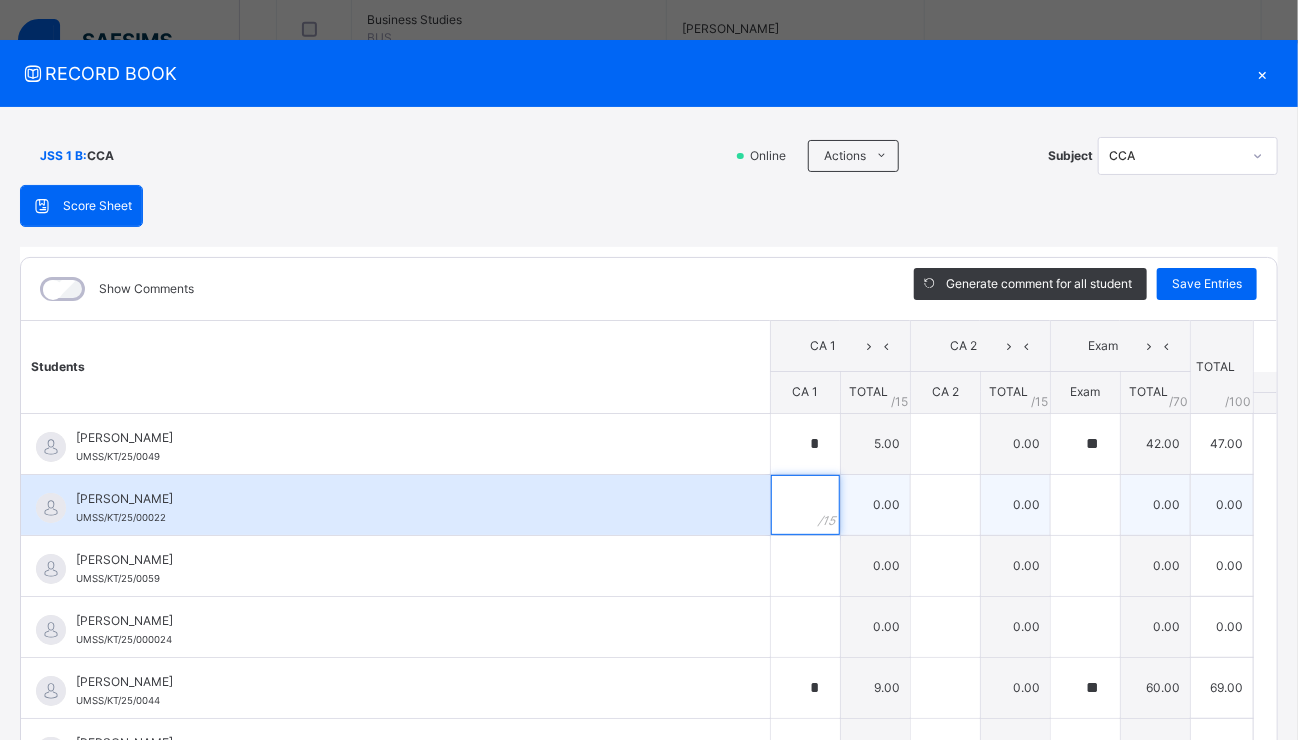 click at bounding box center [805, 505] 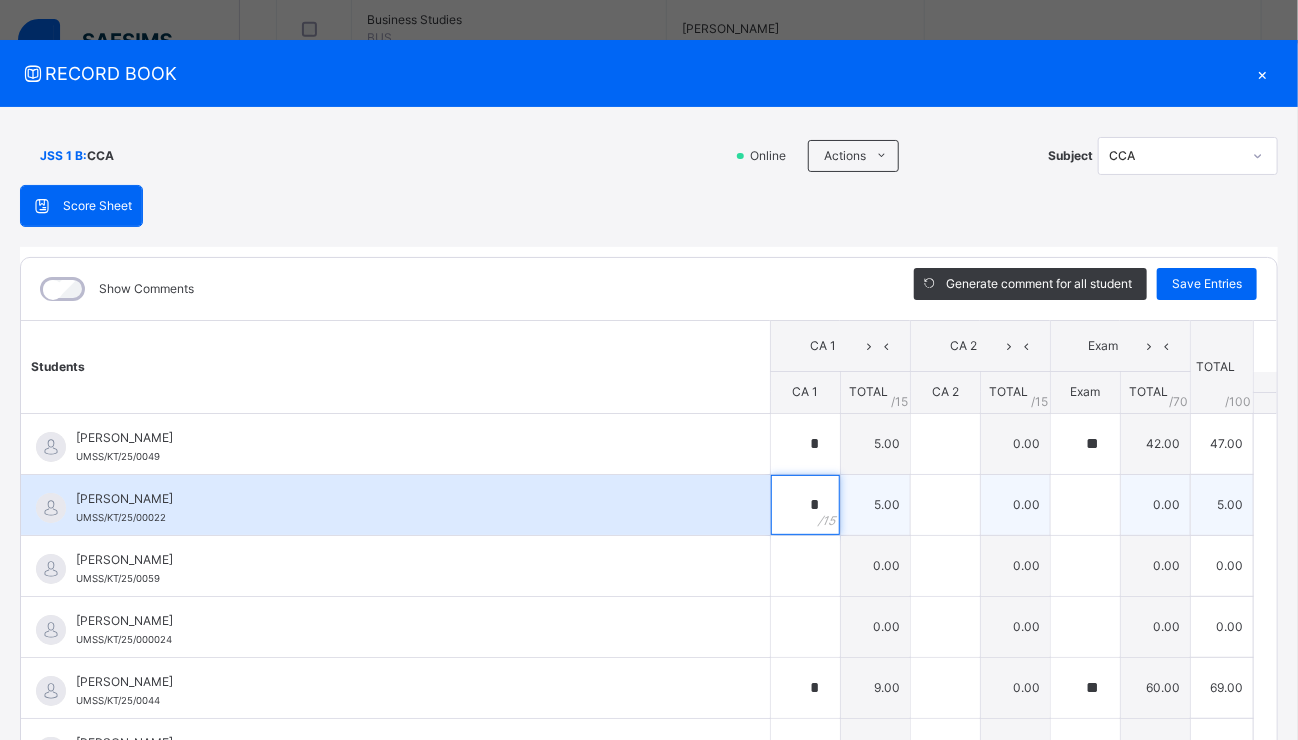 type on "*" 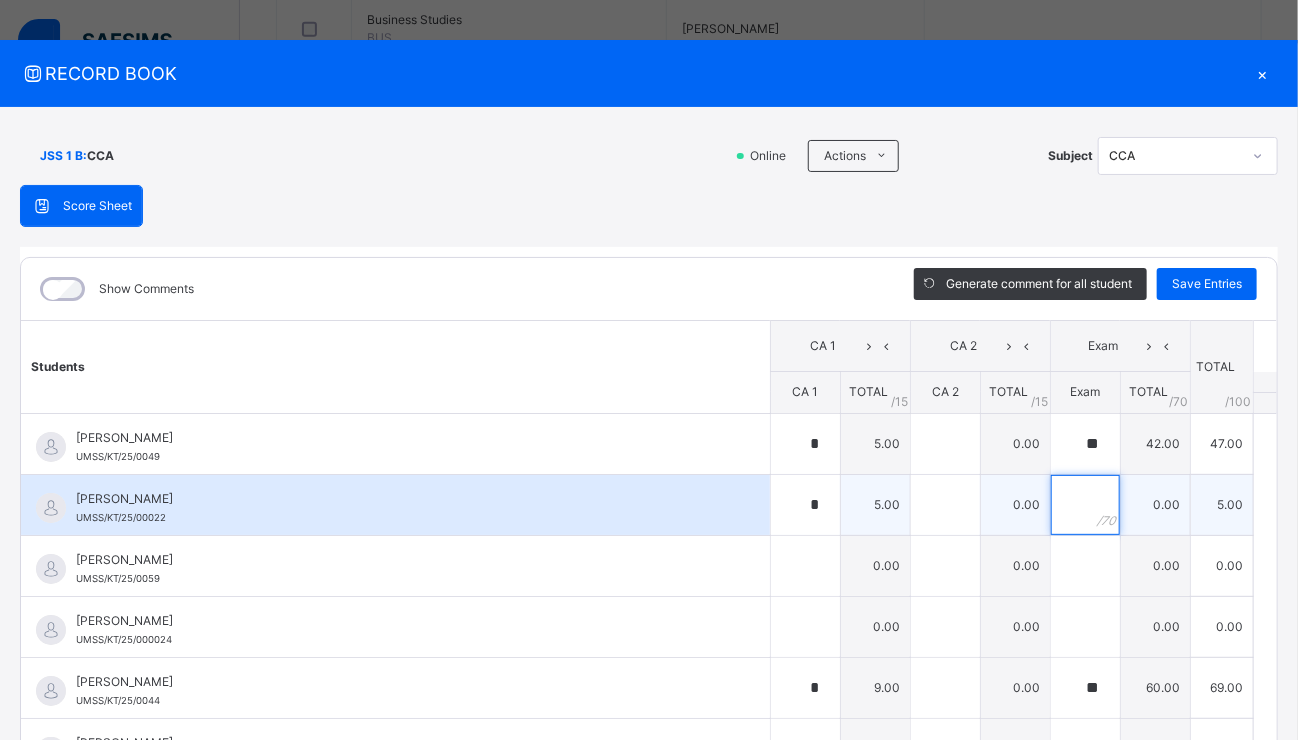 click at bounding box center (1085, 505) 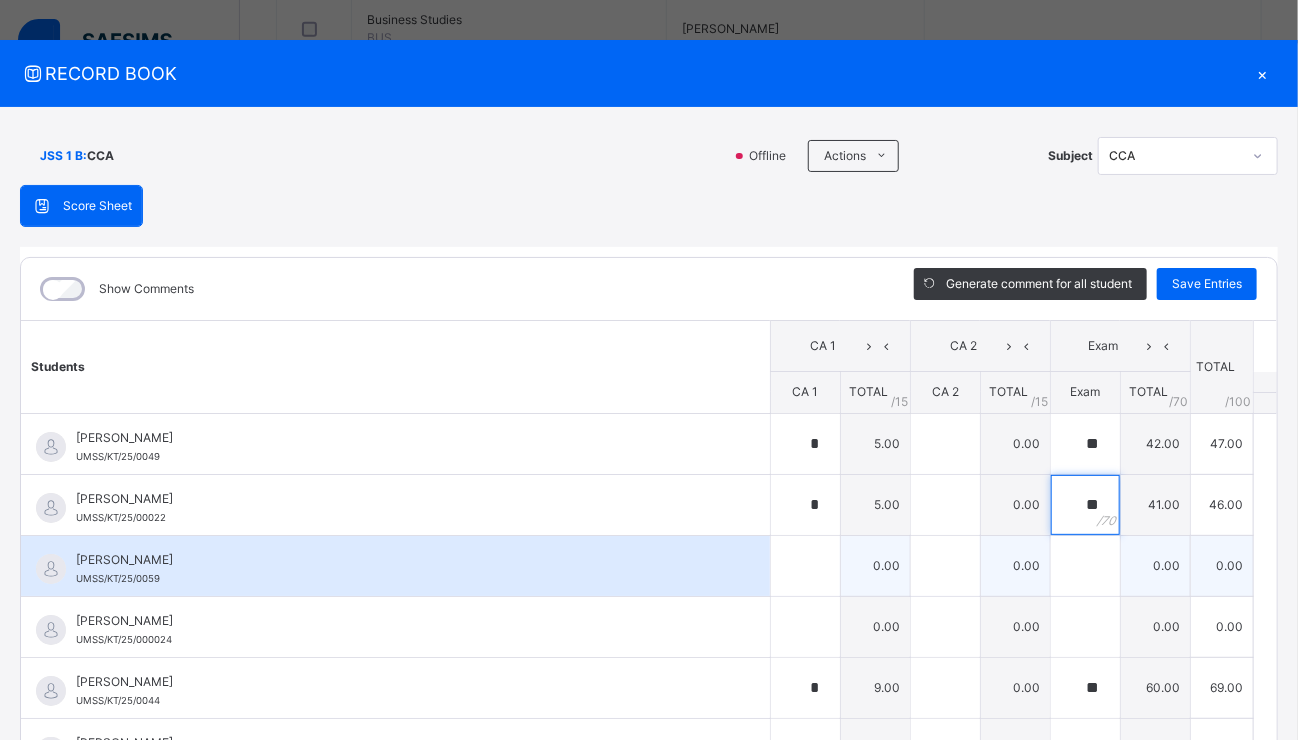 type on "**" 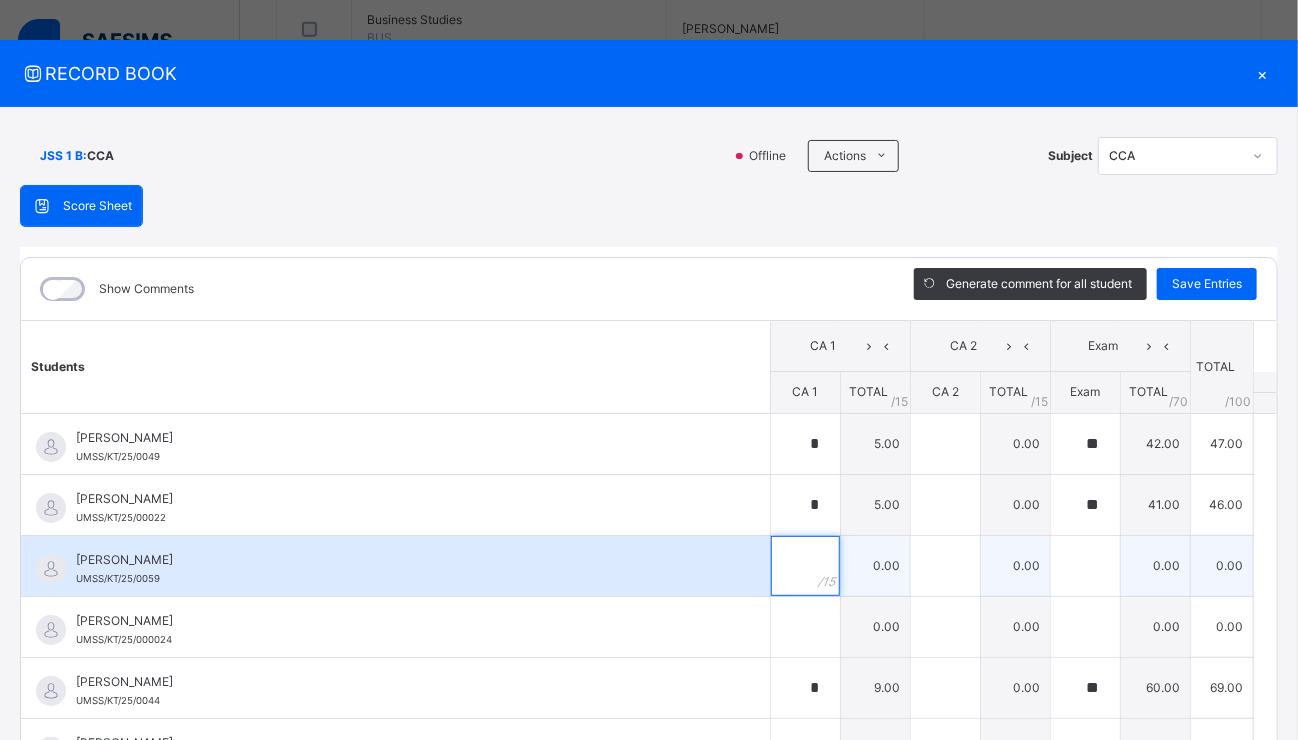 click at bounding box center (805, 566) 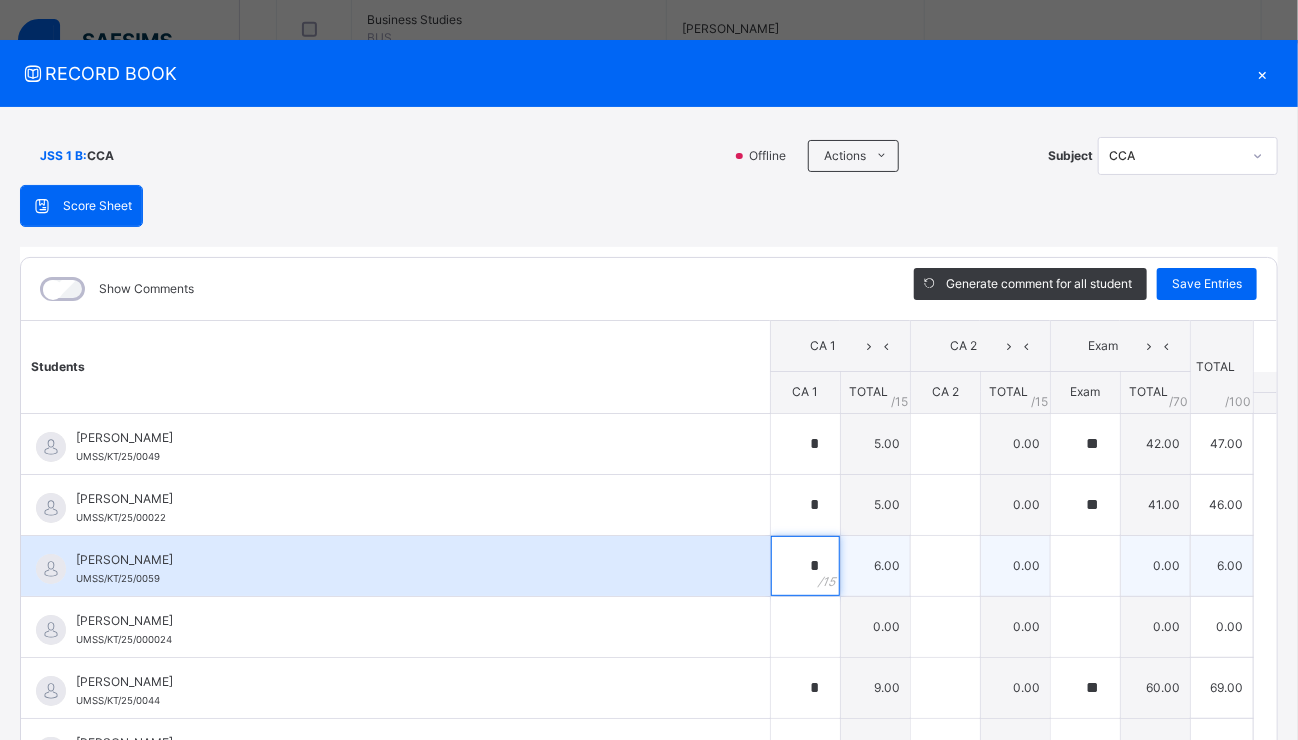 type on "*" 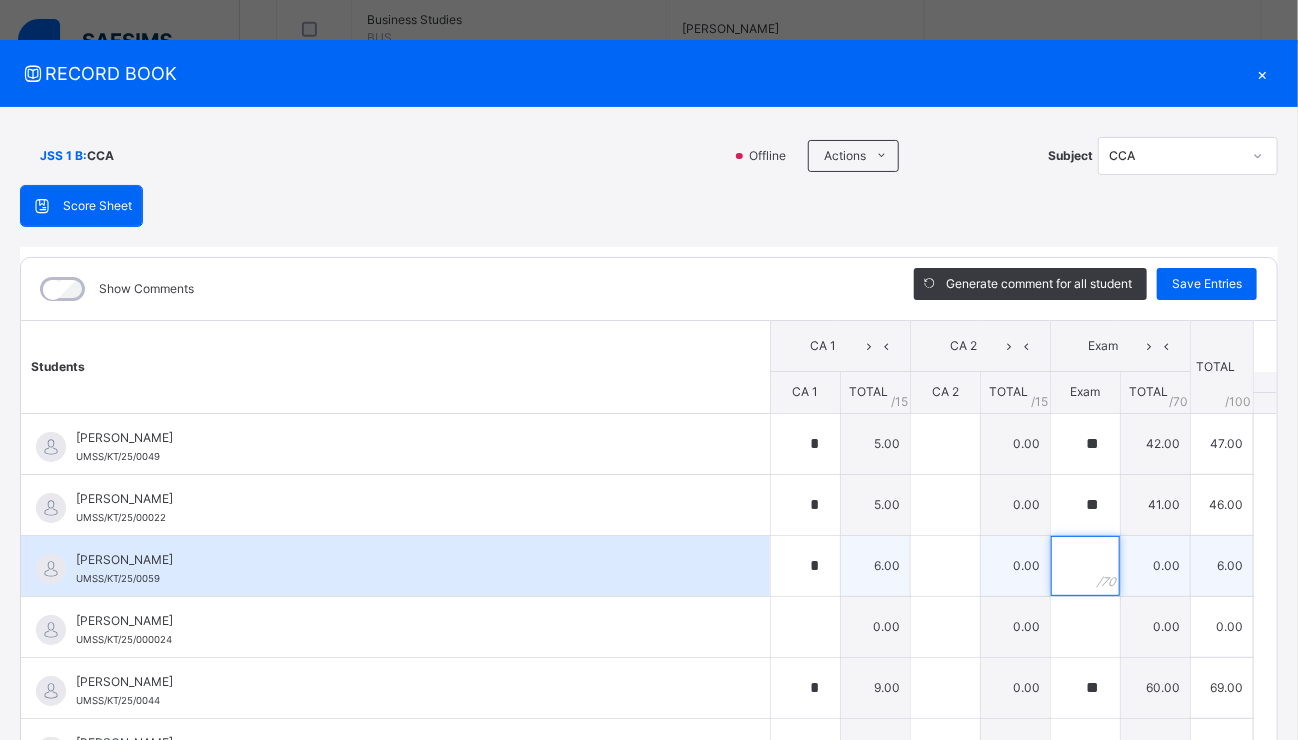 click at bounding box center [1085, 566] 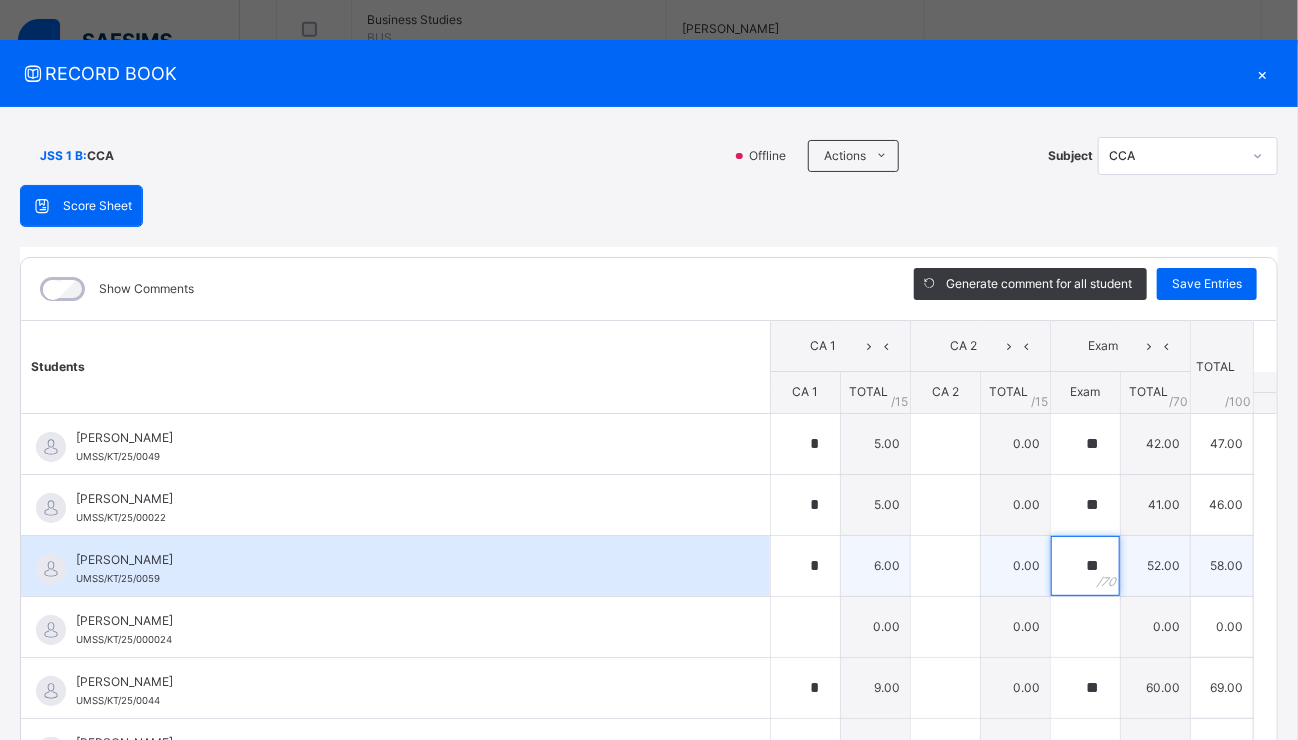 click on "**" at bounding box center (1085, 566) 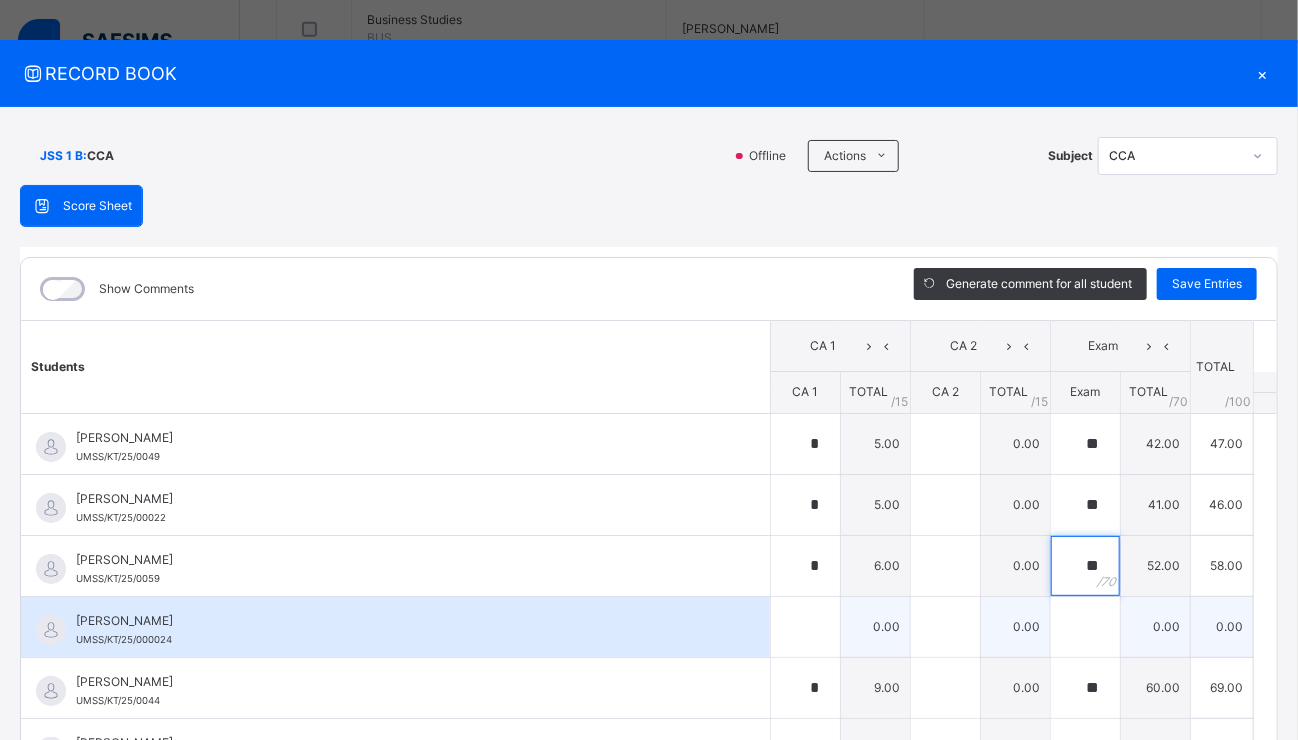 type on "**" 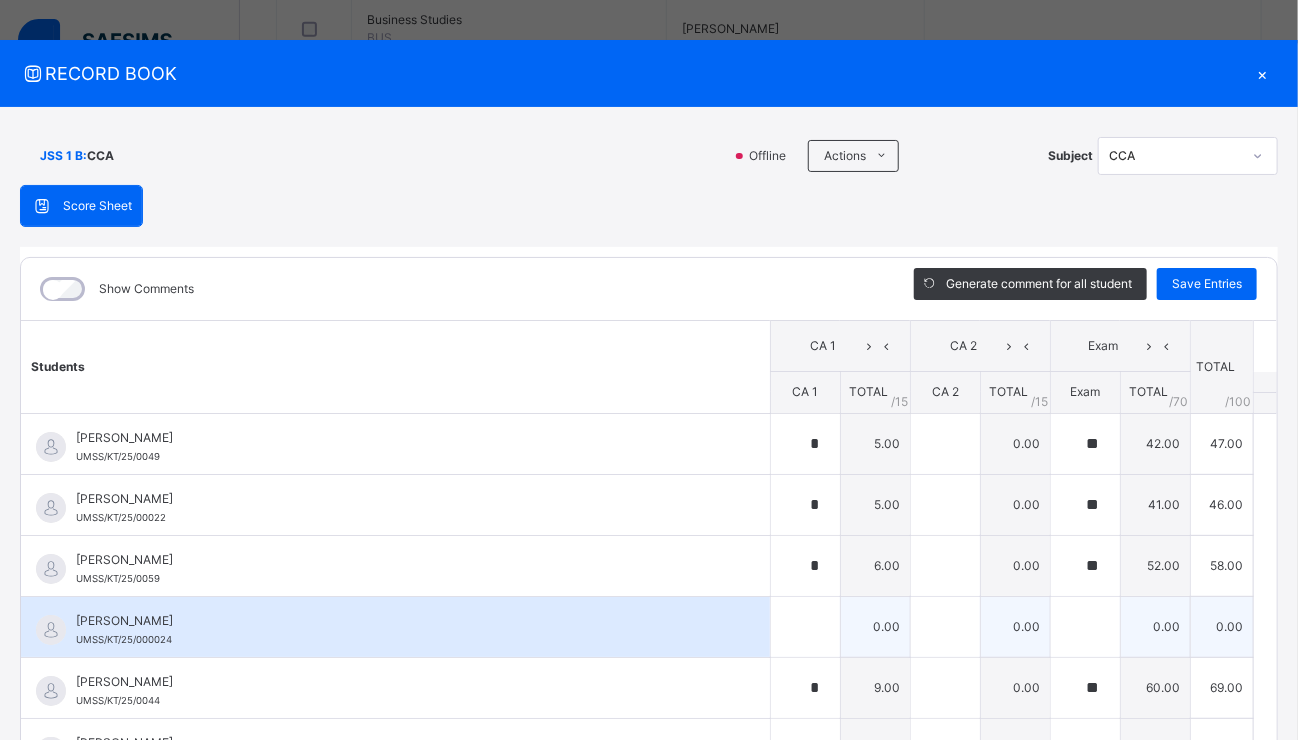 click on "[PERSON_NAME] UMSS/KT/25/000024" at bounding box center (395, 627) 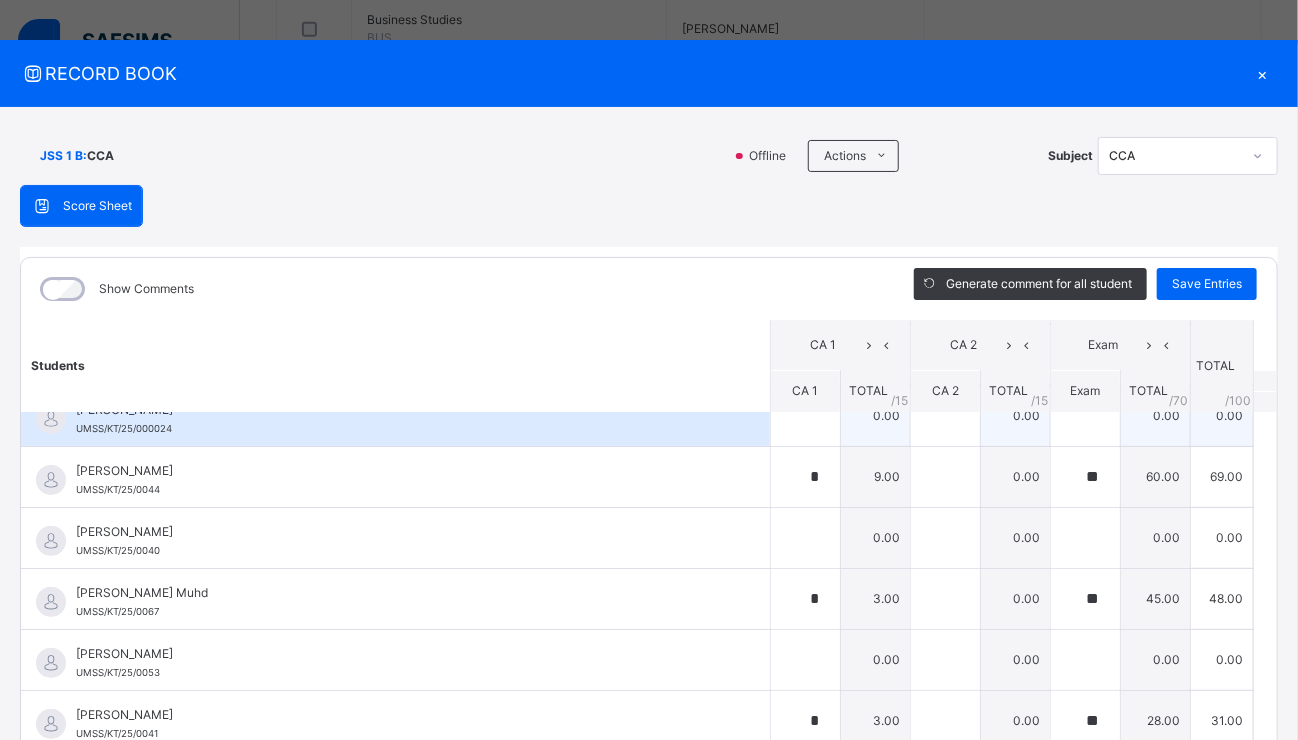 scroll, scrollTop: 280, scrollLeft: 0, axis: vertical 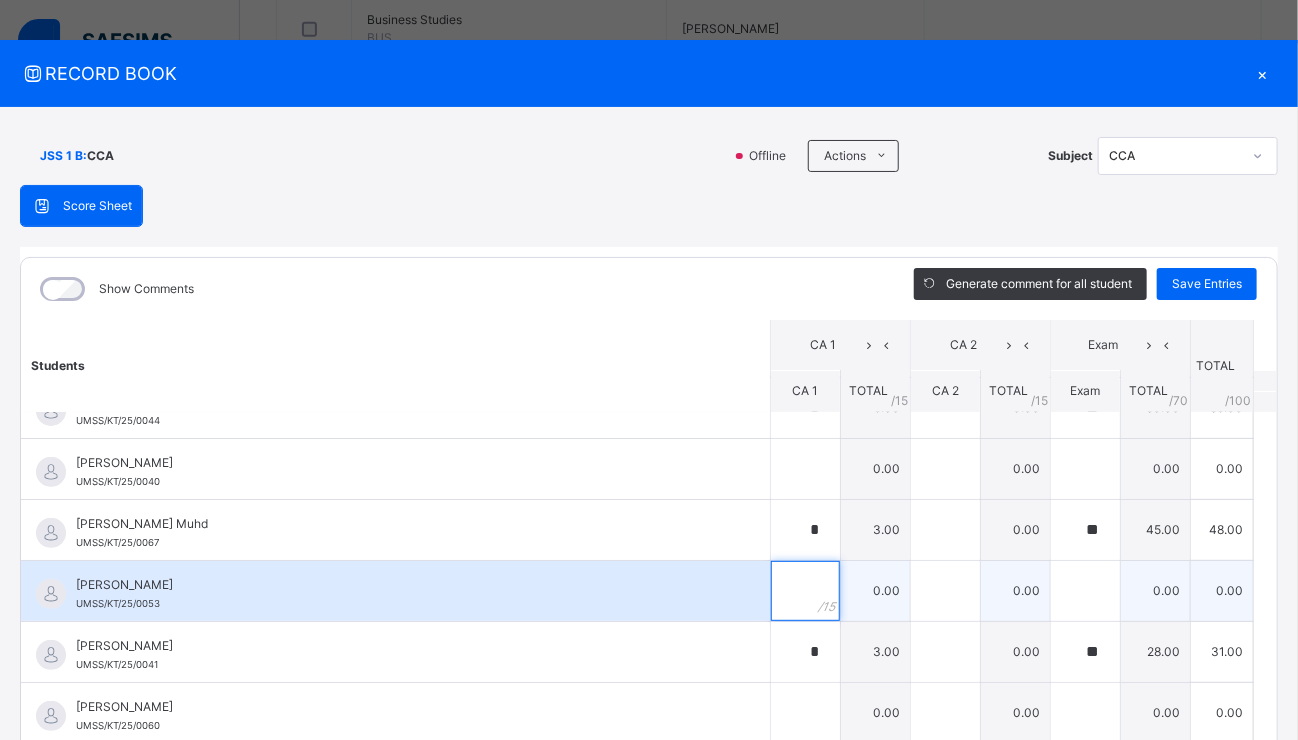 click at bounding box center (805, 591) 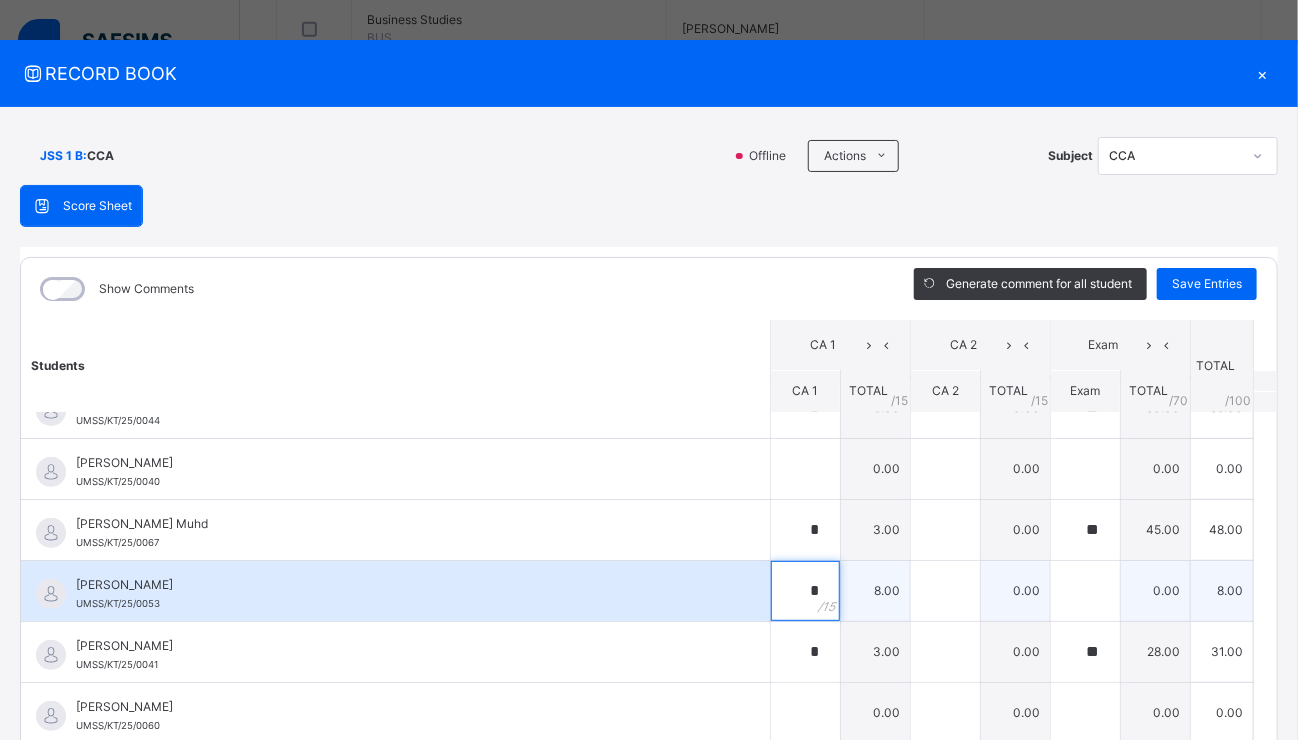 type on "*" 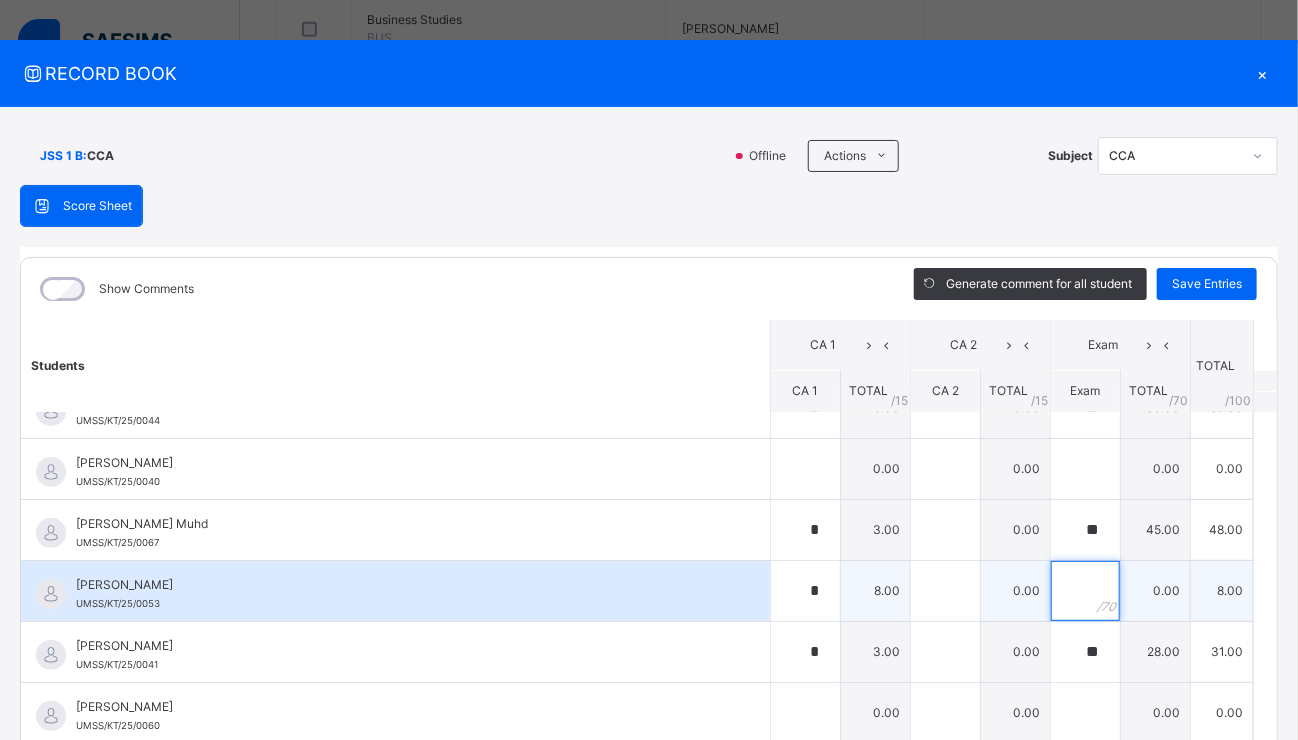 click at bounding box center (1085, 591) 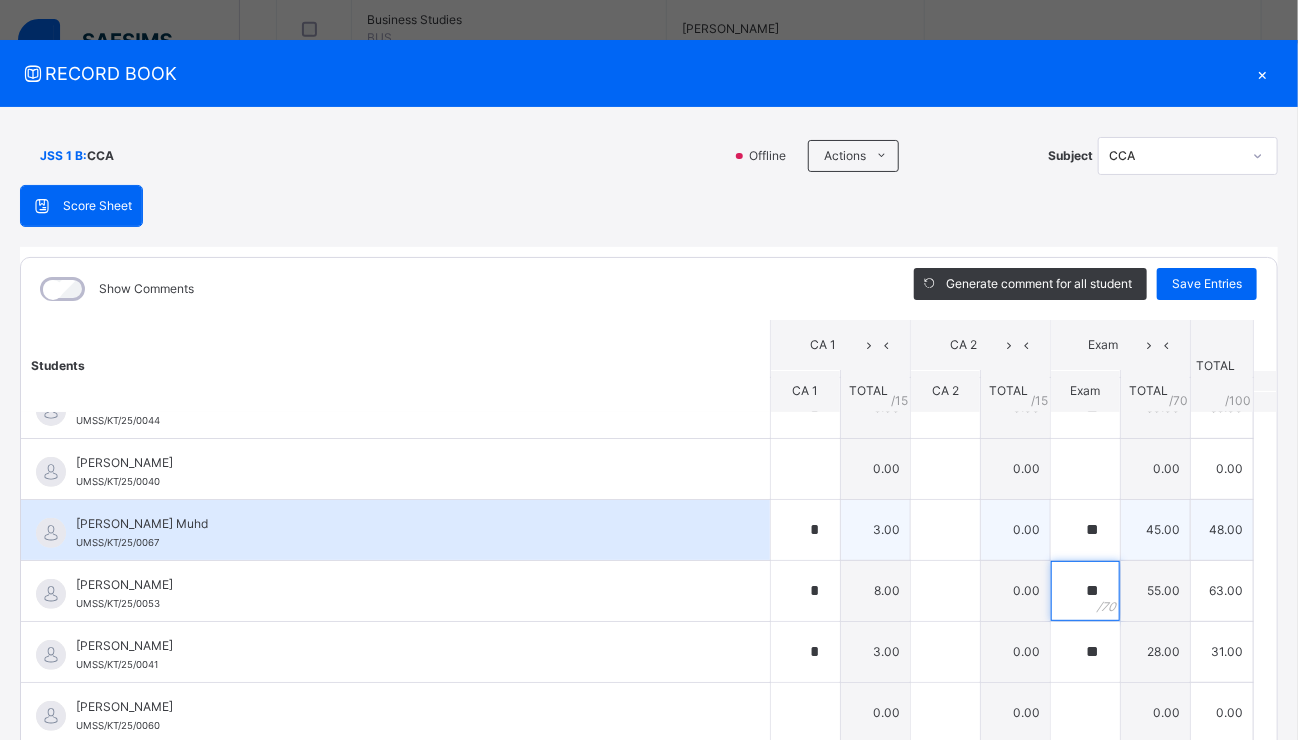 type on "**" 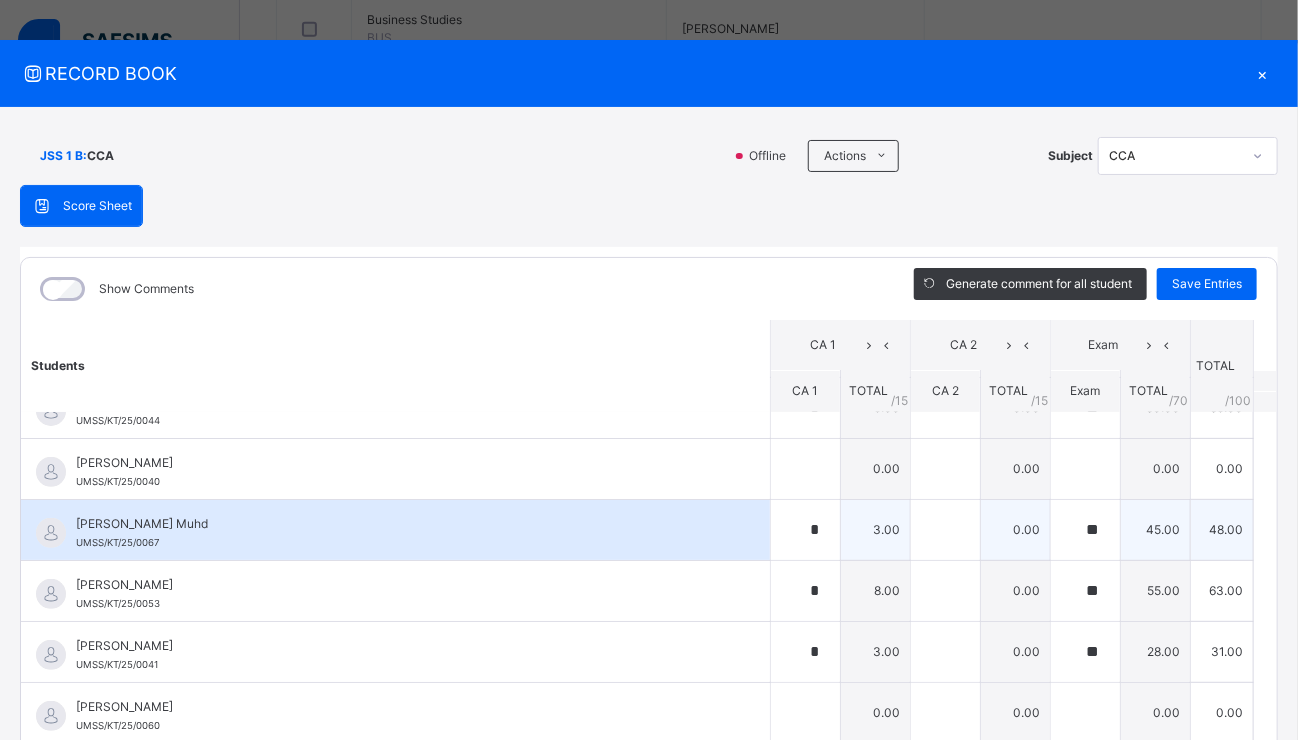 click on "[PERSON_NAME] Muhd UMSS/KT/25/0067" at bounding box center (400, 533) 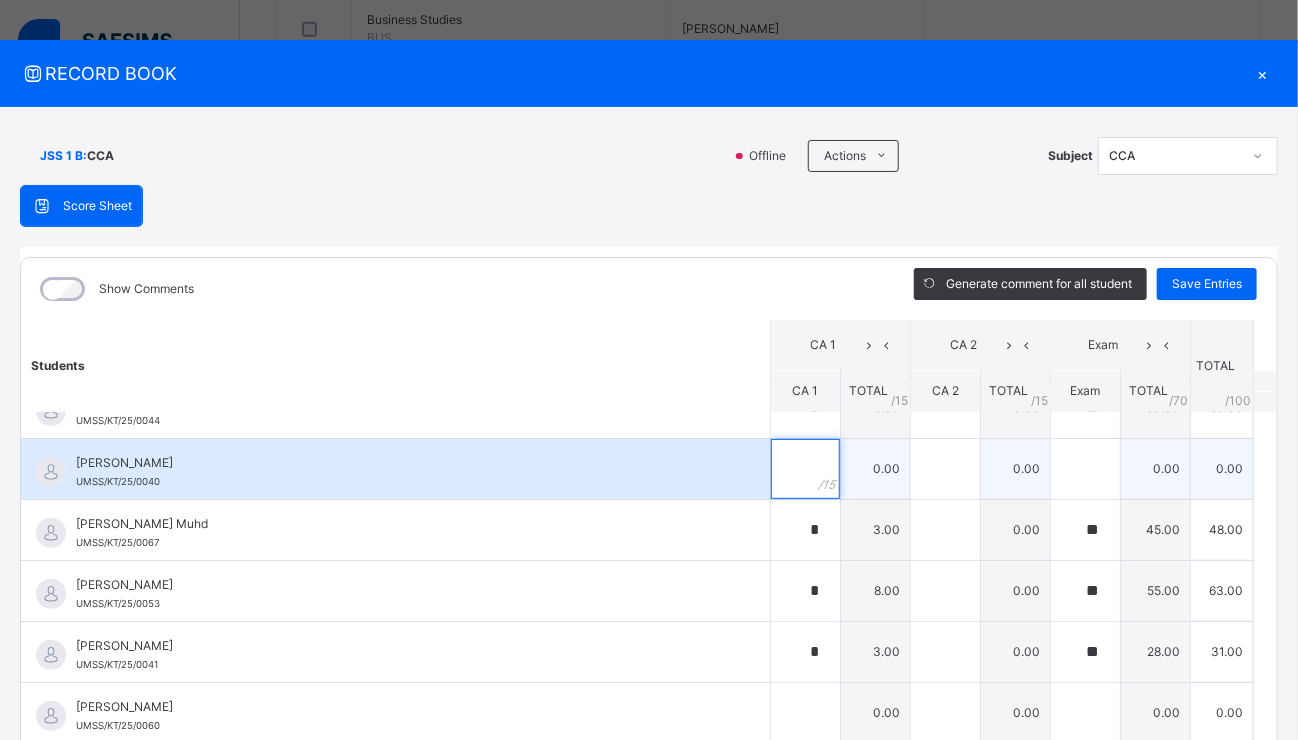 click at bounding box center [805, 469] 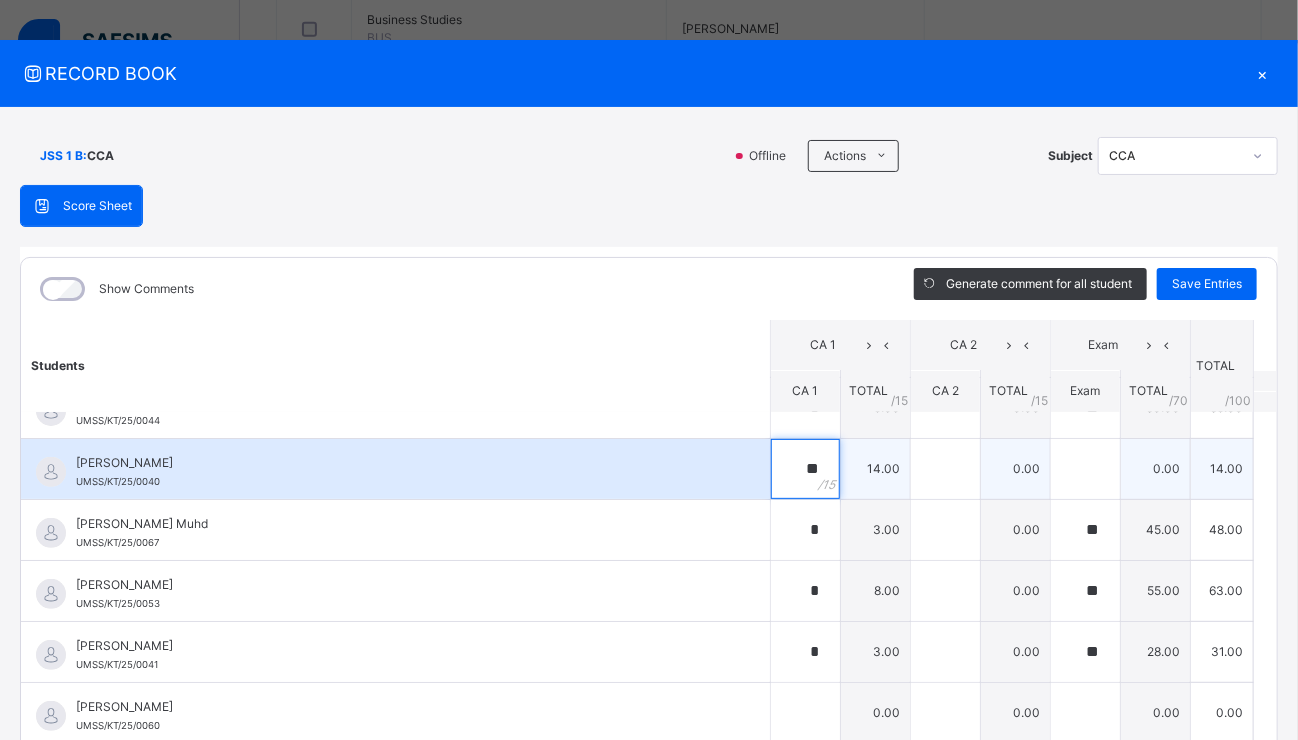 type on "**" 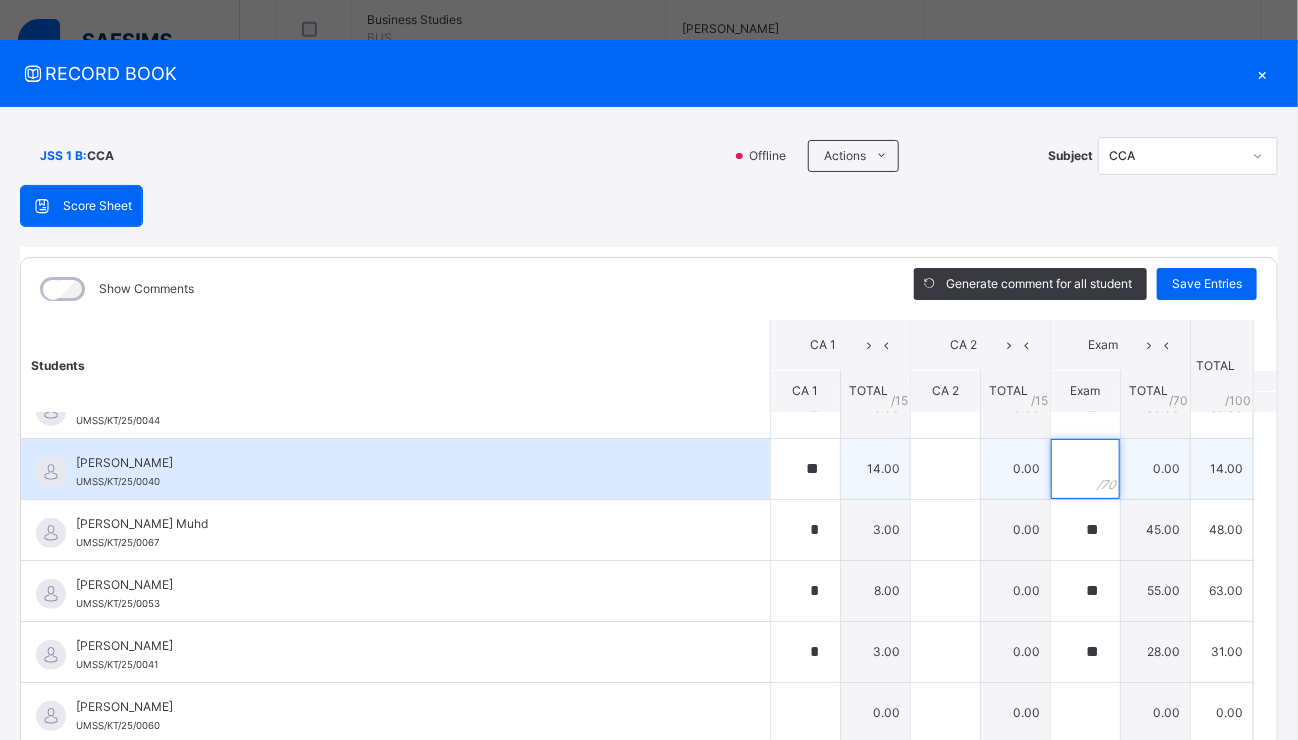click at bounding box center (1085, 469) 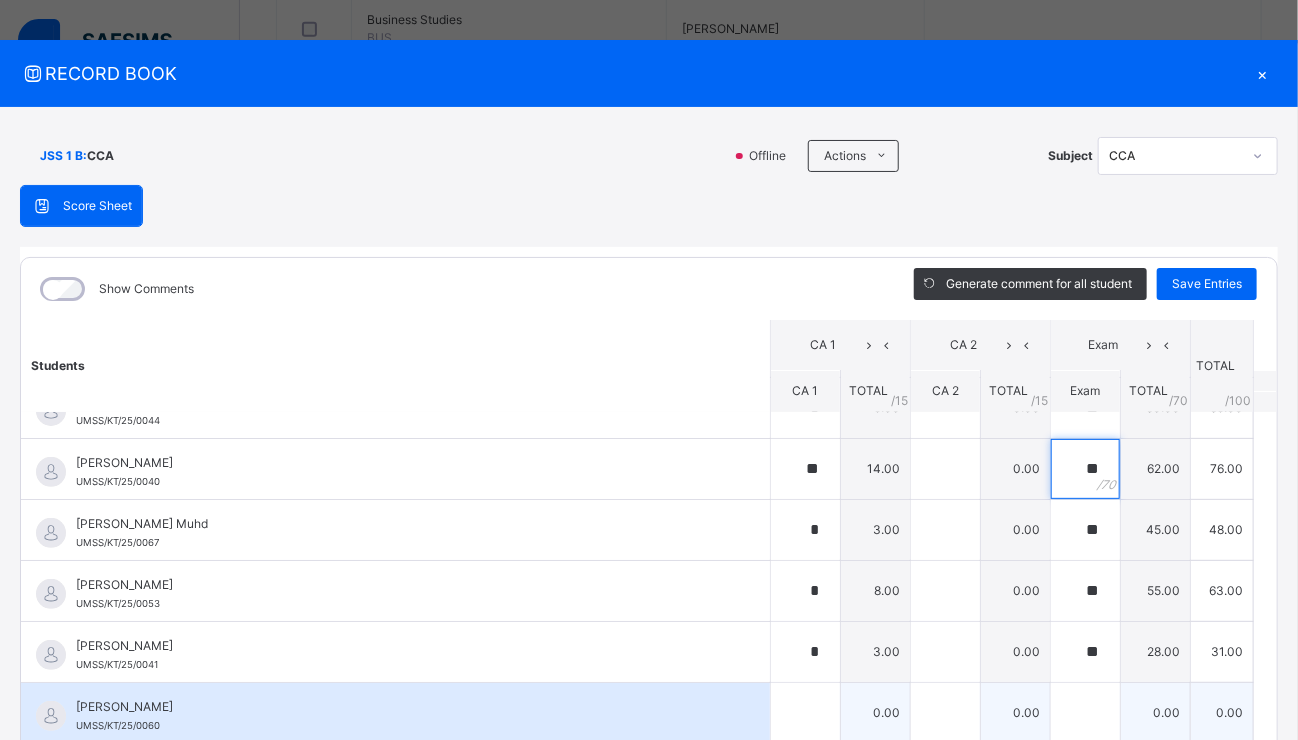 type on "**" 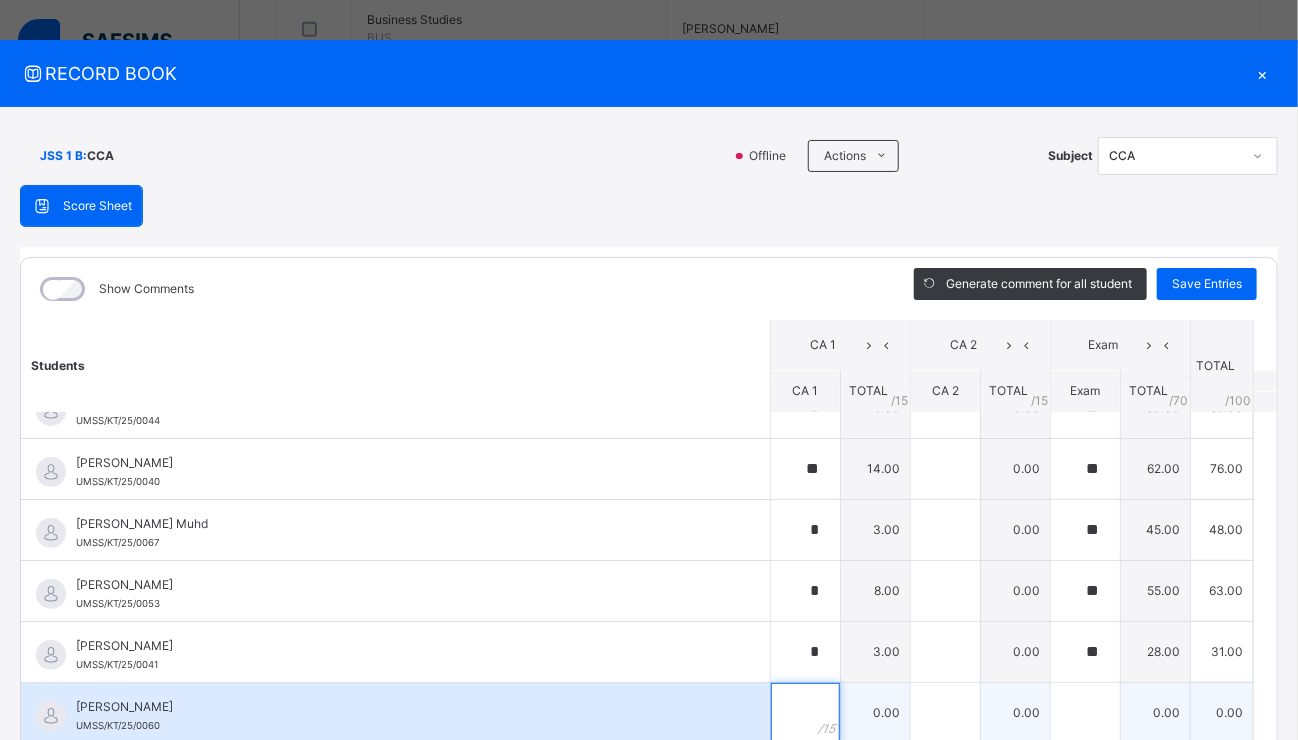 click at bounding box center (805, 713) 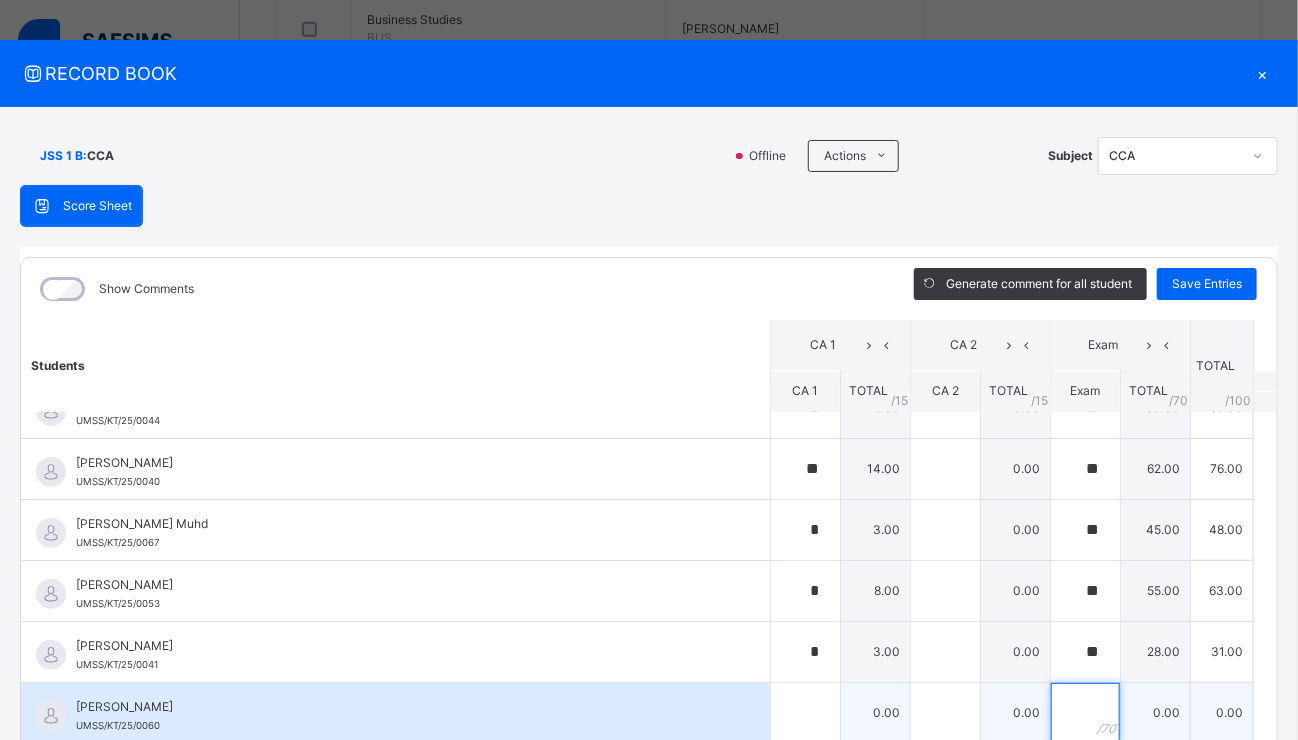 click at bounding box center [1085, 713] 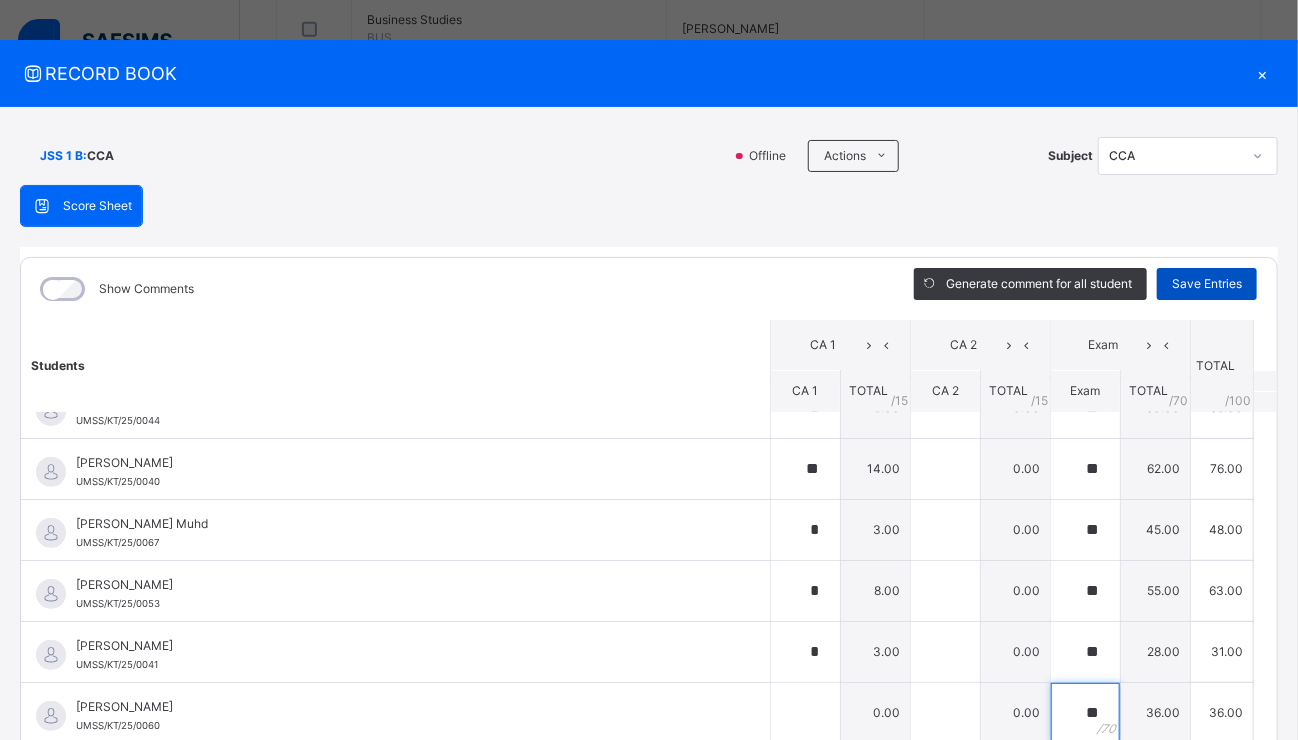 type on "**" 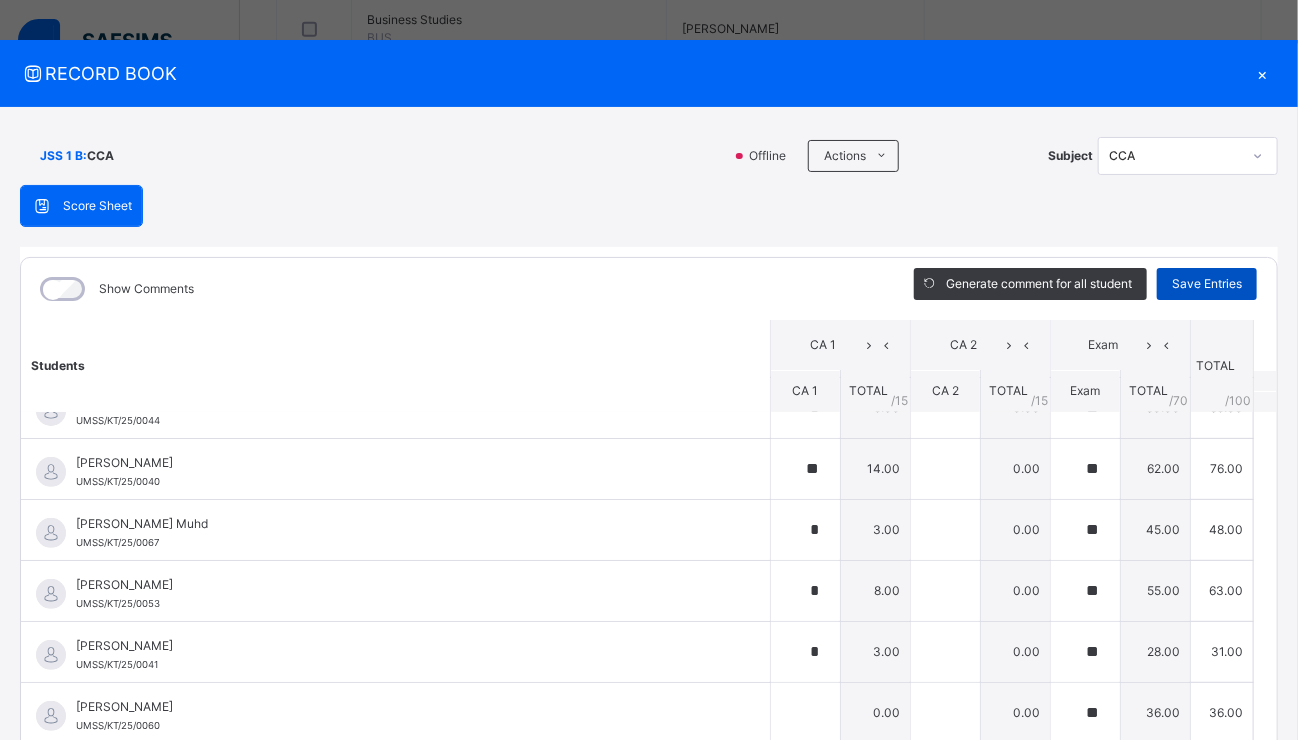 click on "Save Entries" at bounding box center [1207, 284] 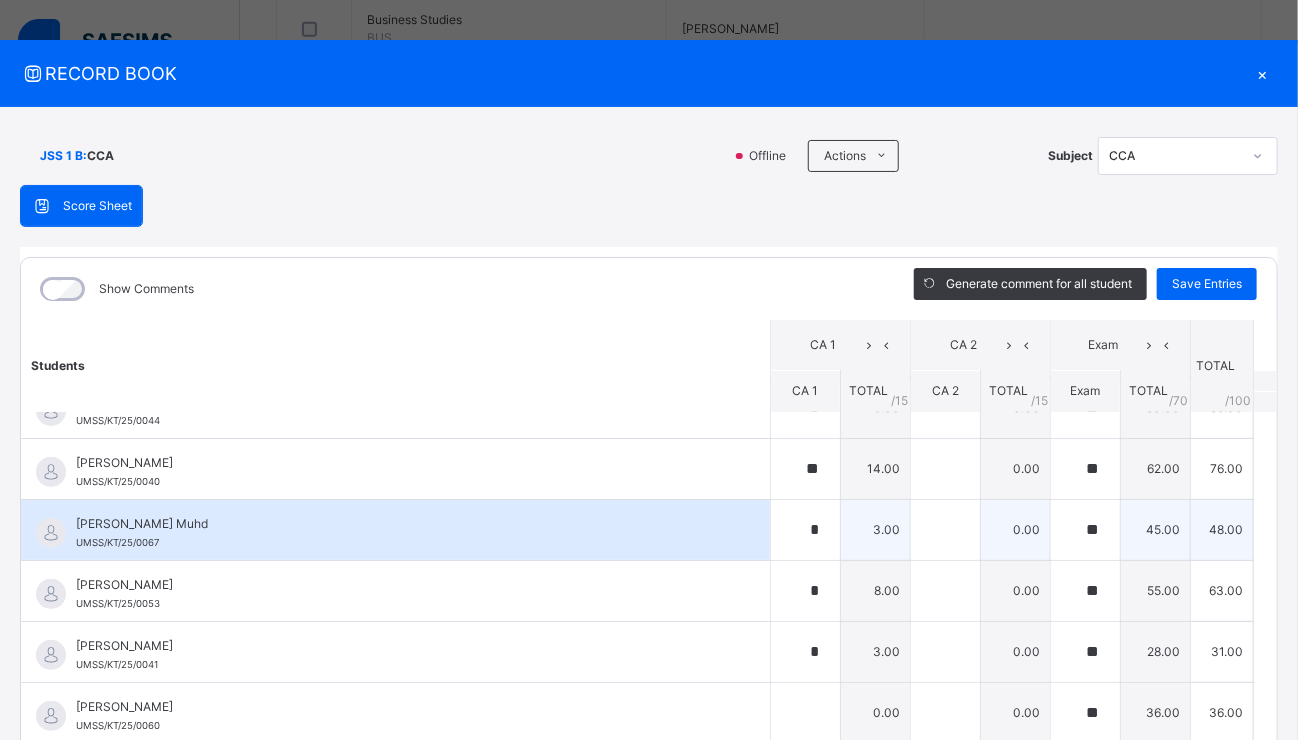 click on "[PERSON_NAME] Muhd UMSS/KT/25/0067" at bounding box center (395, 530) 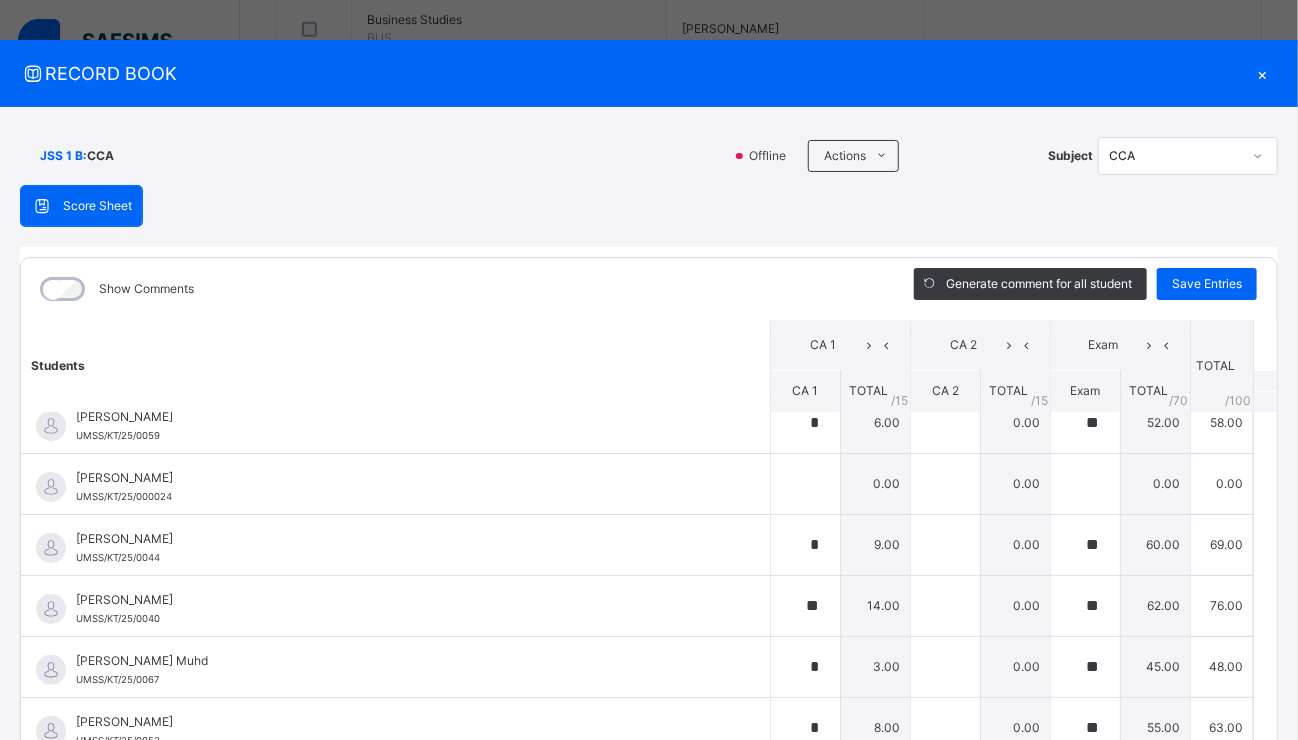 scroll, scrollTop: 120, scrollLeft: 0, axis: vertical 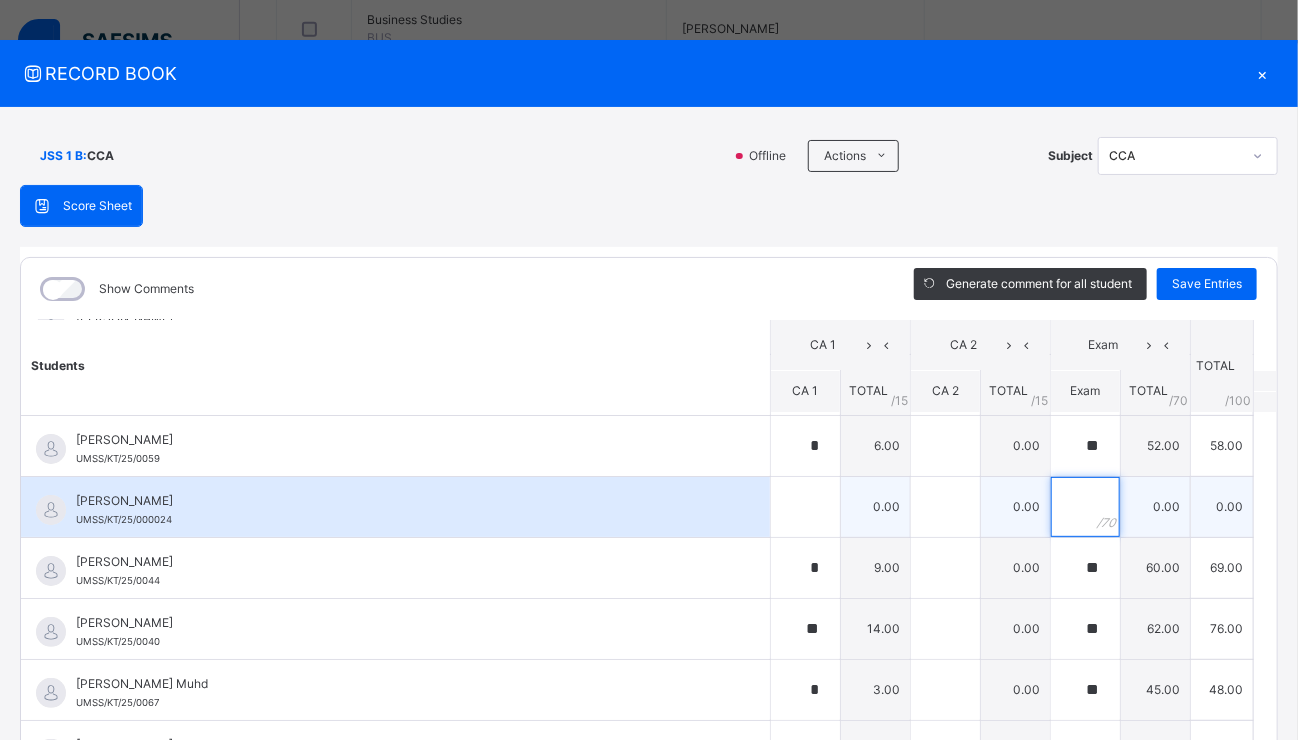 click at bounding box center (1085, 507) 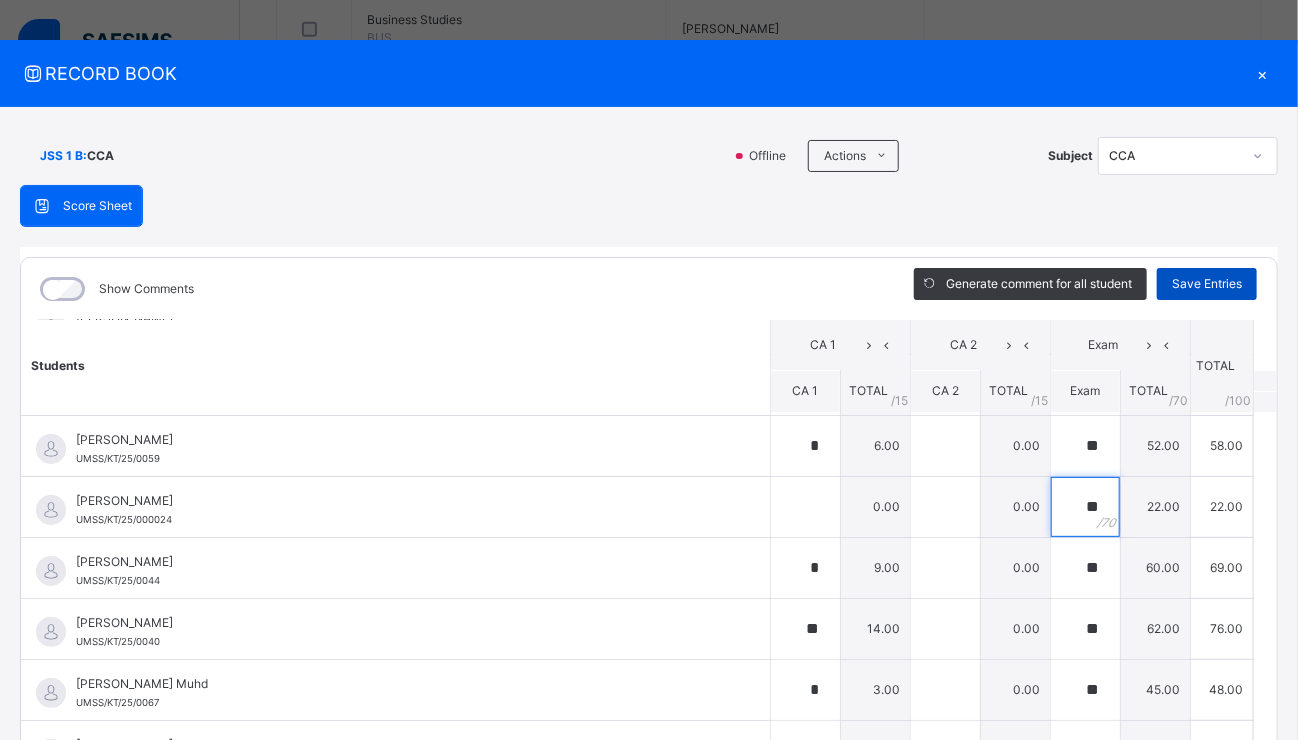 type on "**" 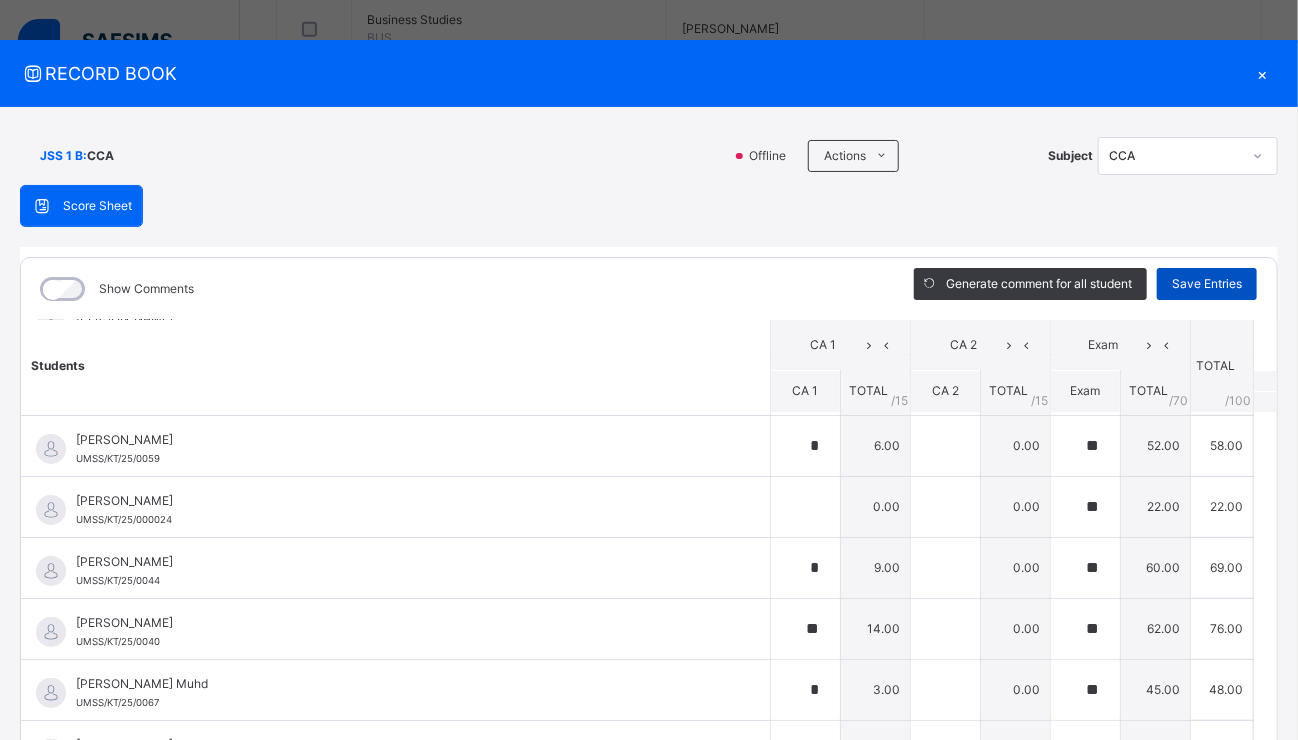click on "Save Entries" at bounding box center (1207, 284) 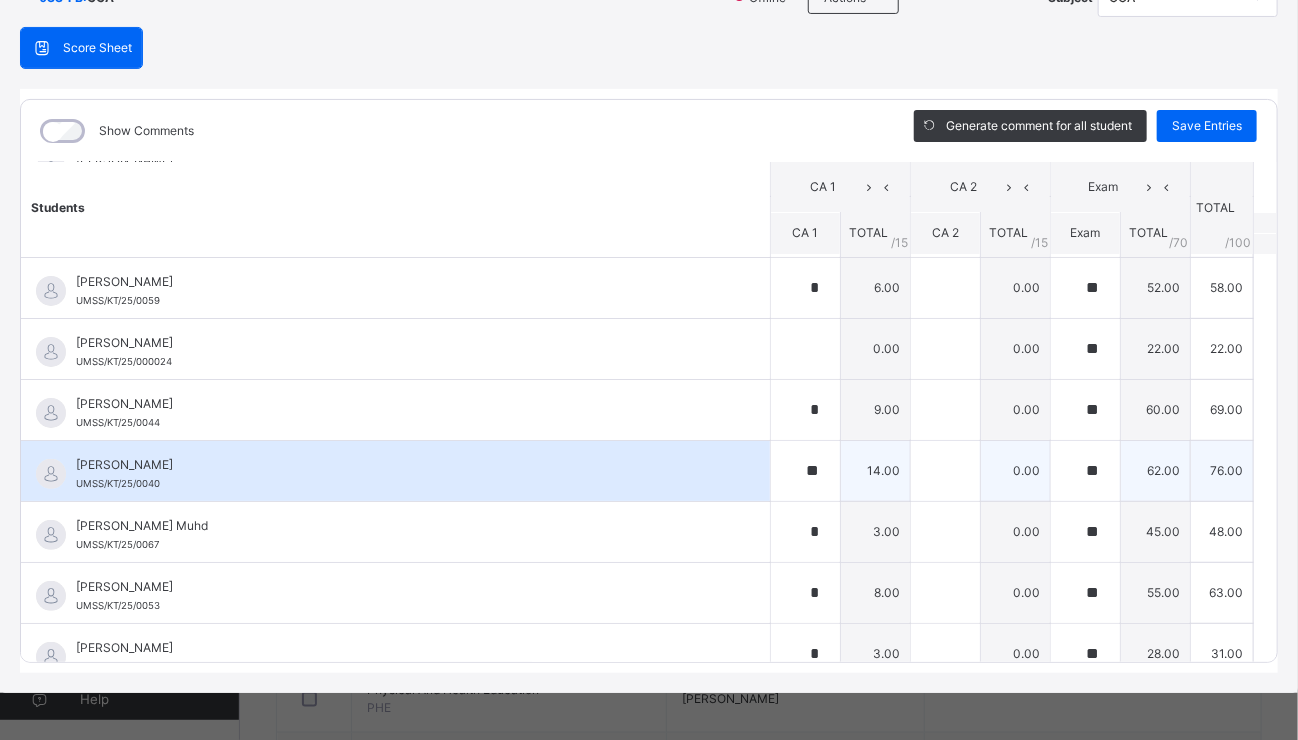 scroll, scrollTop: 170, scrollLeft: 0, axis: vertical 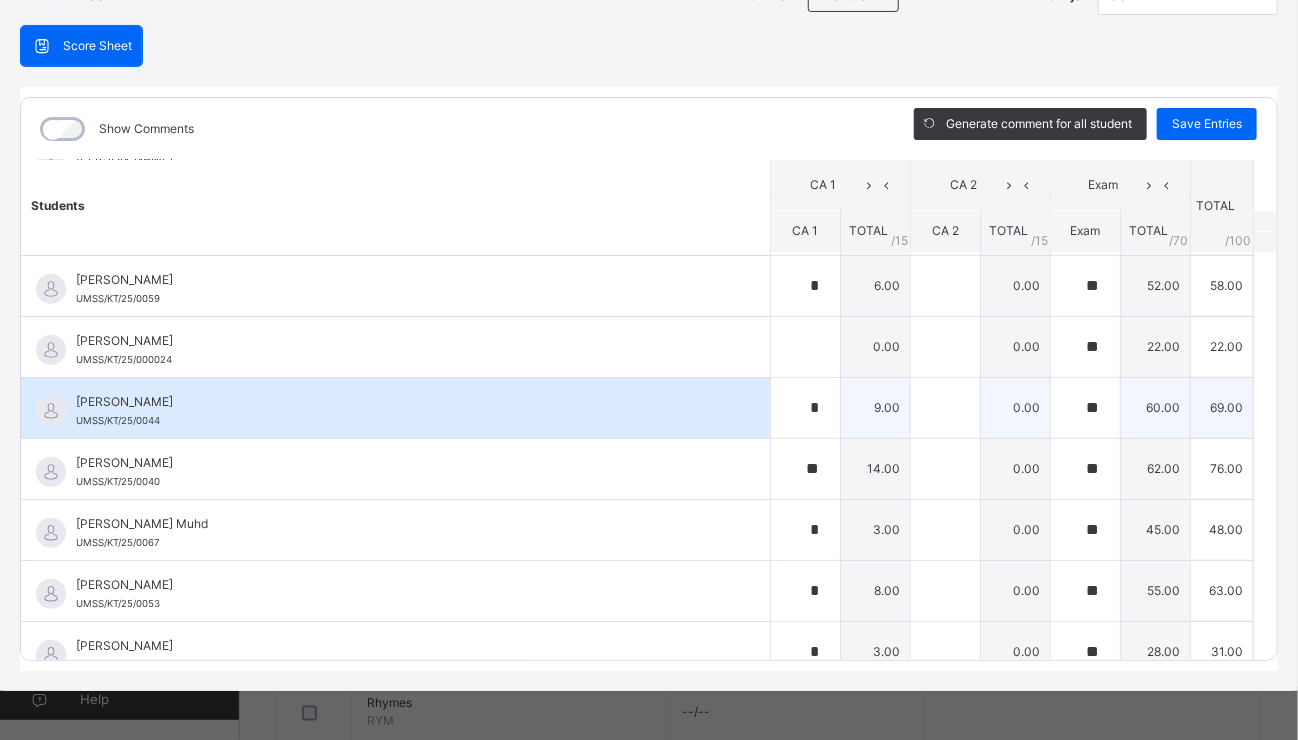 click on "[PERSON_NAME]" at bounding box center [400, 402] 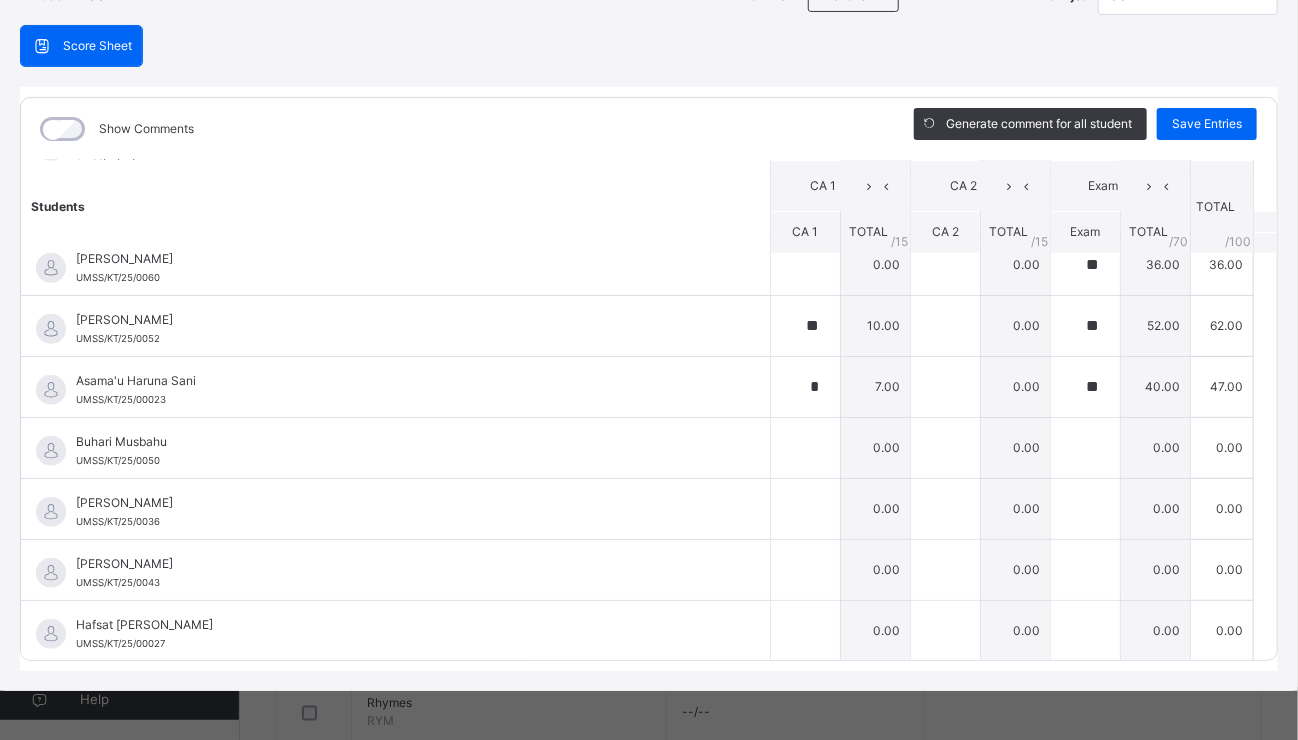 scroll, scrollTop: 680, scrollLeft: 0, axis: vertical 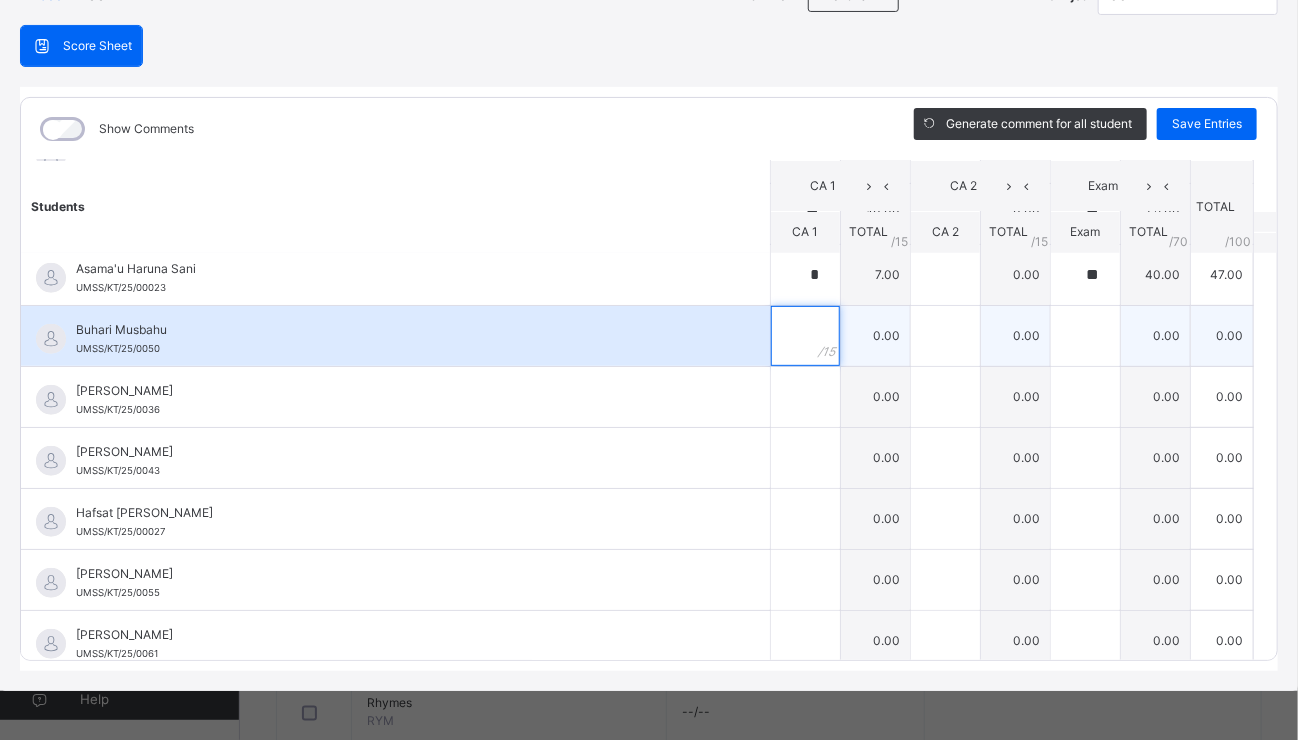click at bounding box center (805, 336) 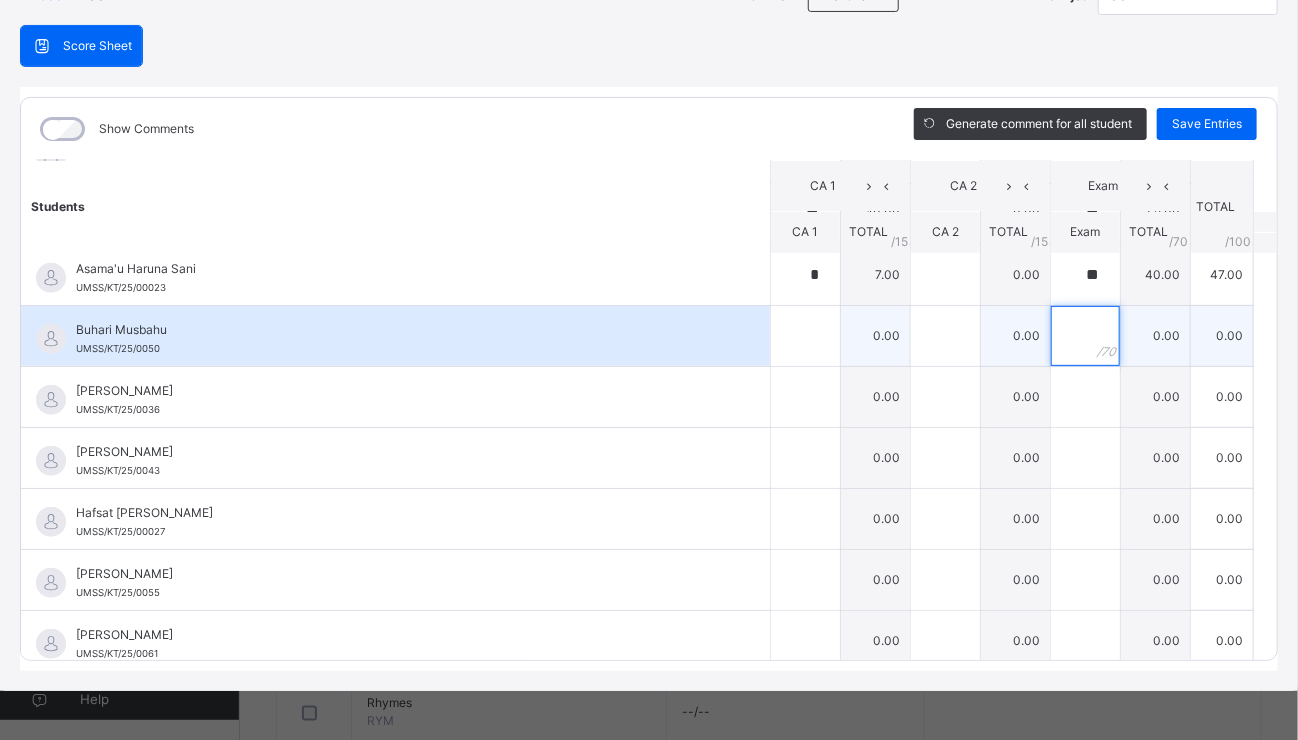 click at bounding box center [1085, 336] 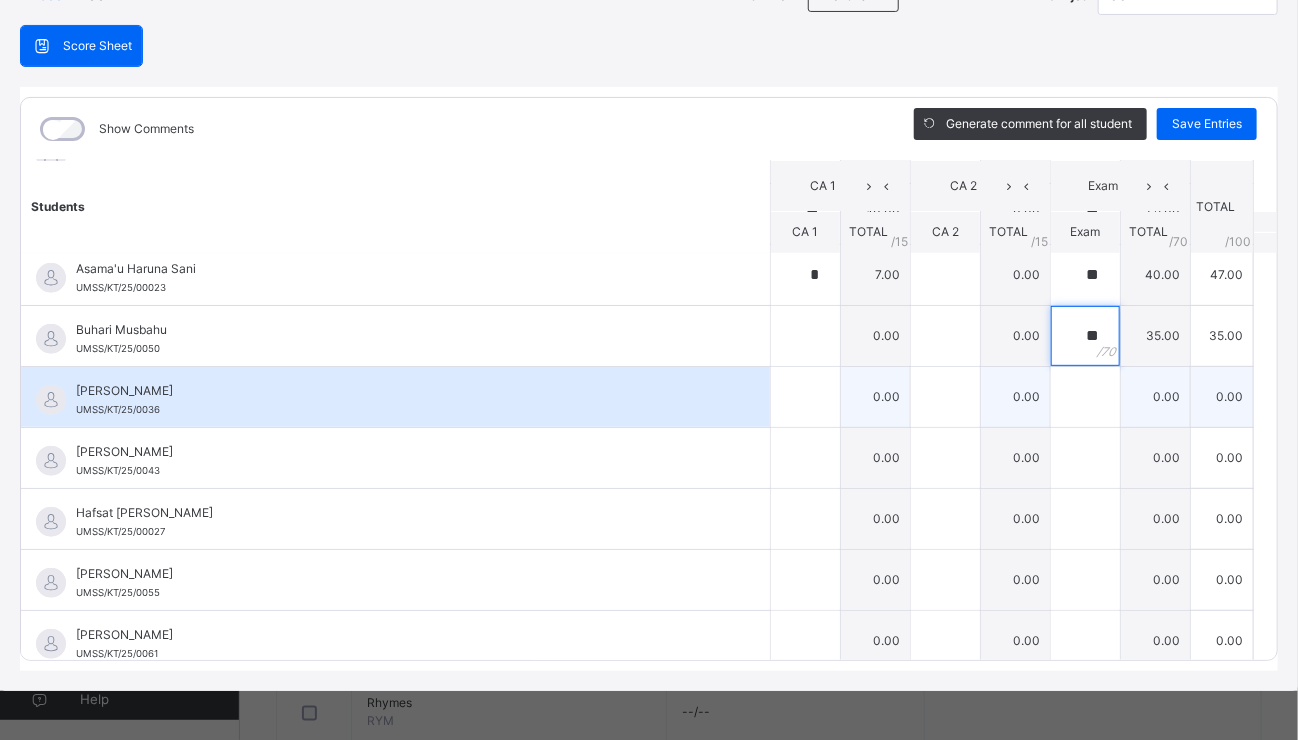 type on "**" 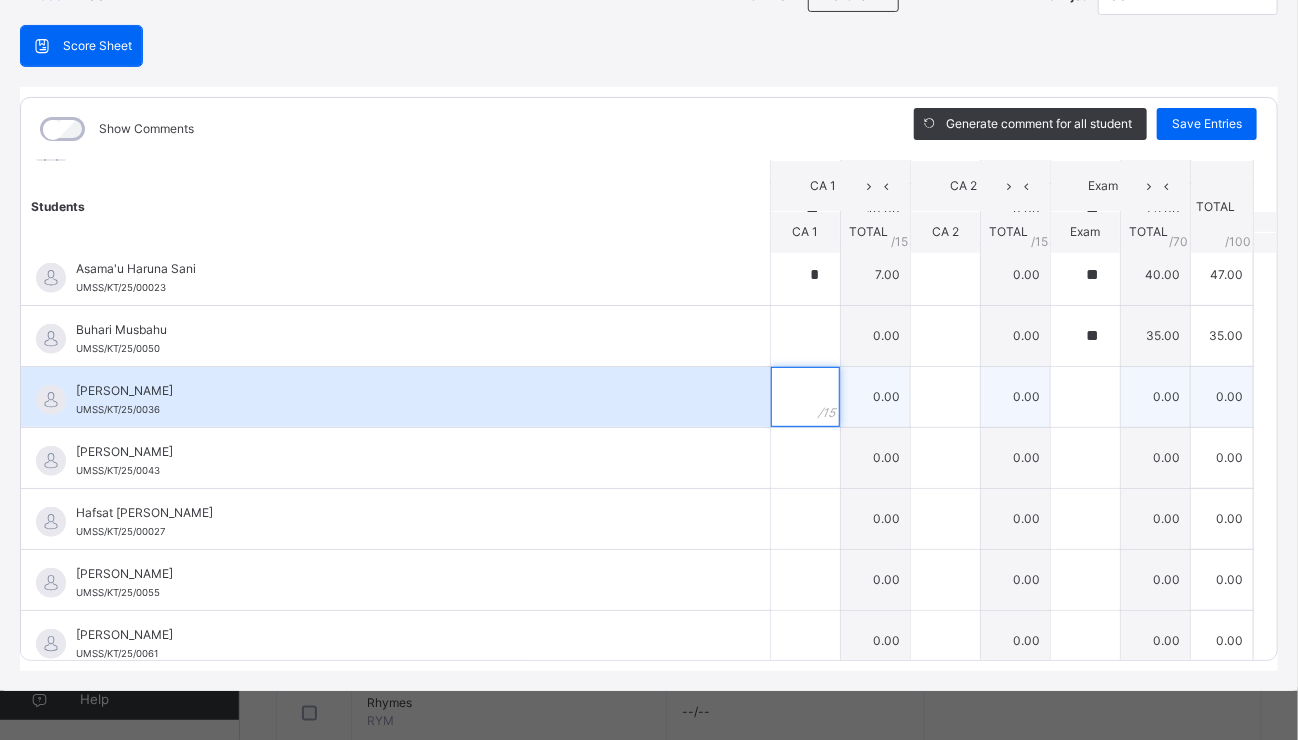 click at bounding box center [805, 397] 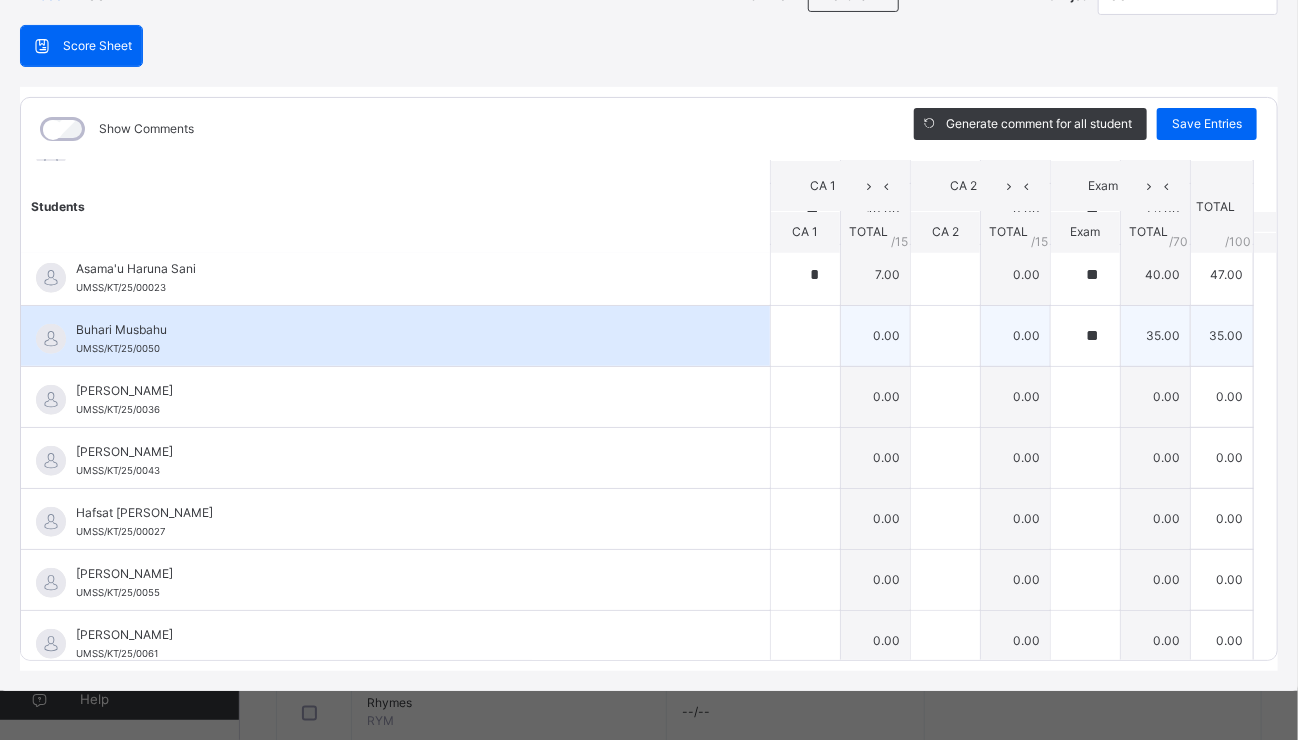 click on "Buhari  Musbahu UMSS/KT/25/0050" at bounding box center (395, 336) 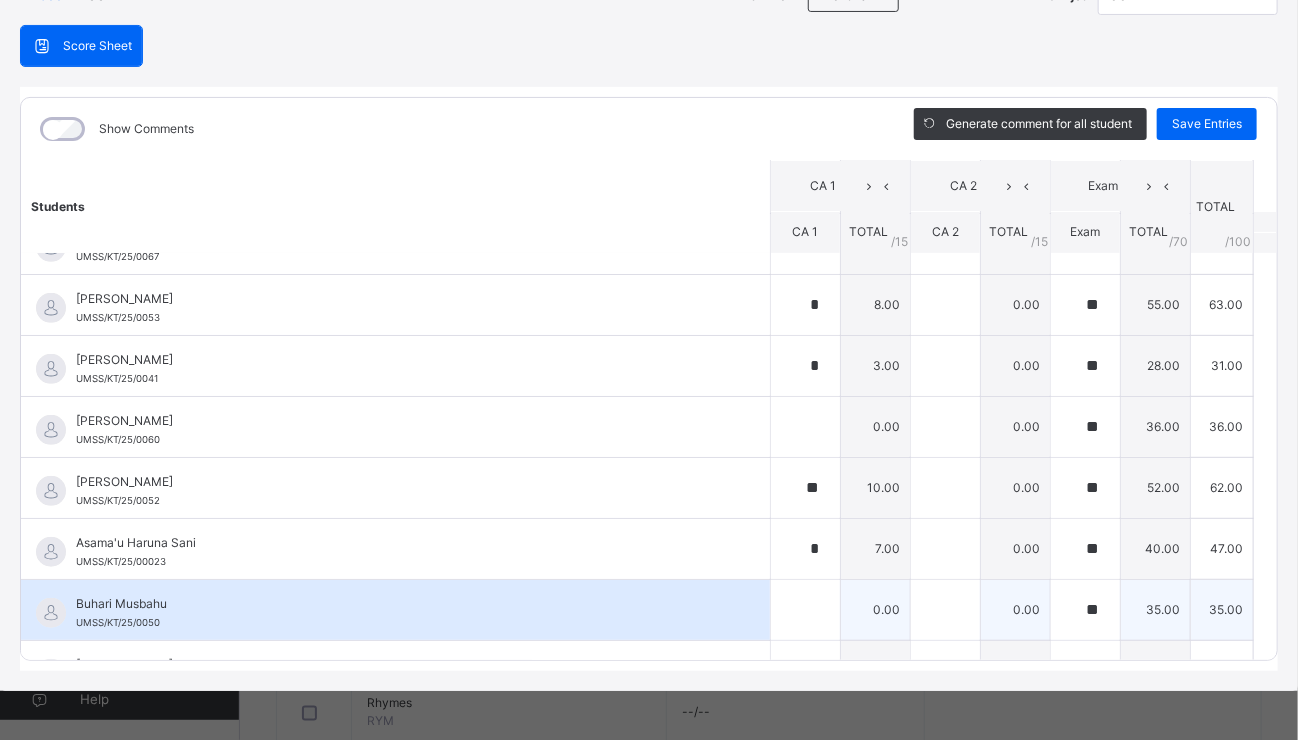 scroll, scrollTop: 86, scrollLeft: 0, axis: vertical 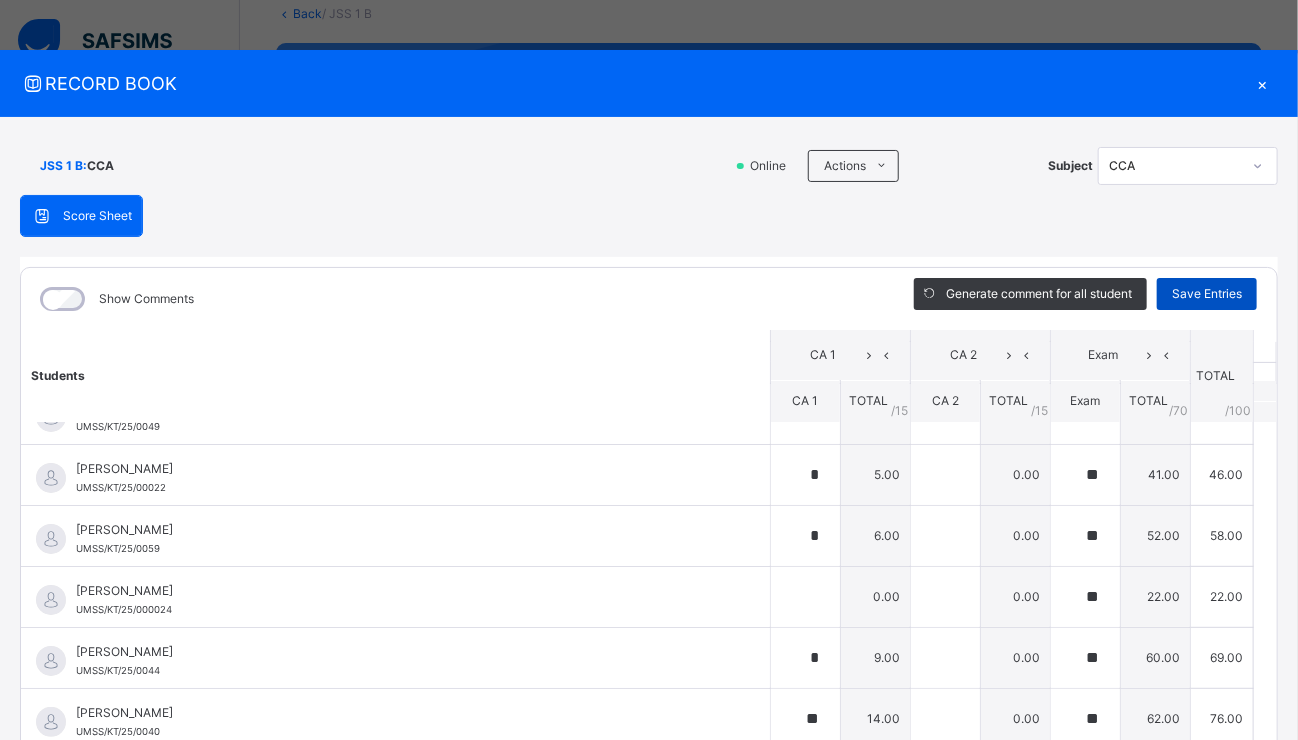 click on "Save Entries" at bounding box center (1207, 294) 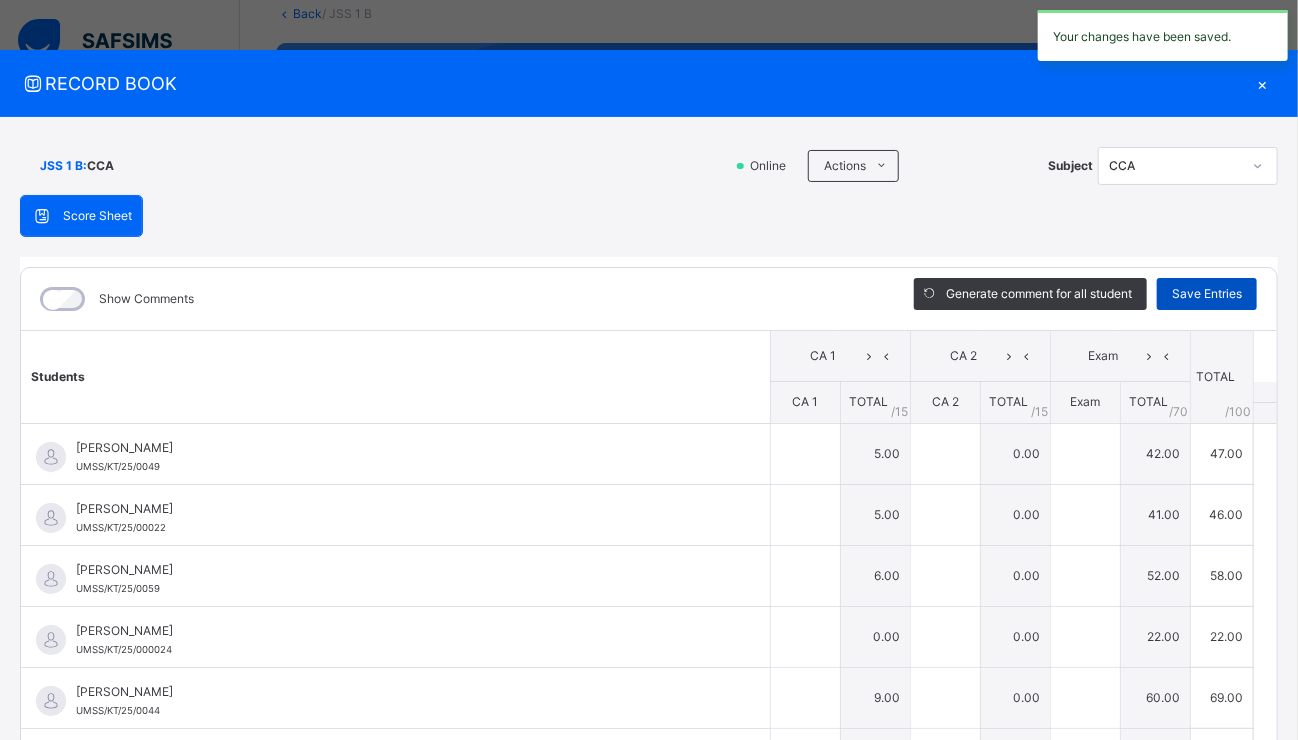 type on "*" 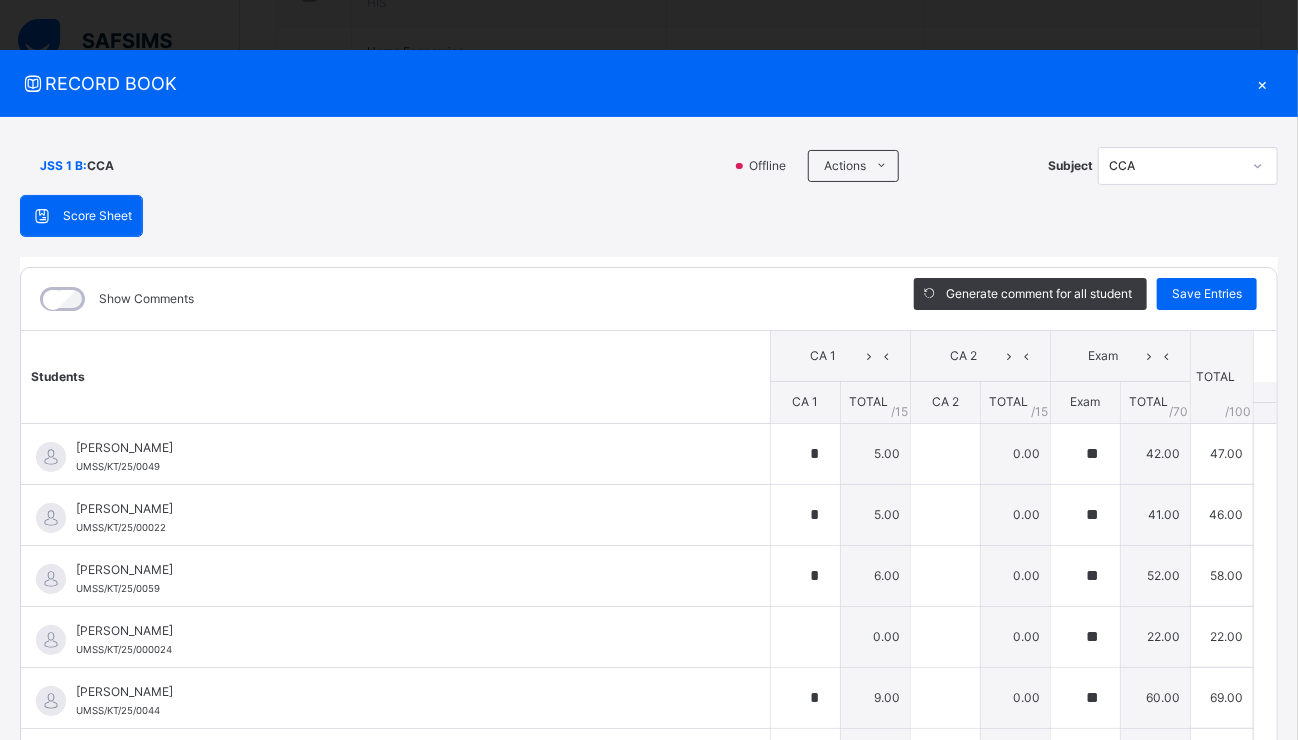 scroll, scrollTop: 1285, scrollLeft: 0, axis: vertical 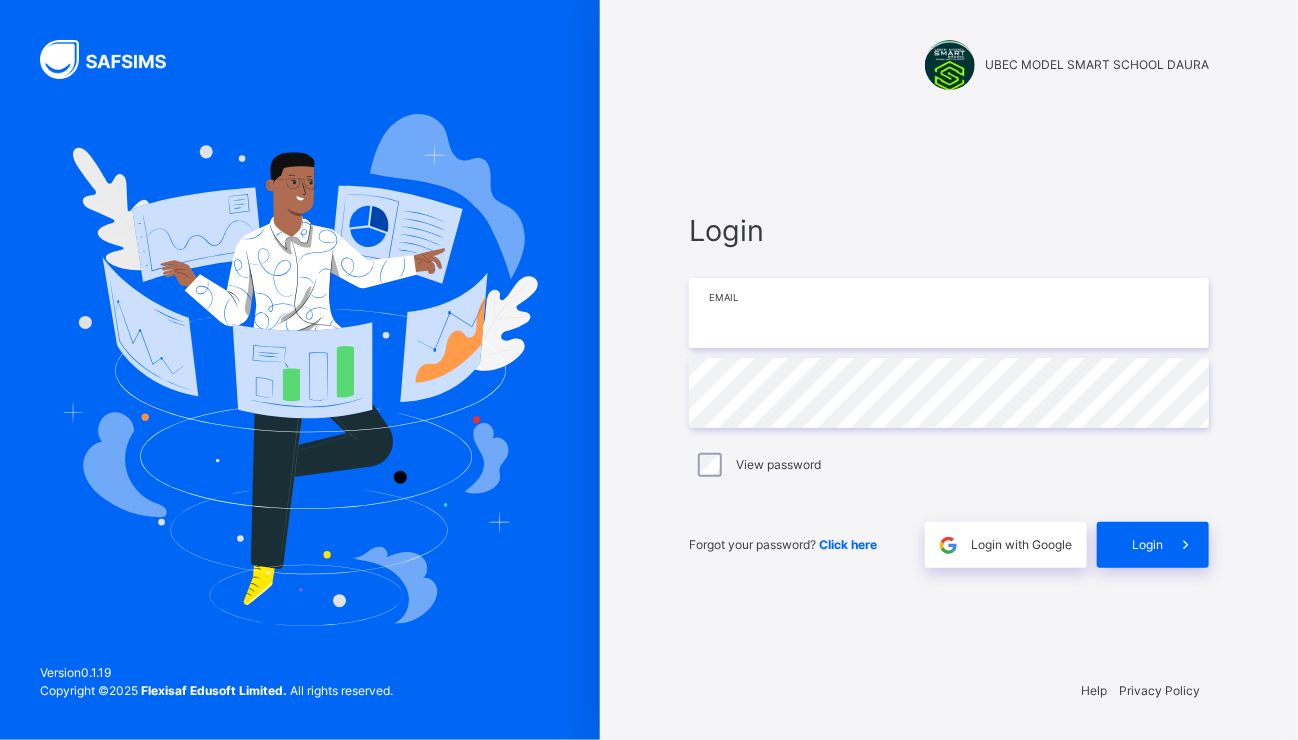type on "**********" 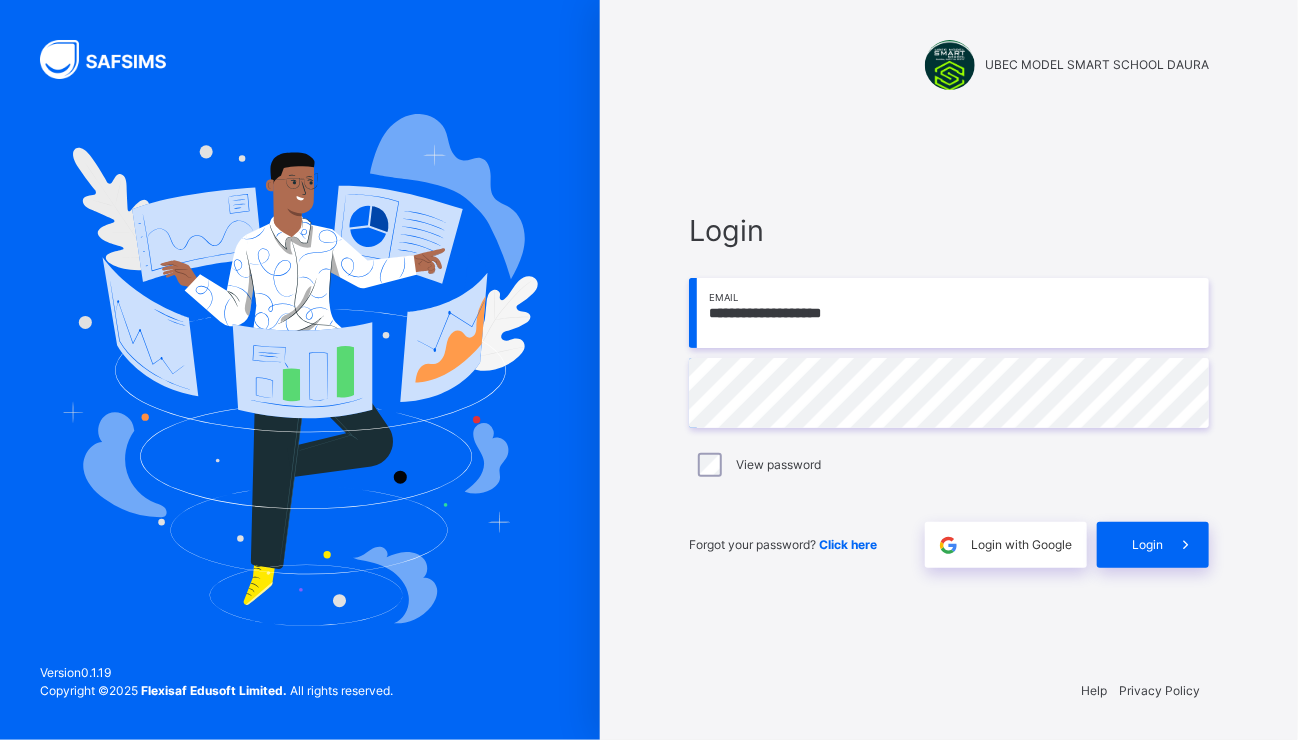 scroll, scrollTop: 0, scrollLeft: 0, axis: both 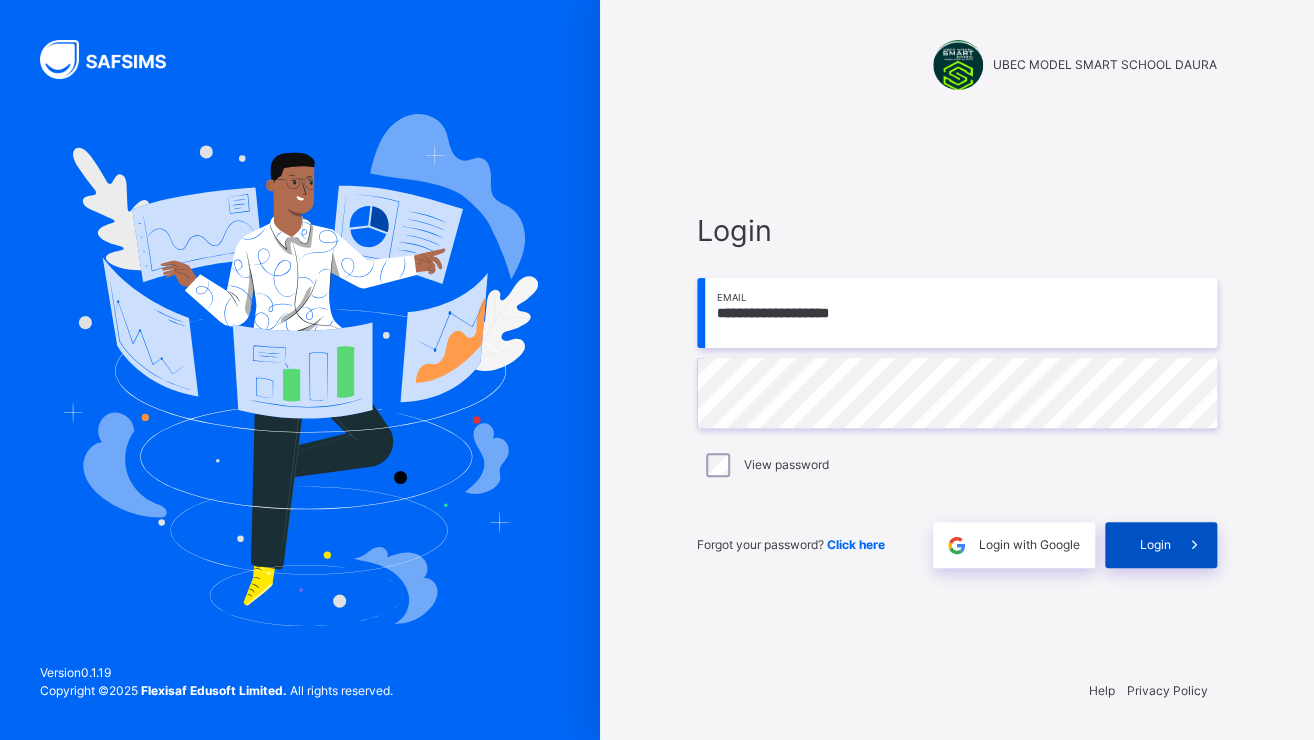 click on "Login" at bounding box center [1161, 545] 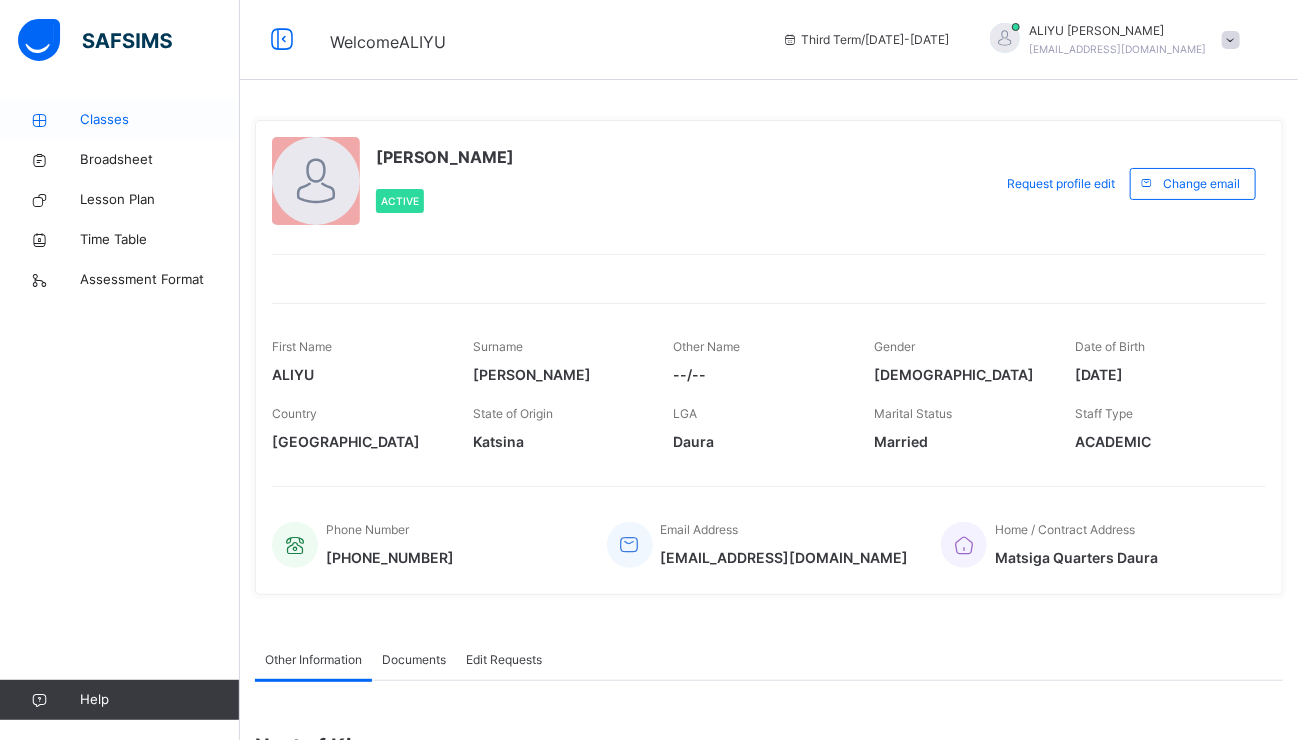 click at bounding box center (40, 120) 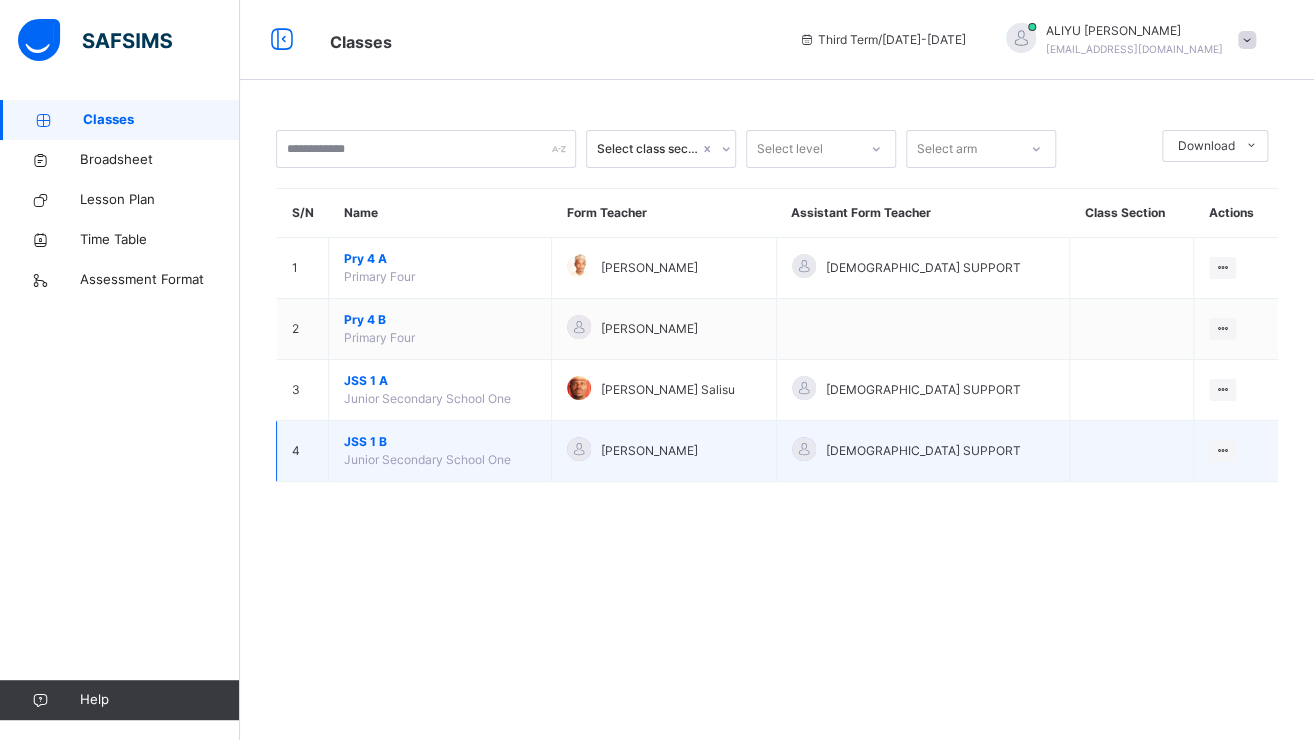 click on "JSS 1   B" at bounding box center (440, 442) 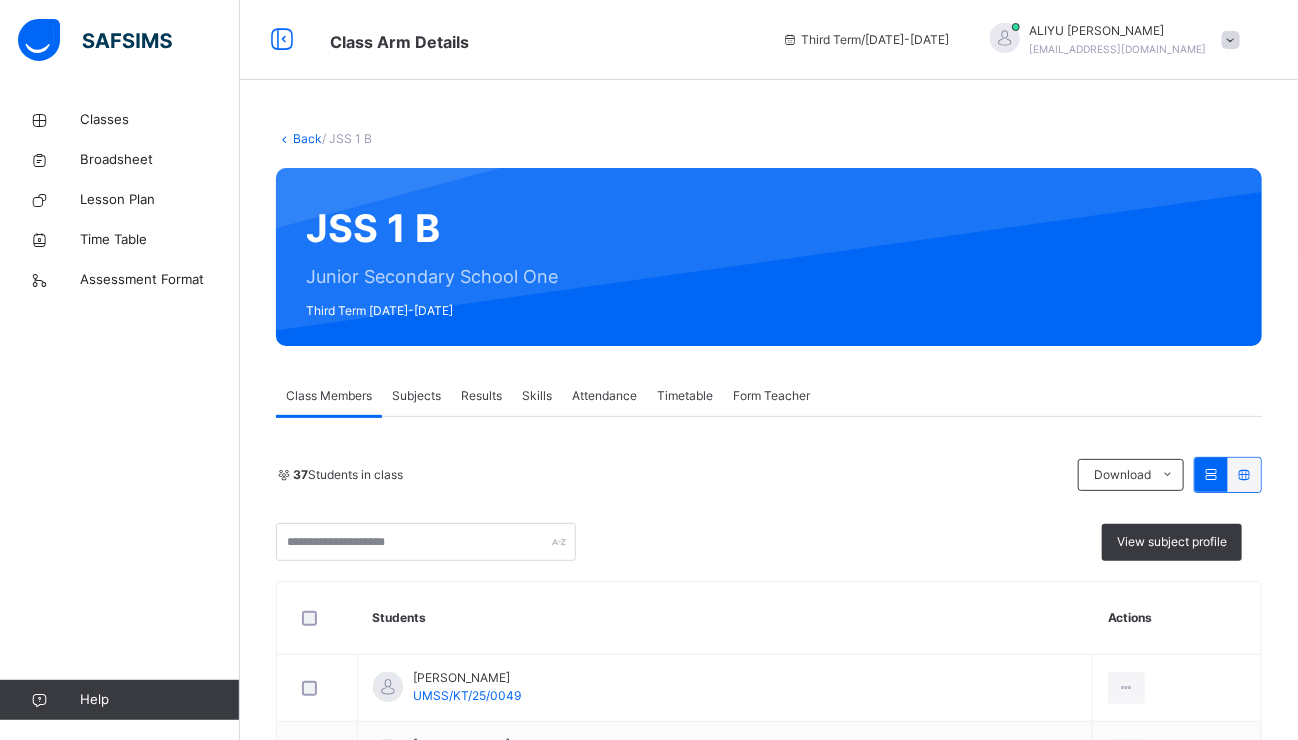 click on "Subjects" at bounding box center (416, 396) 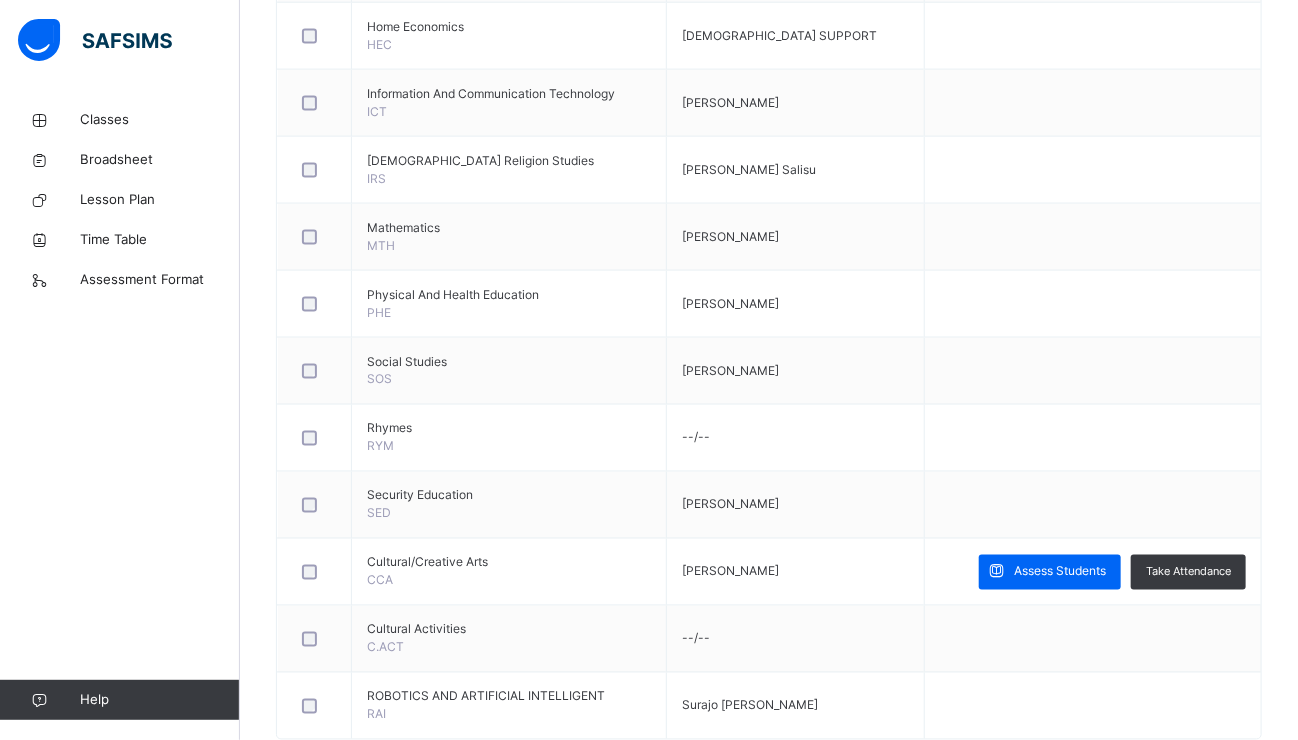 scroll, scrollTop: 1285, scrollLeft: 0, axis: vertical 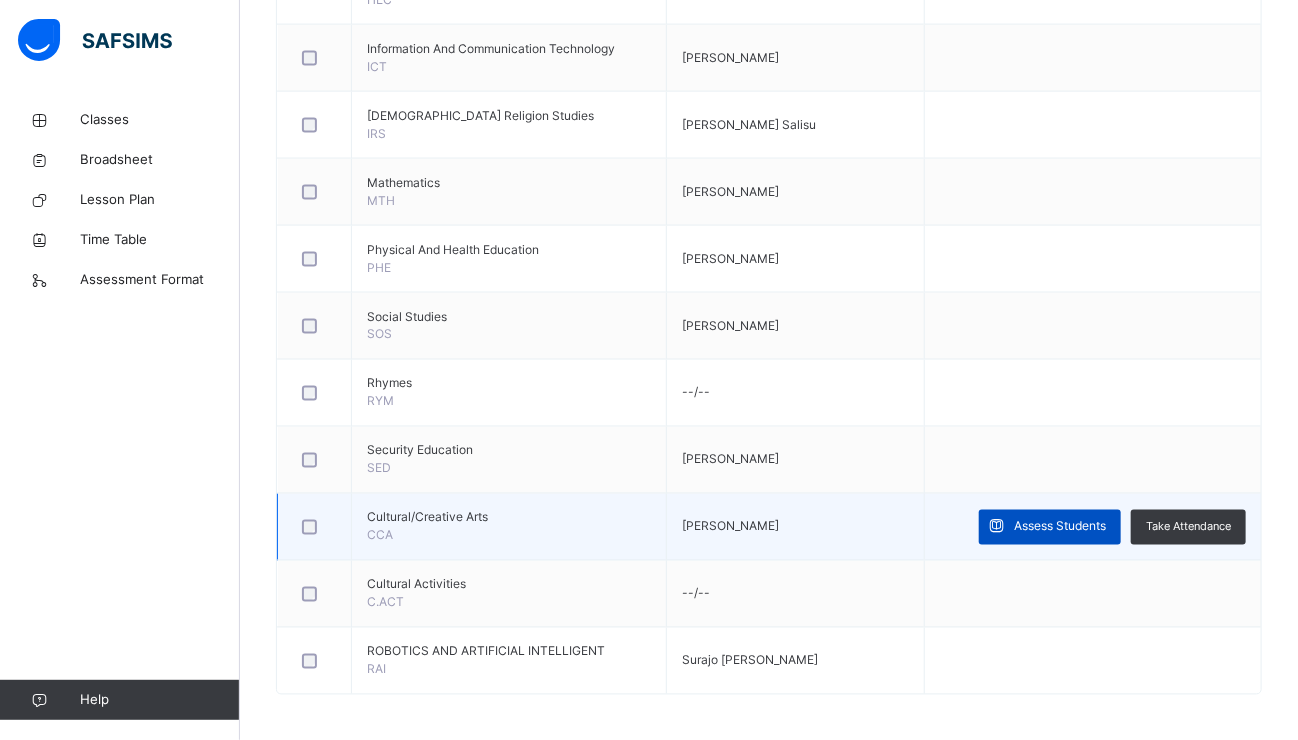 click on "Assess Students" at bounding box center (1050, 527) 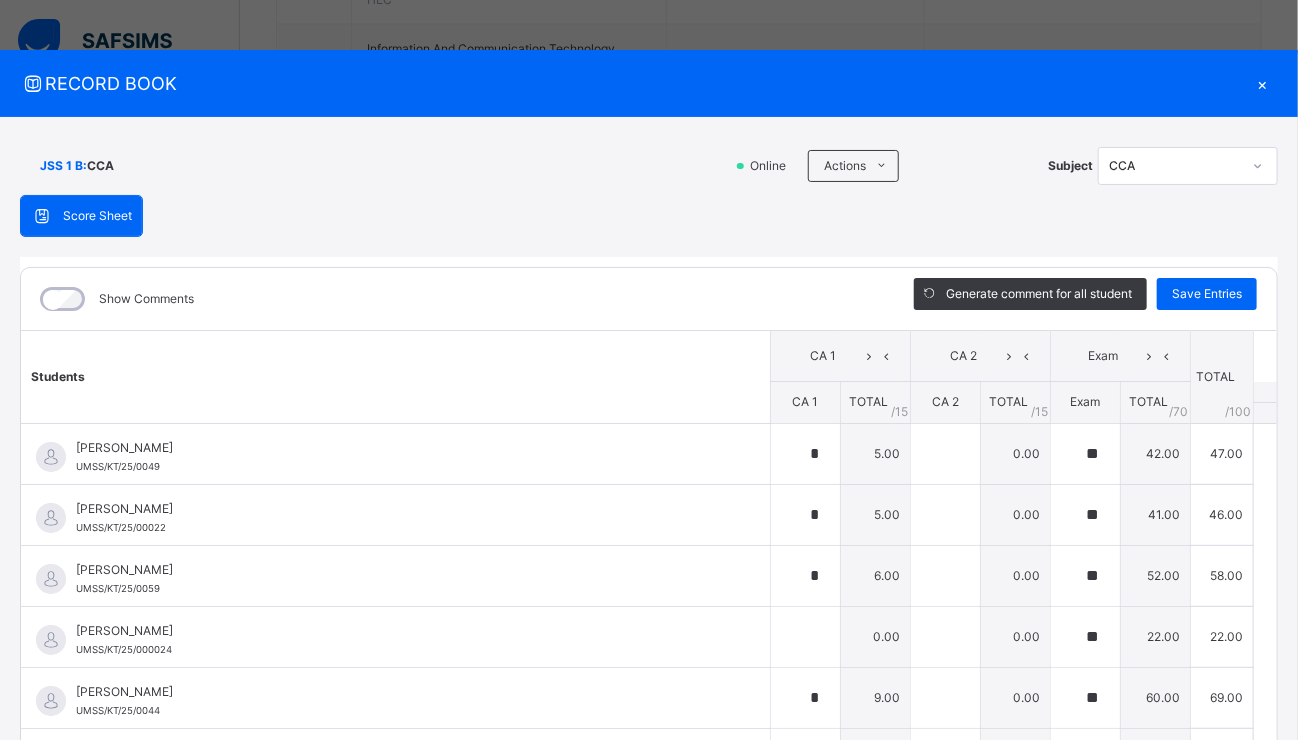 type on "*" 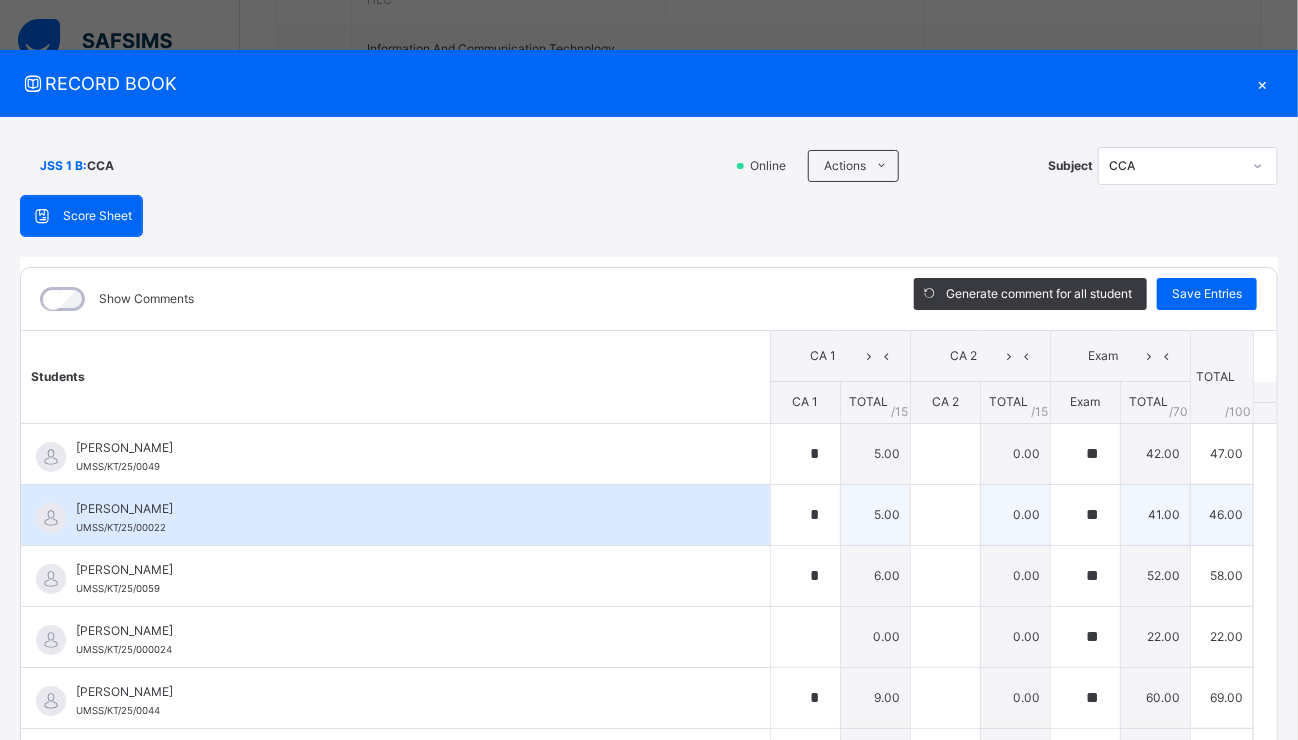 click on "[PERSON_NAME]" at bounding box center [400, 509] 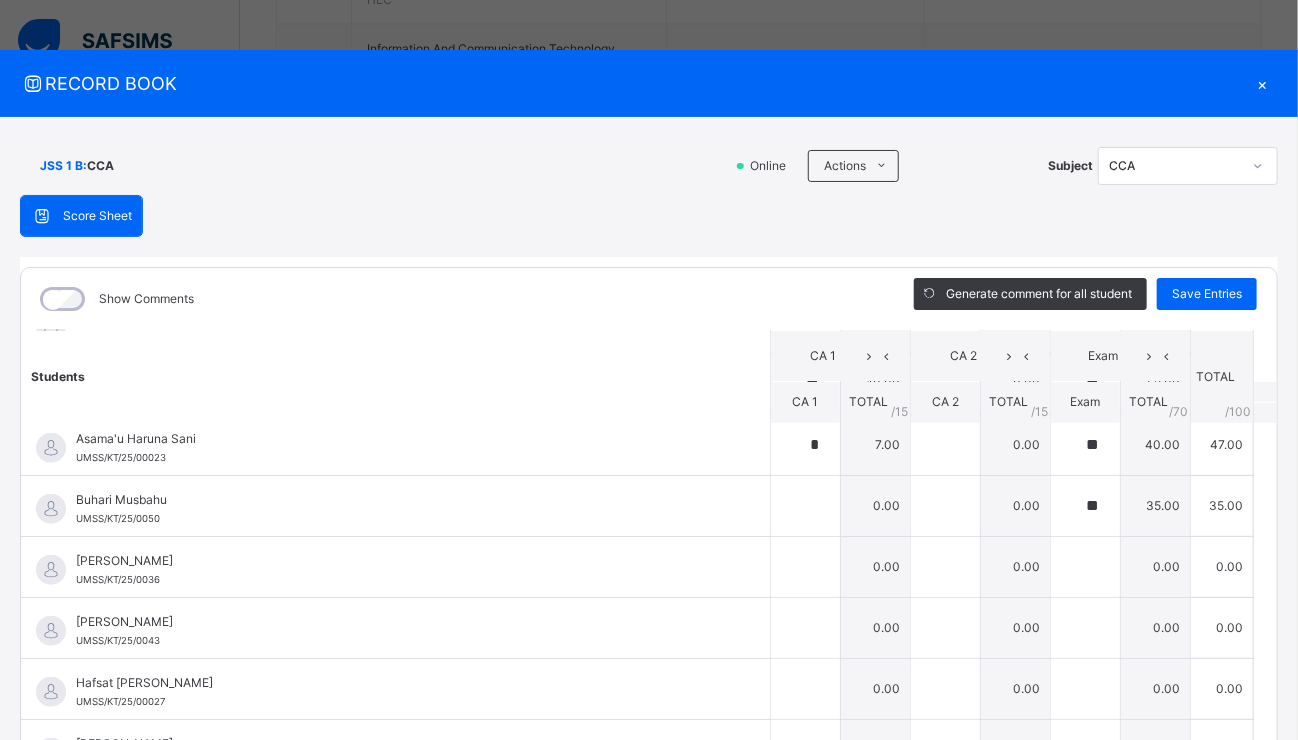 scroll, scrollTop: 720, scrollLeft: 0, axis: vertical 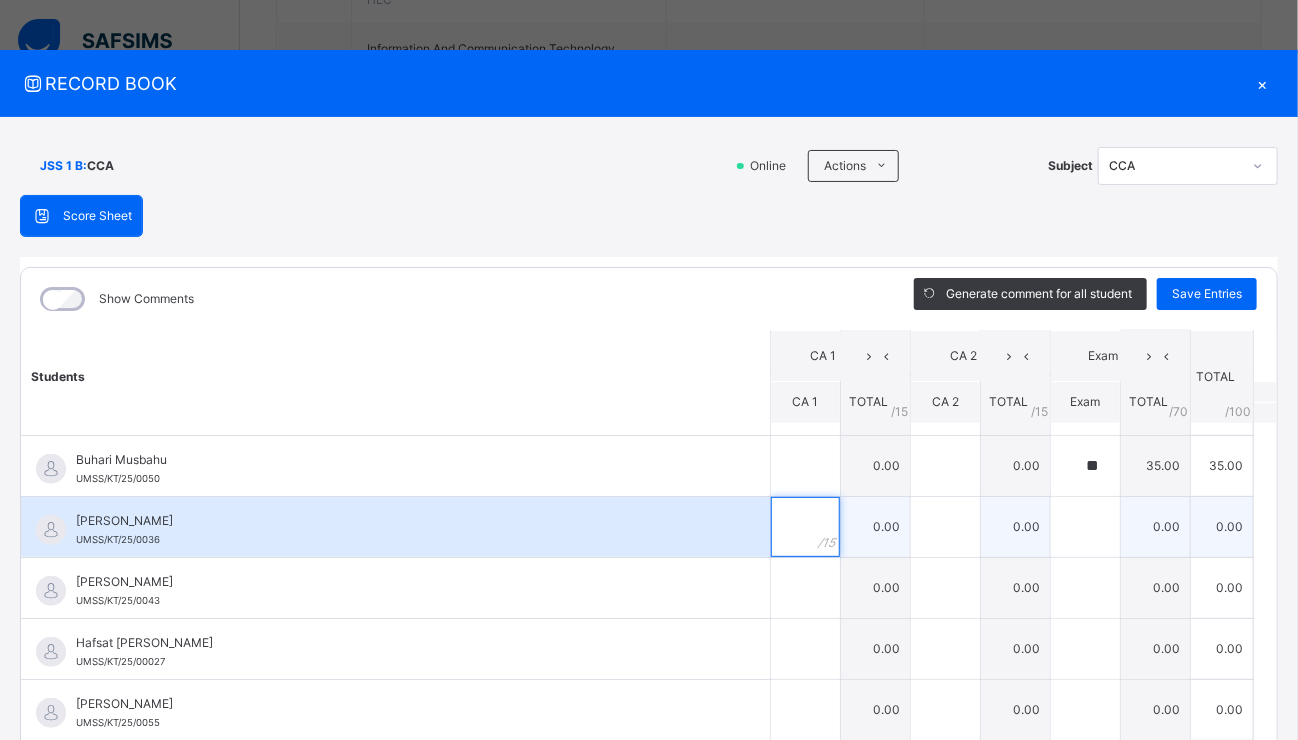 click at bounding box center (805, 527) 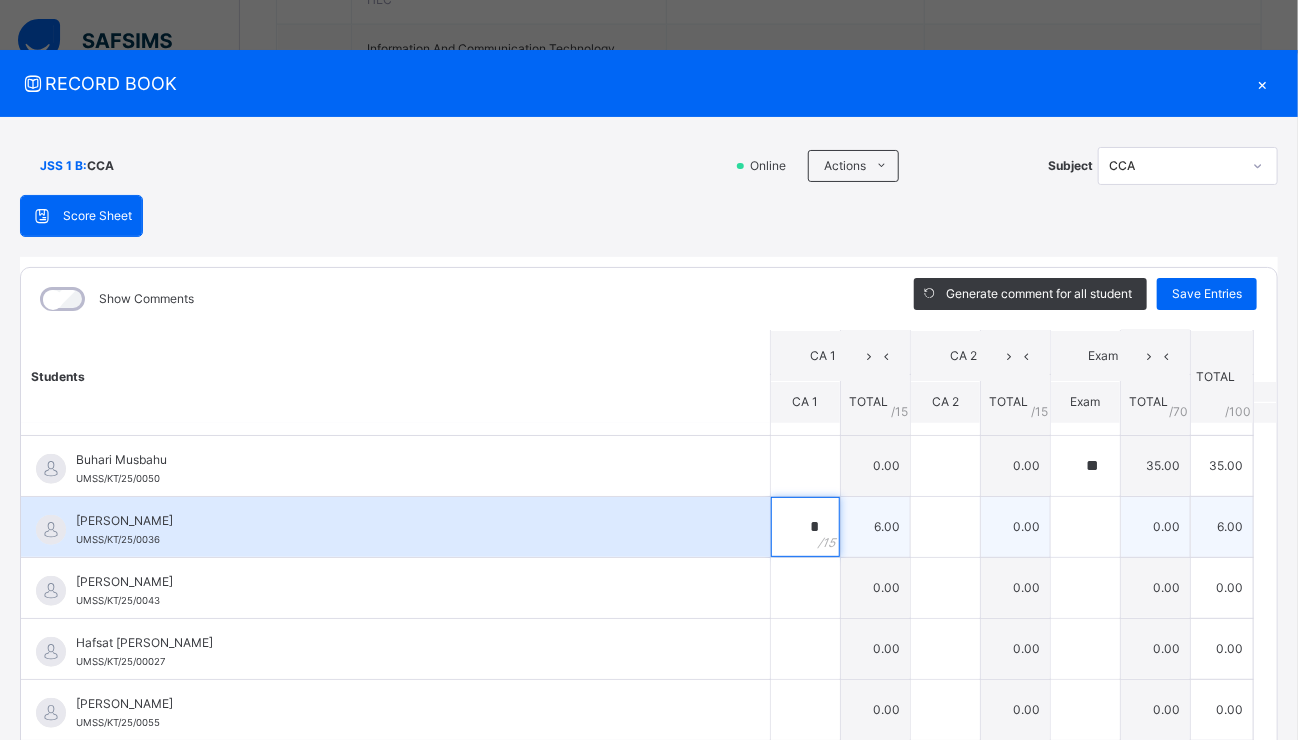 type on "*" 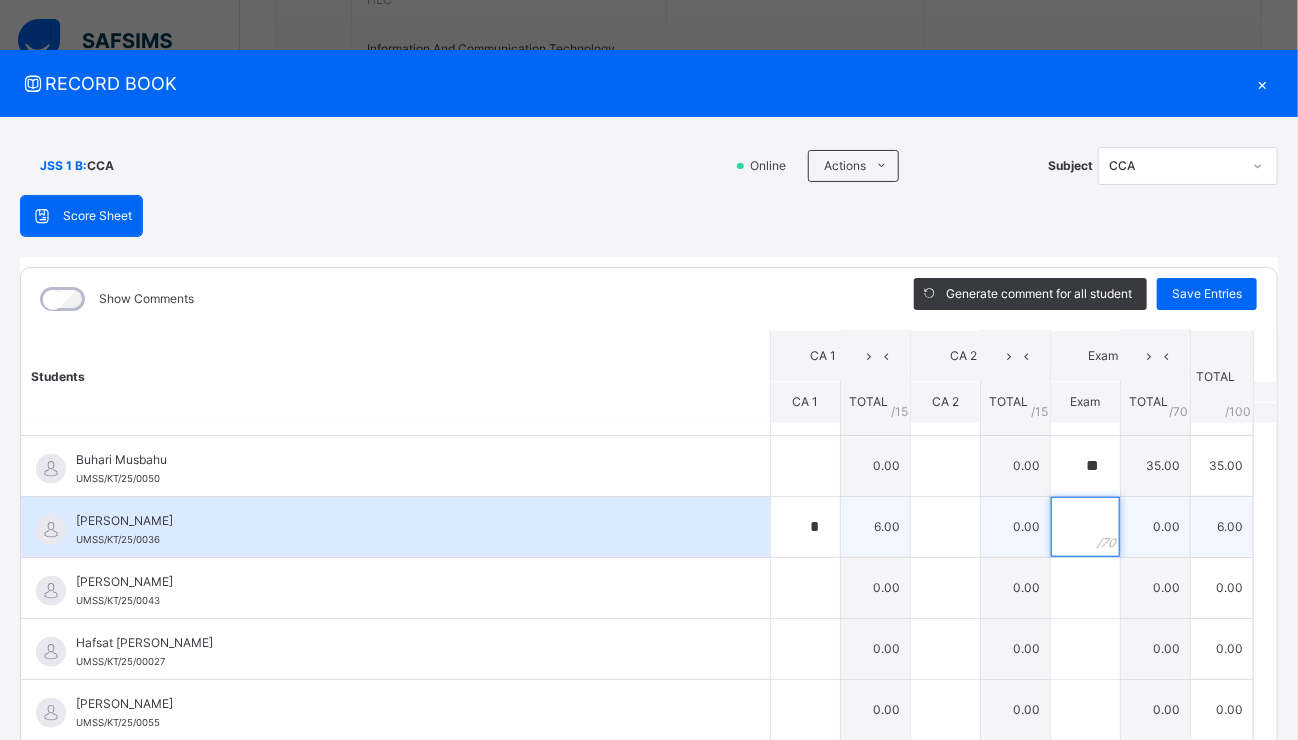 click at bounding box center (1085, 527) 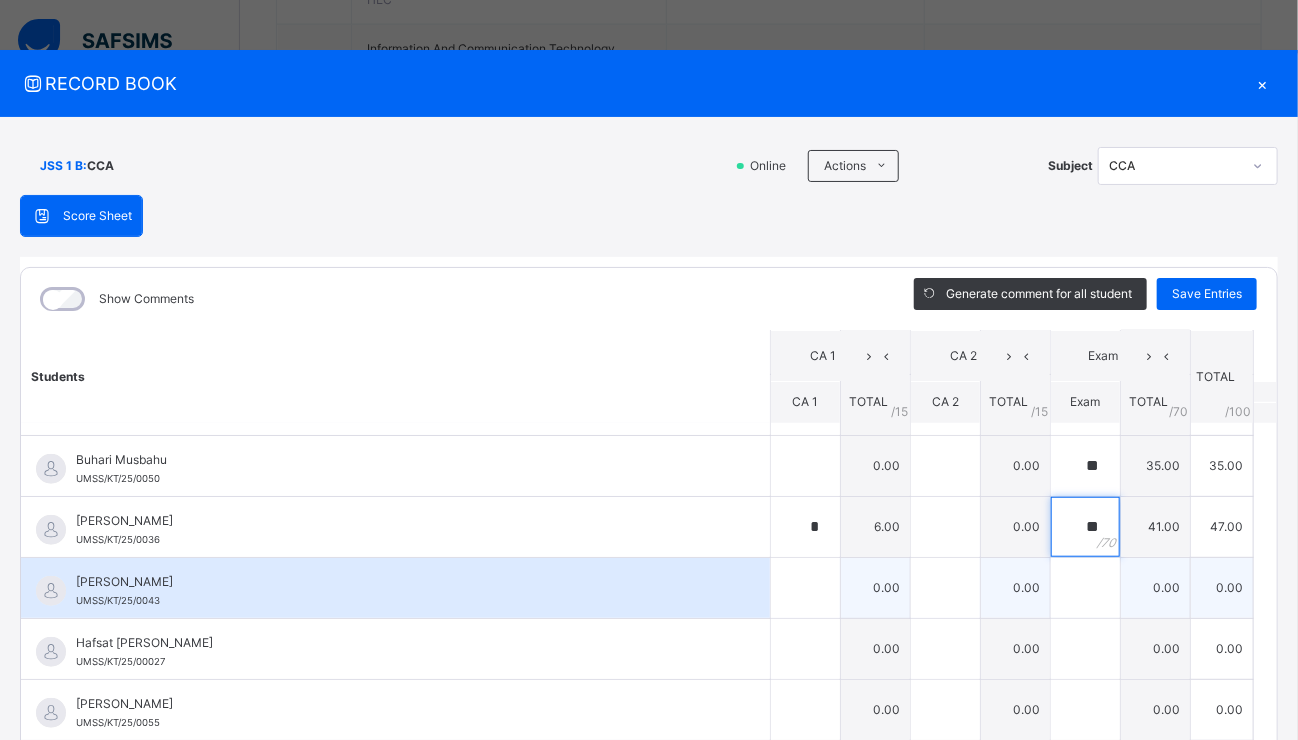 type on "**" 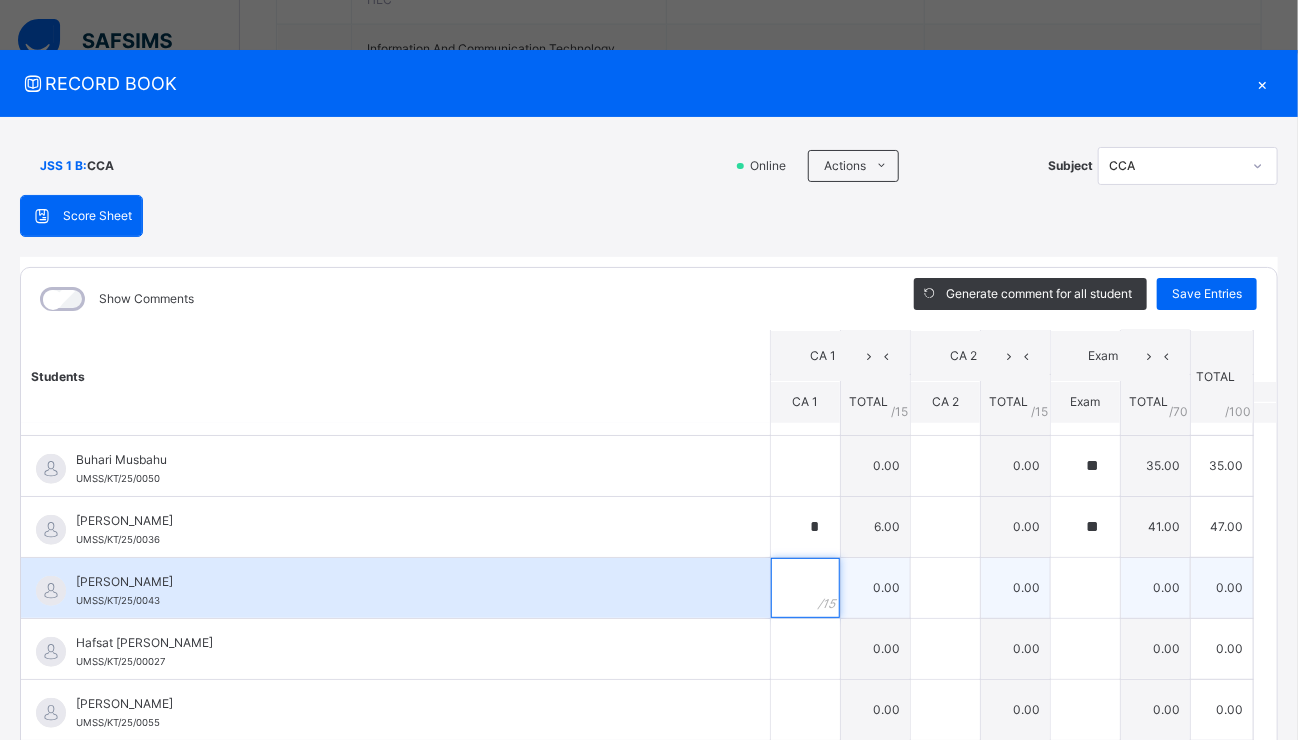 click at bounding box center [805, 588] 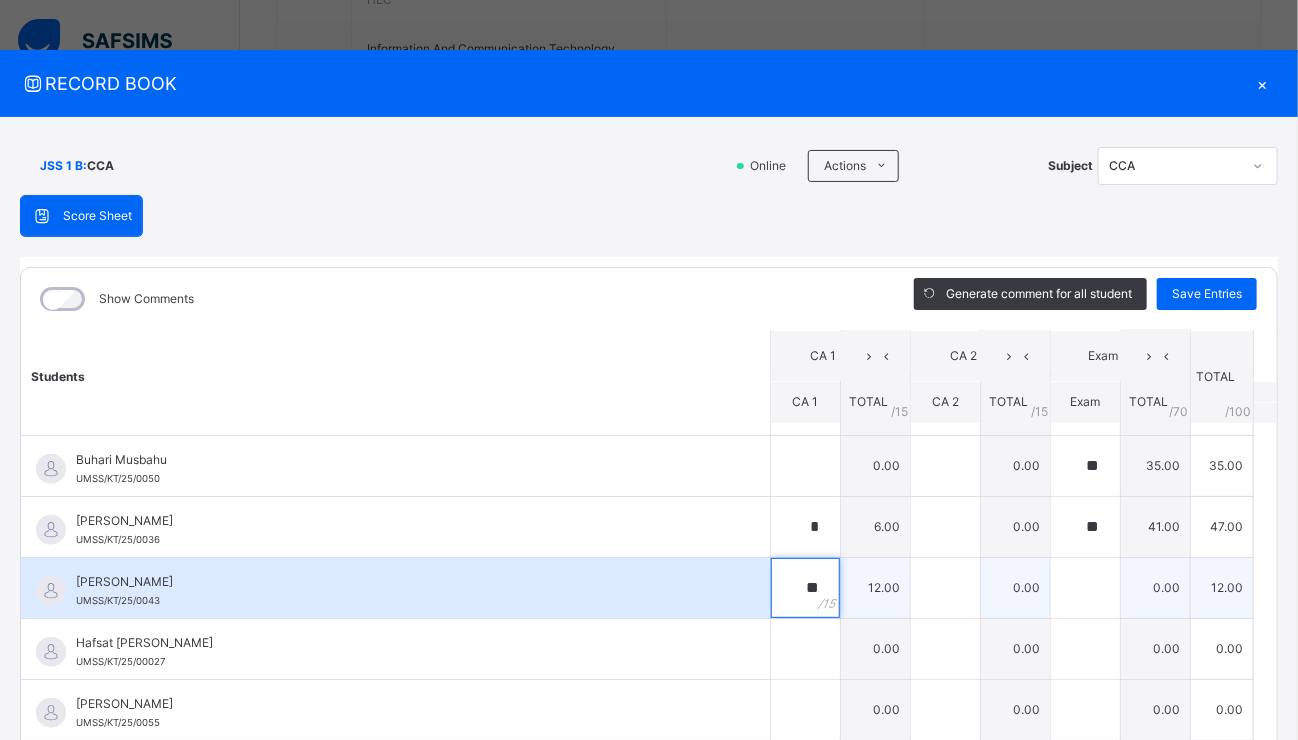 type on "**" 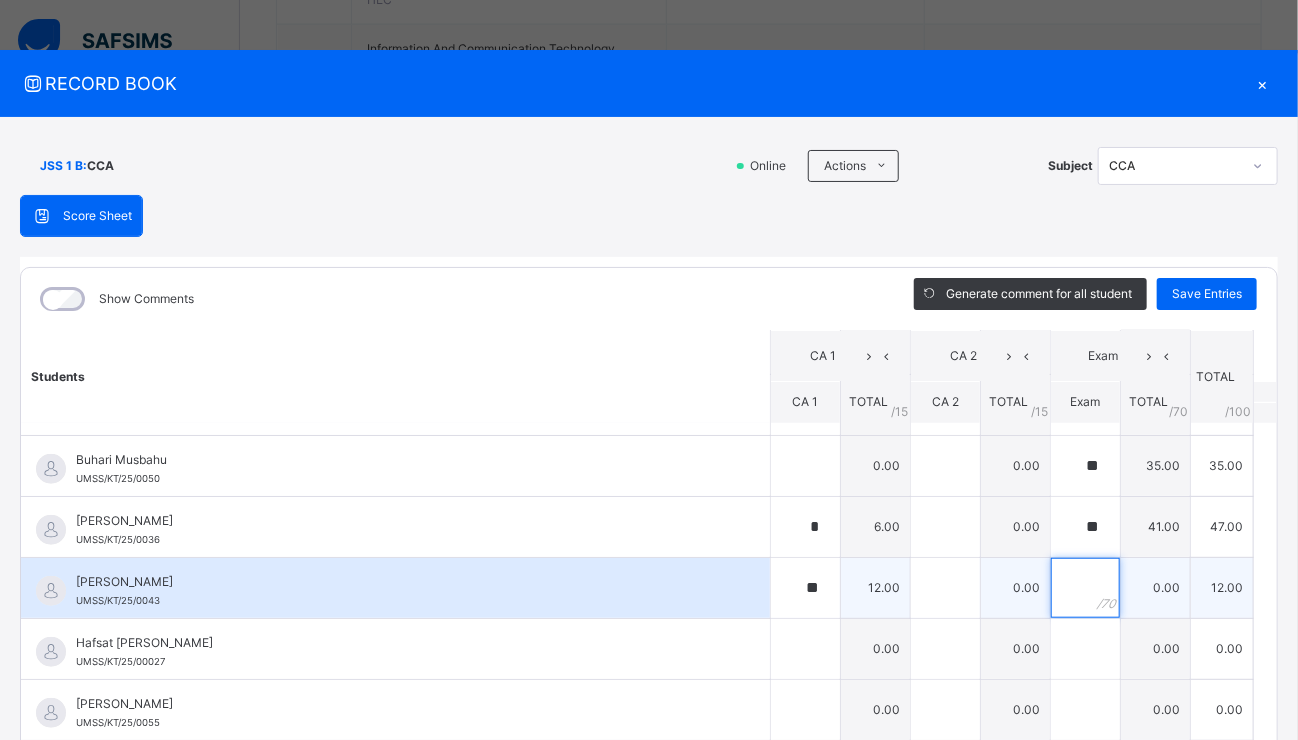 click at bounding box center (1085, 588) 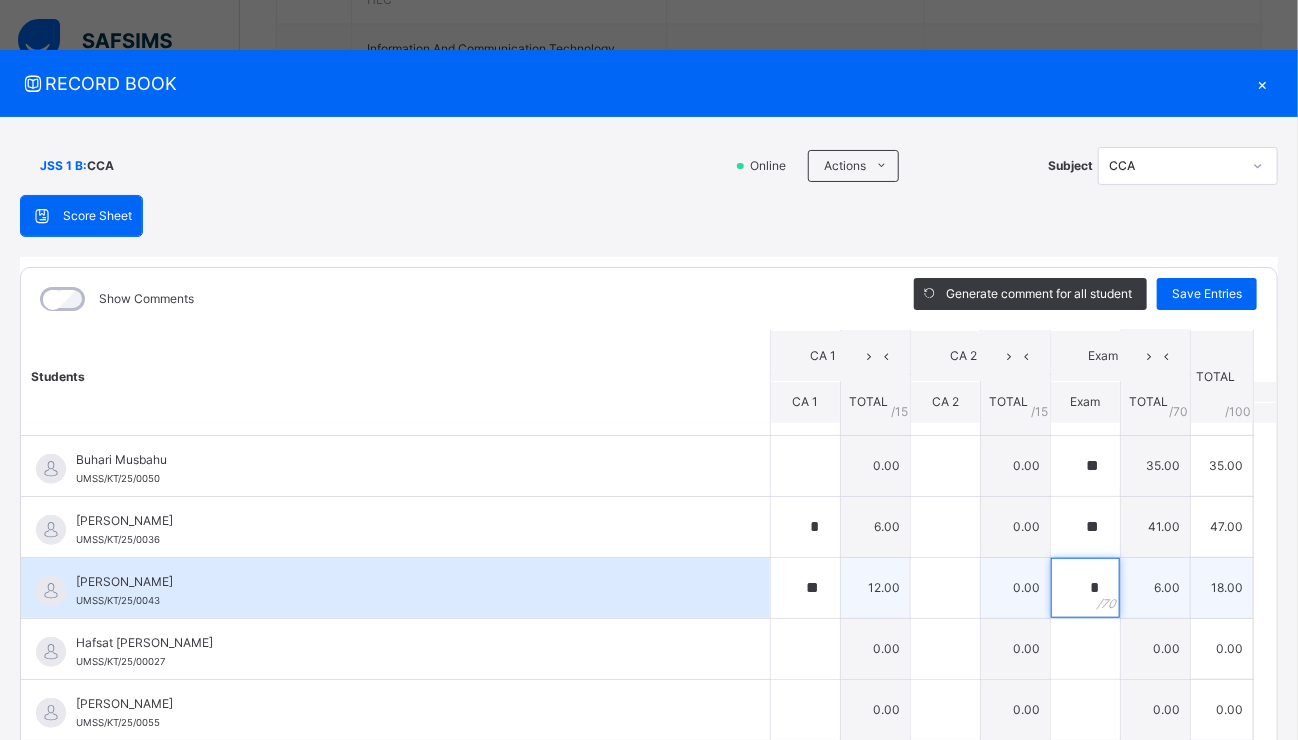 type on "**" 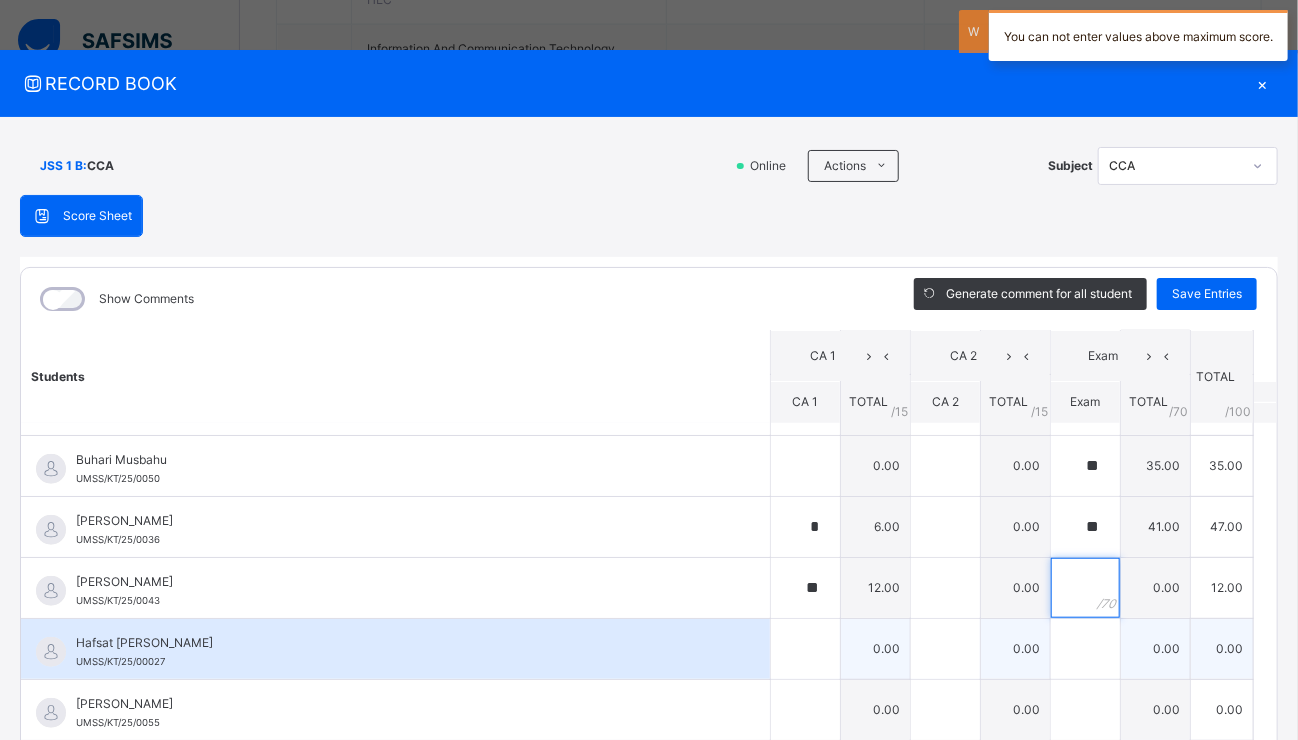 type on "*" 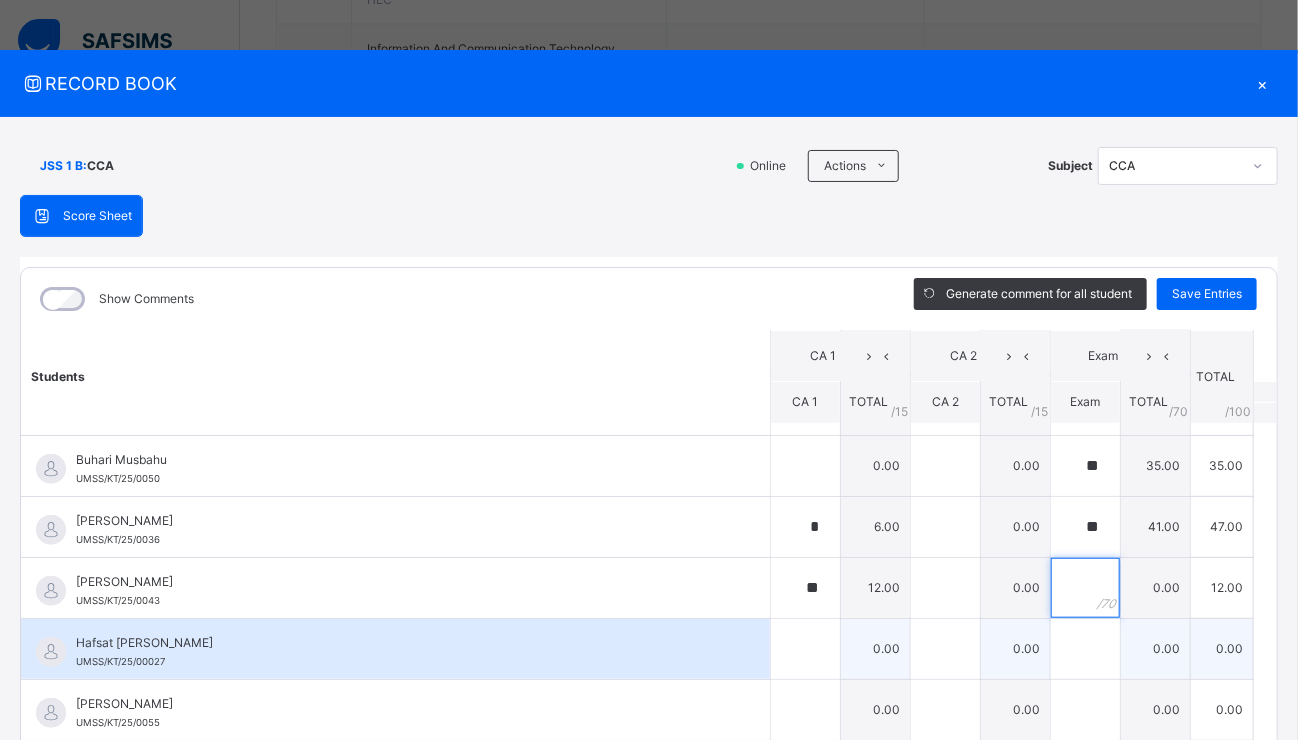 type on "*" 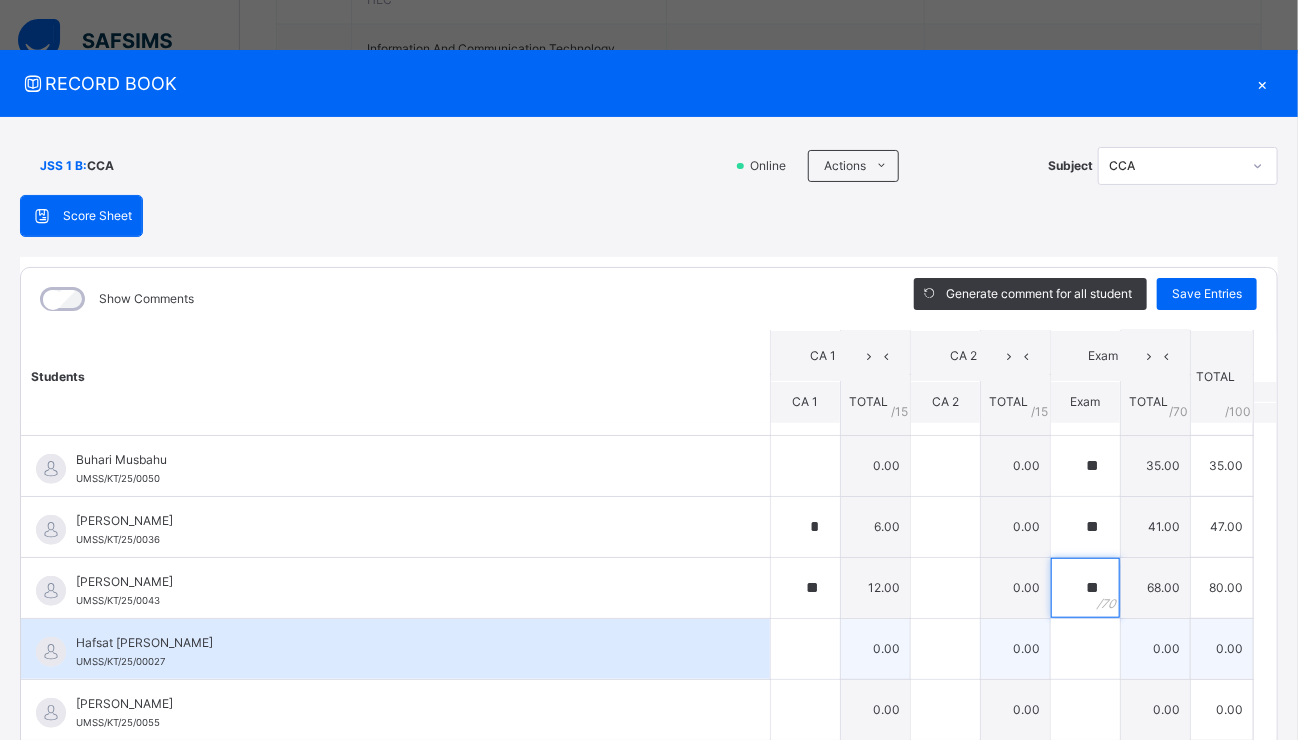 type on "**" 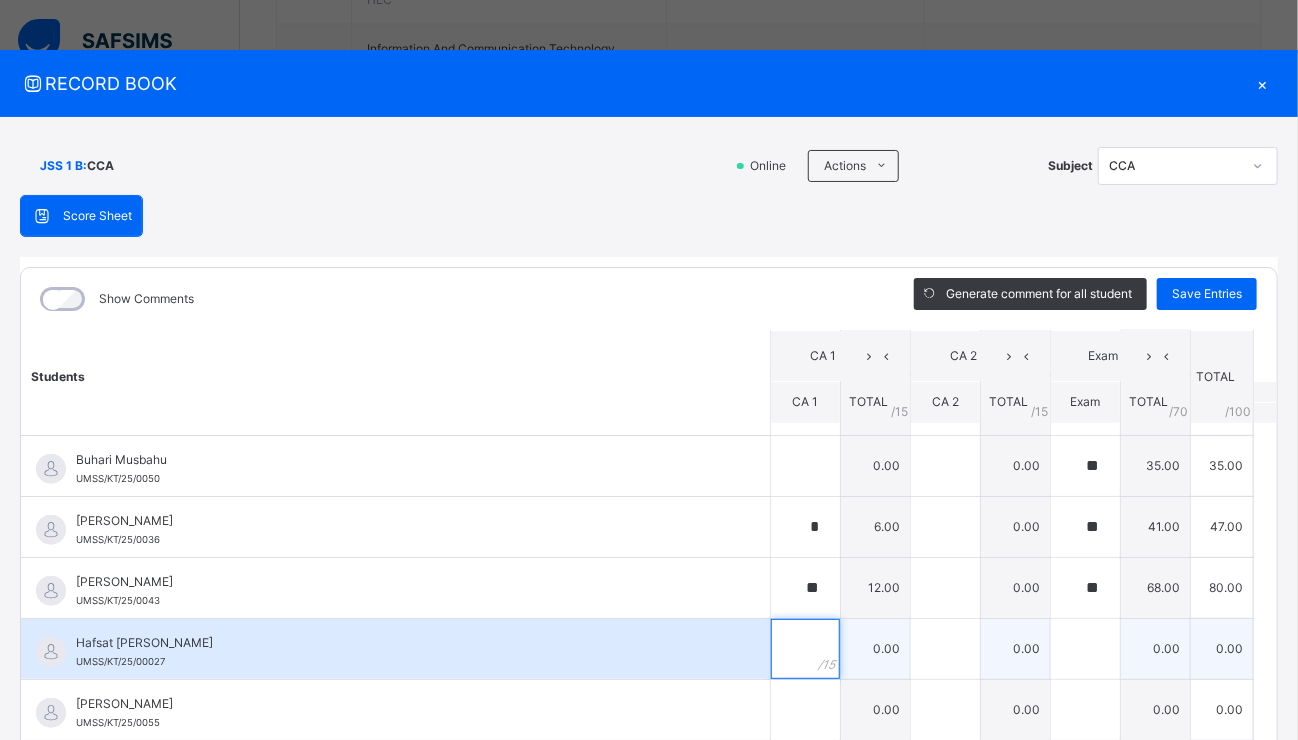 click at bounding box center [805, 649] 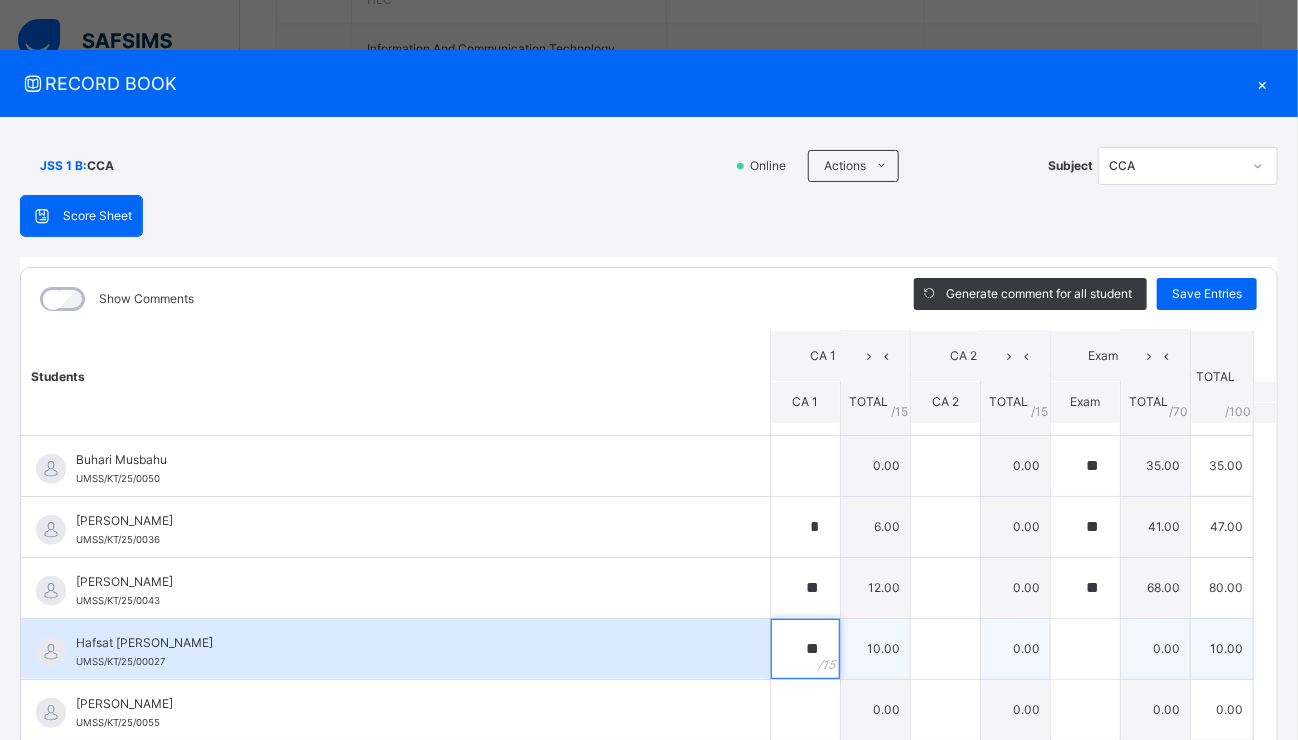 type on "**" 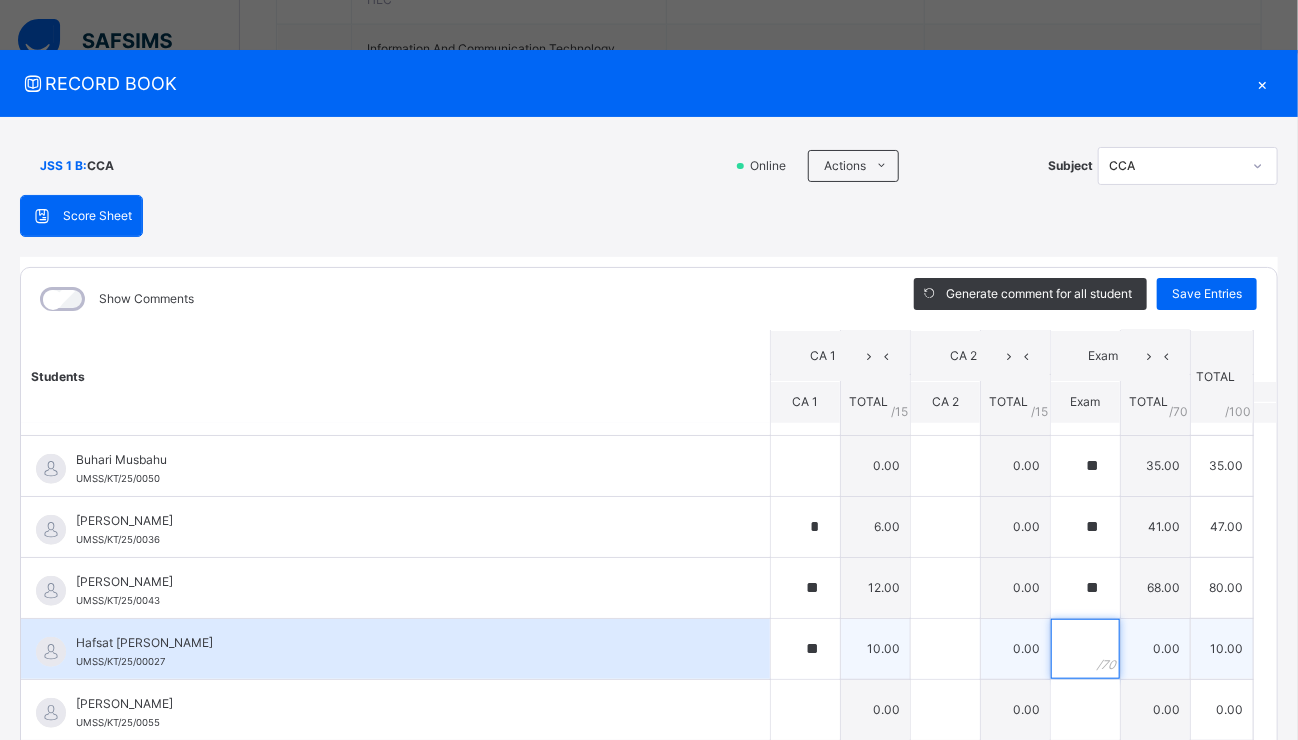 click at bounding box center (1085, 649) 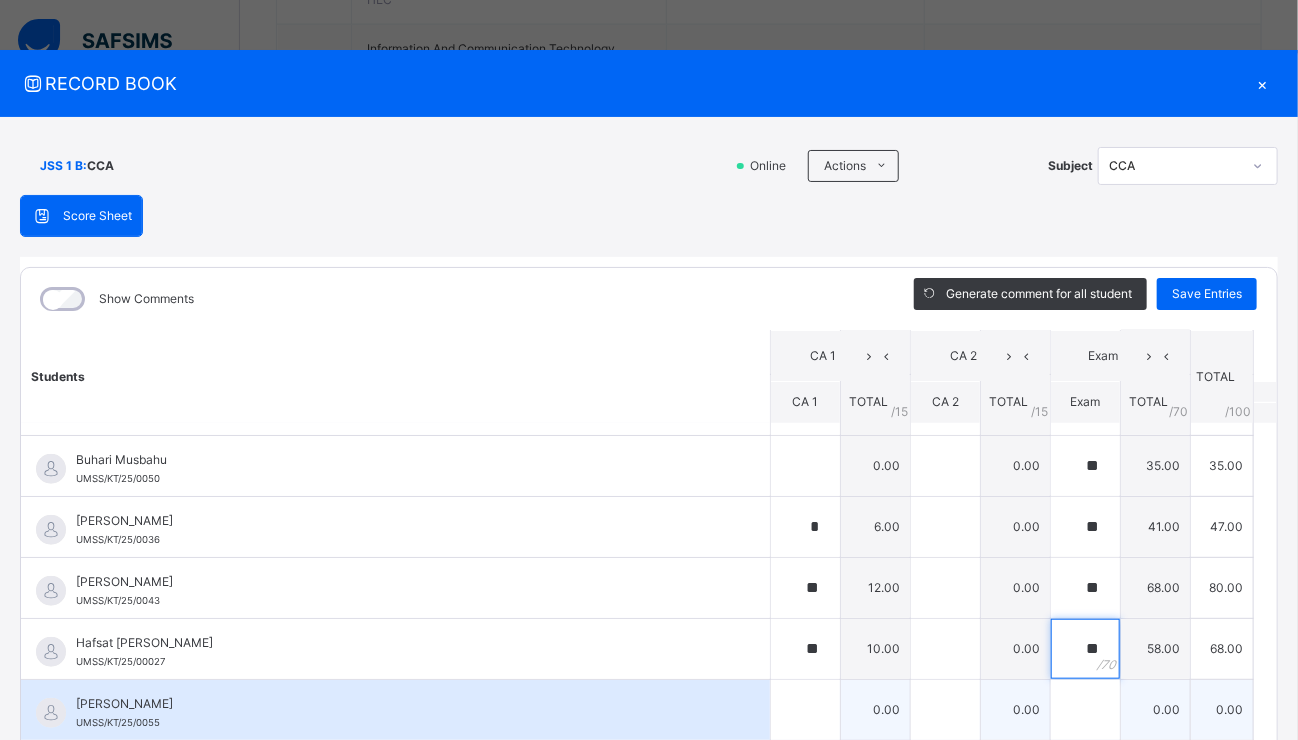 type on "**" 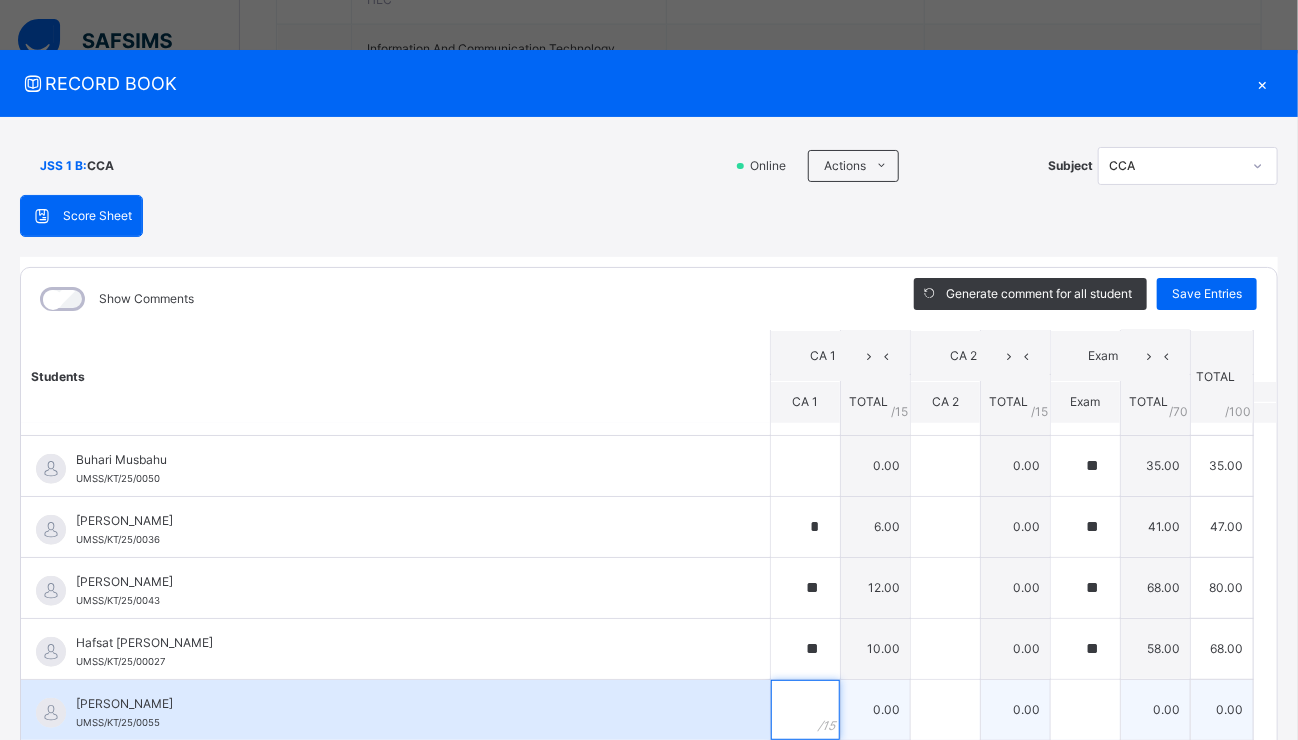 click at bounding box center [805, 710] 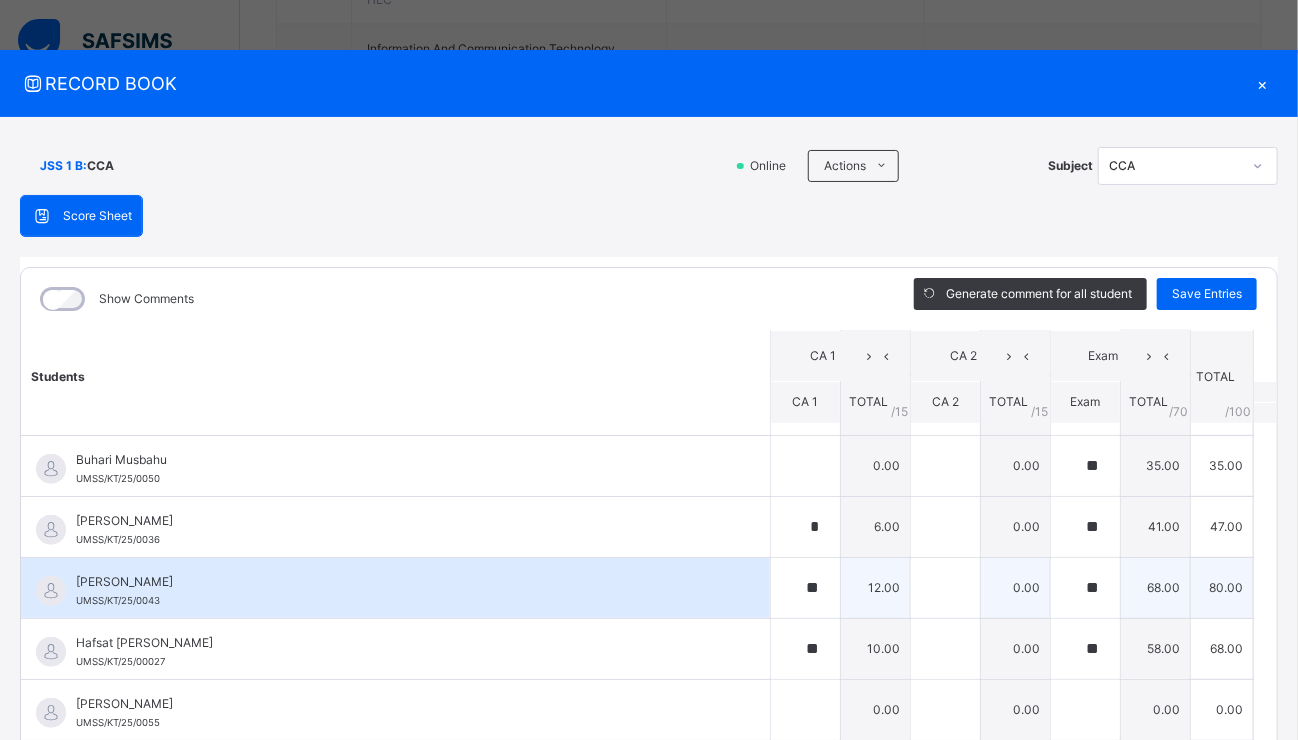 click on "[PERSON_NAME] UMSS/KT/25/0043" at bounding box center (395, 588) 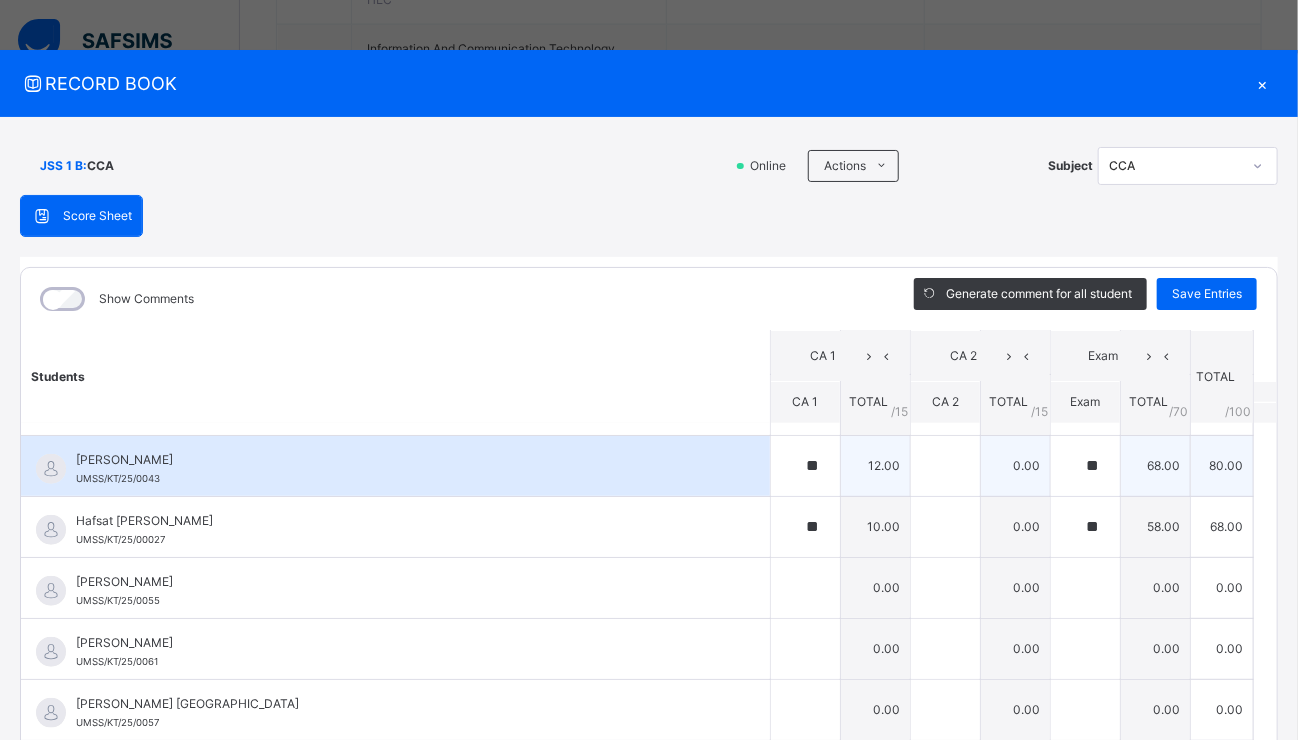 scroll, scrollTop: 880, scrollLeft: 0, axis: vertical 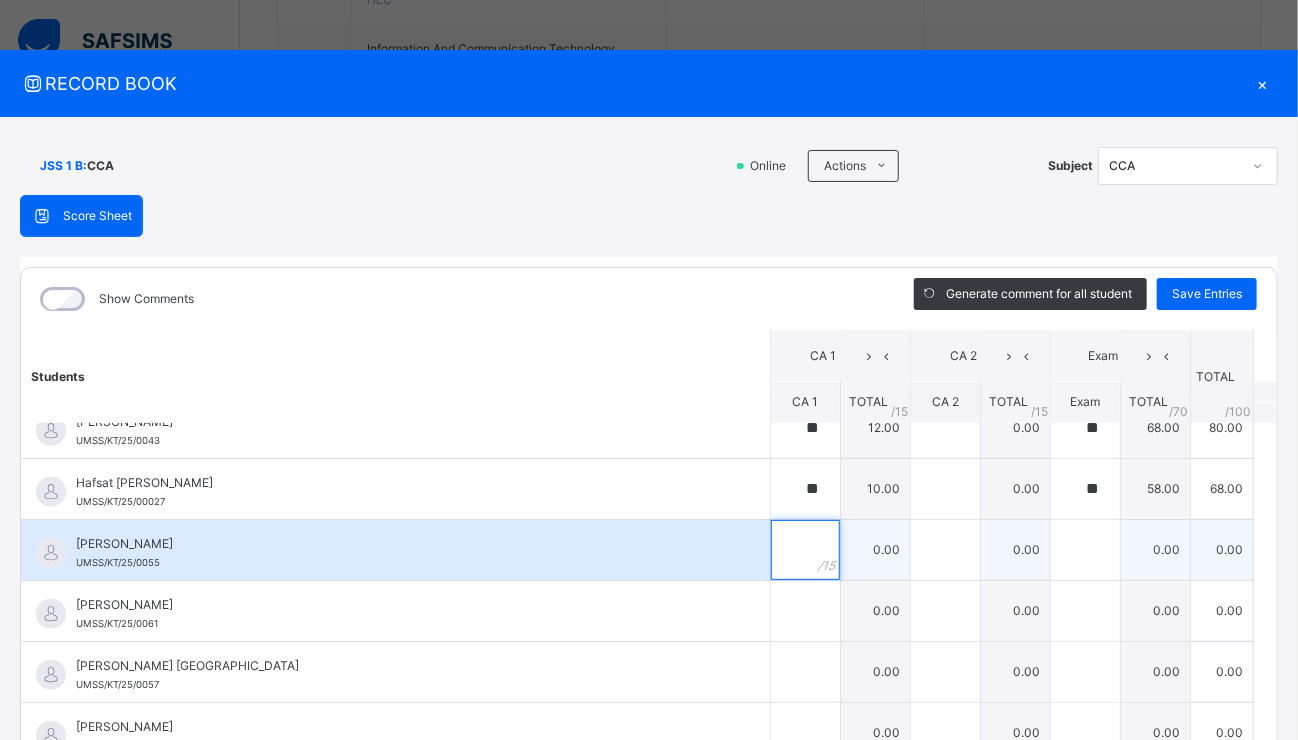click at bounding box center [805, 550] 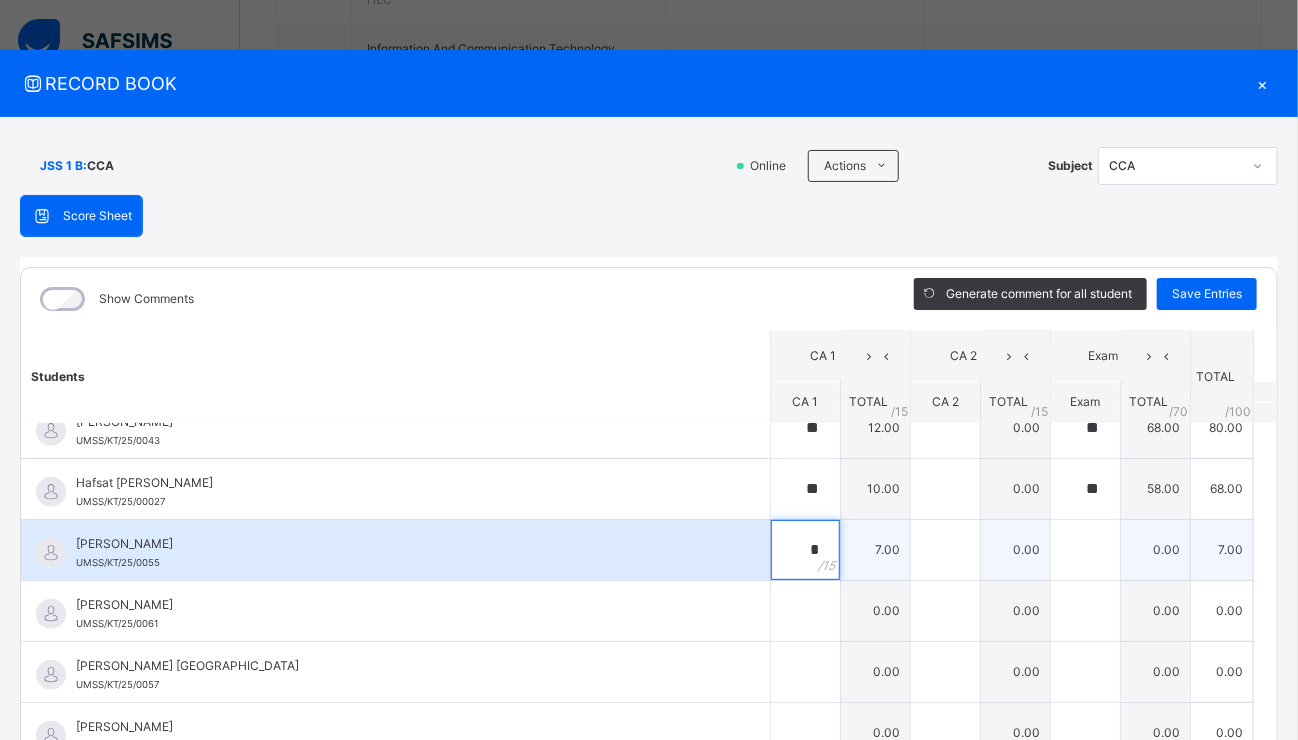 type on "*" 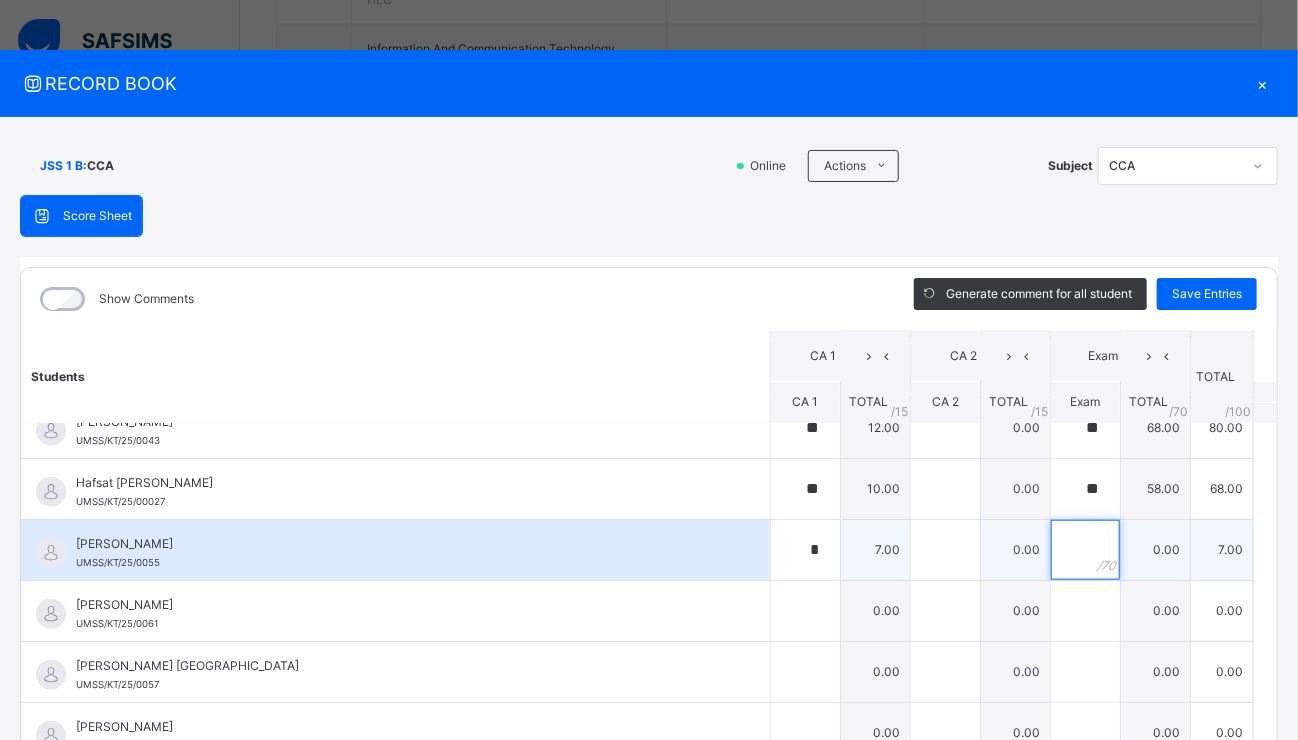 click at bounding box center [1085, 550] 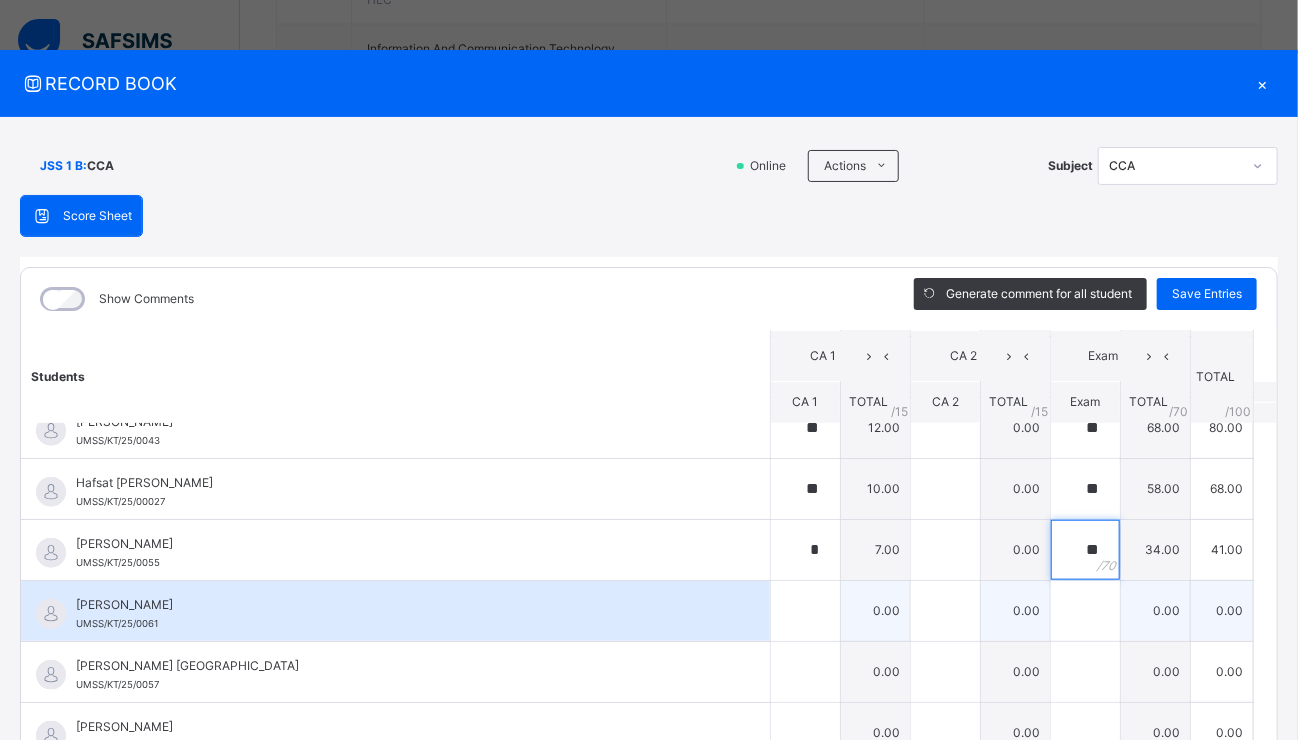 type on "**" 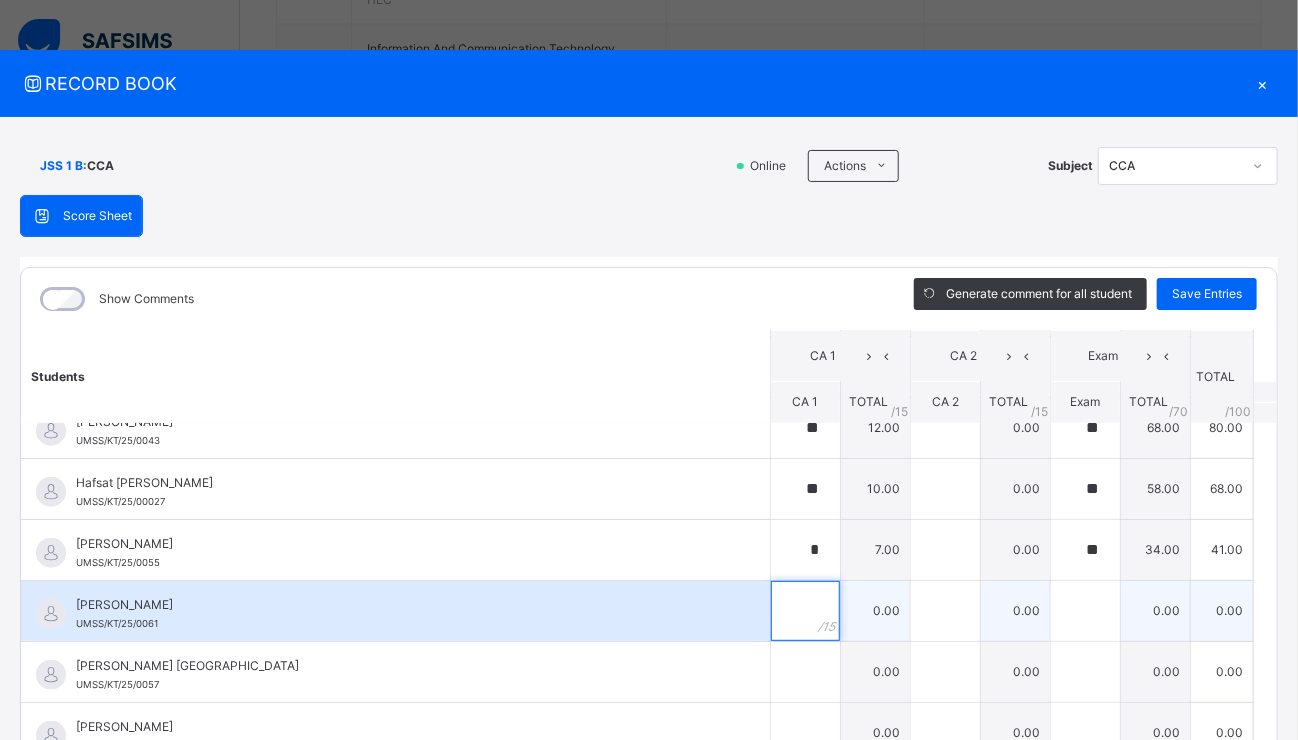 click at bounding box center [805, 611] 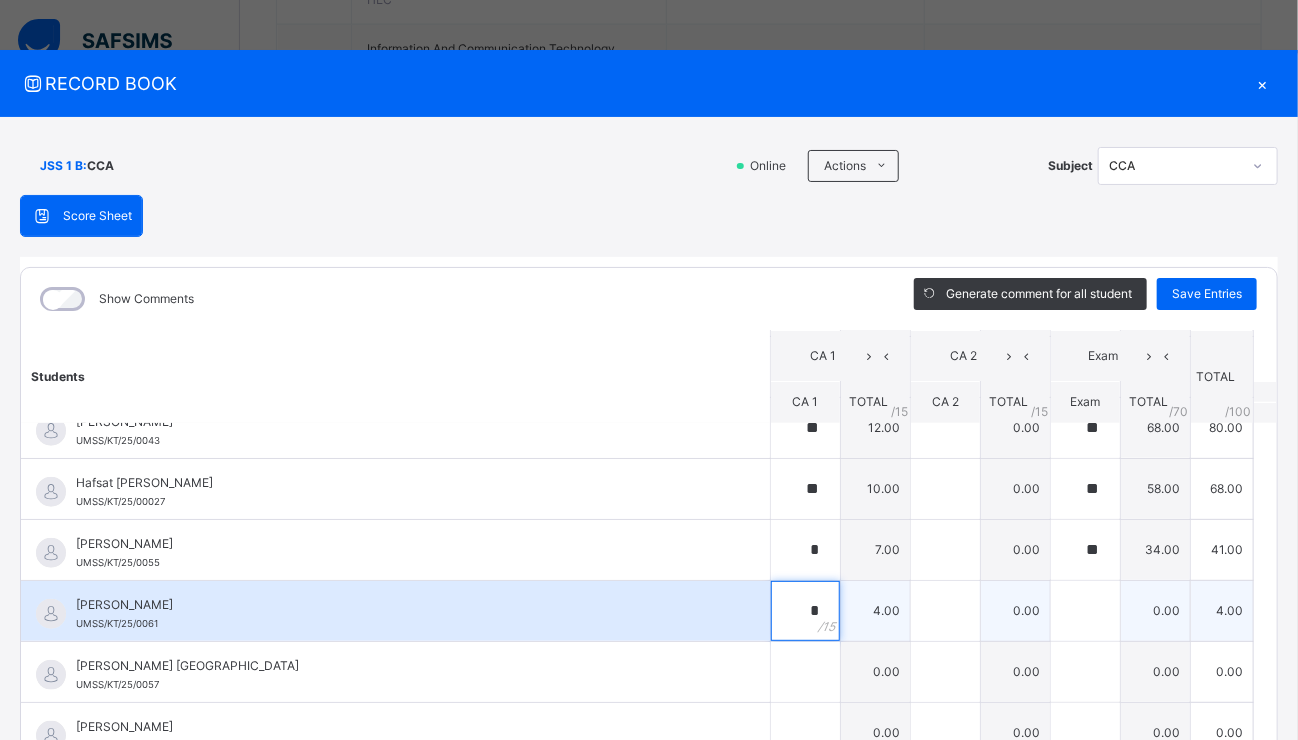 type on "*" 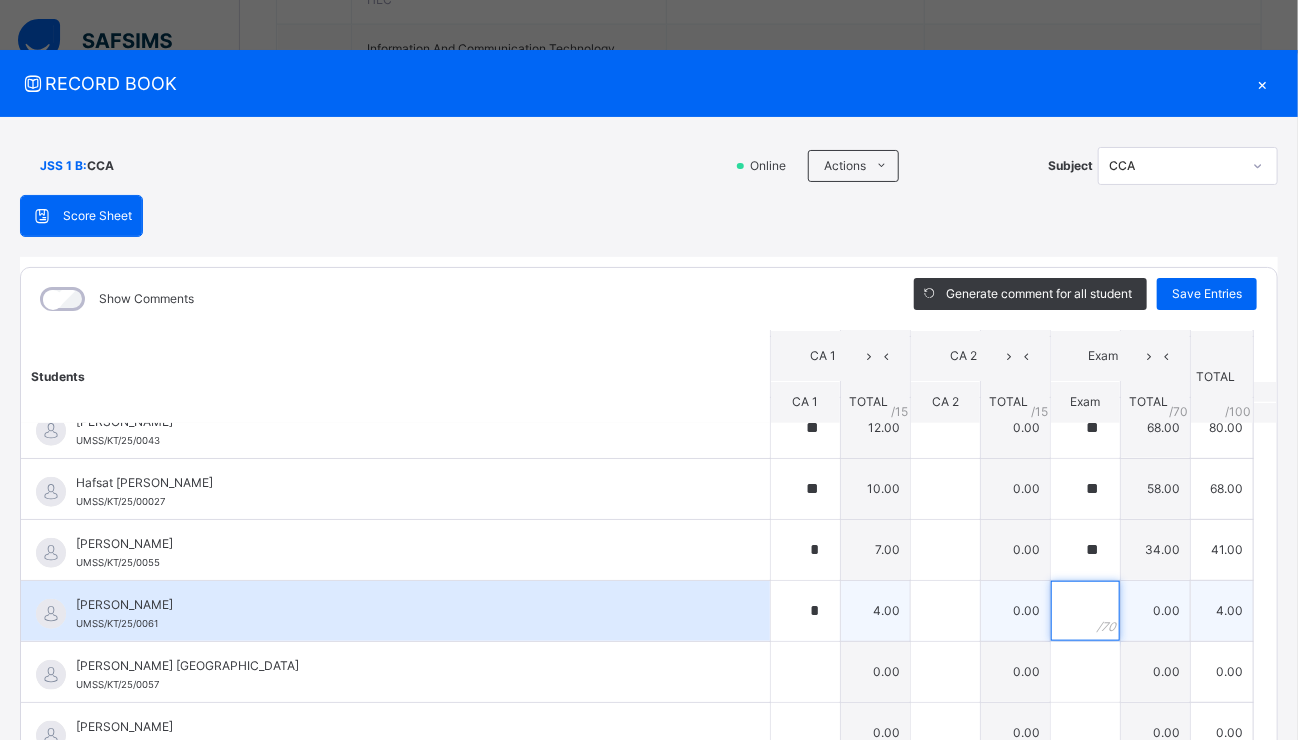 click at bounding box center (1085, 611) 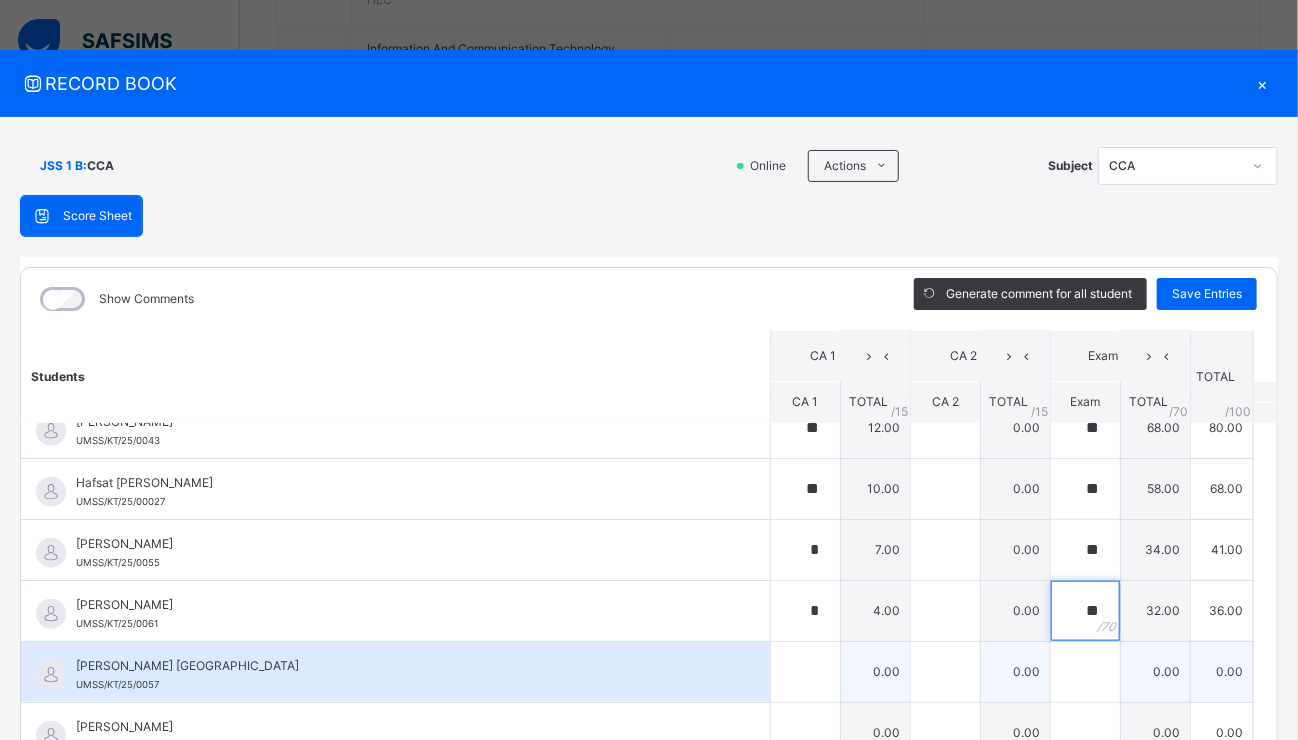 type on "**" 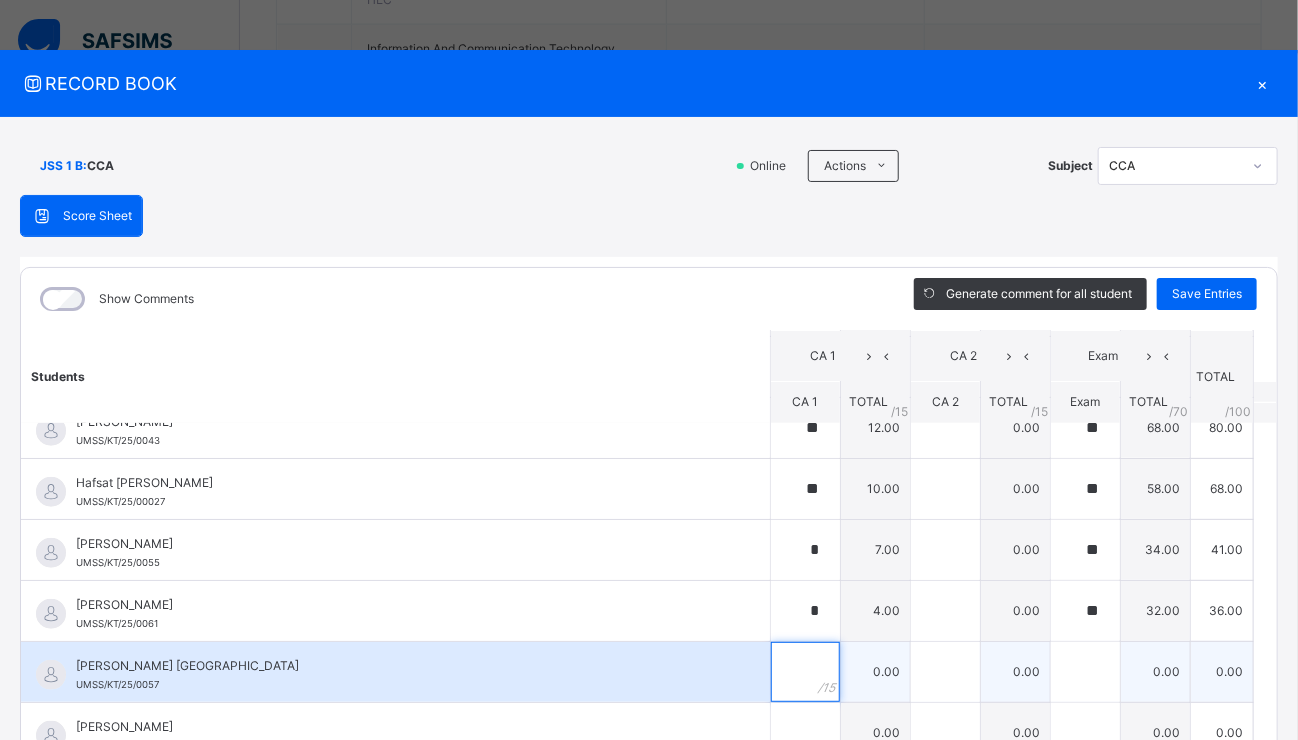 click at bounding box center [805, 672] 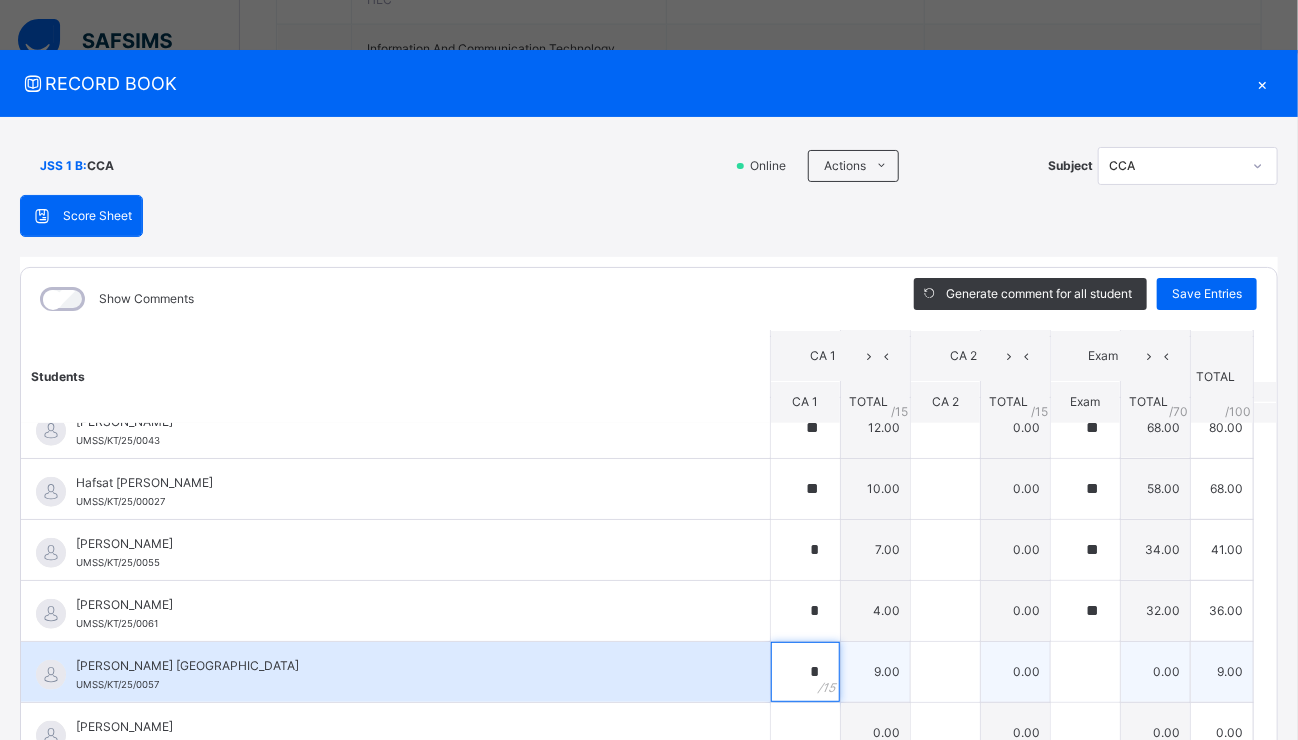 type on "*" 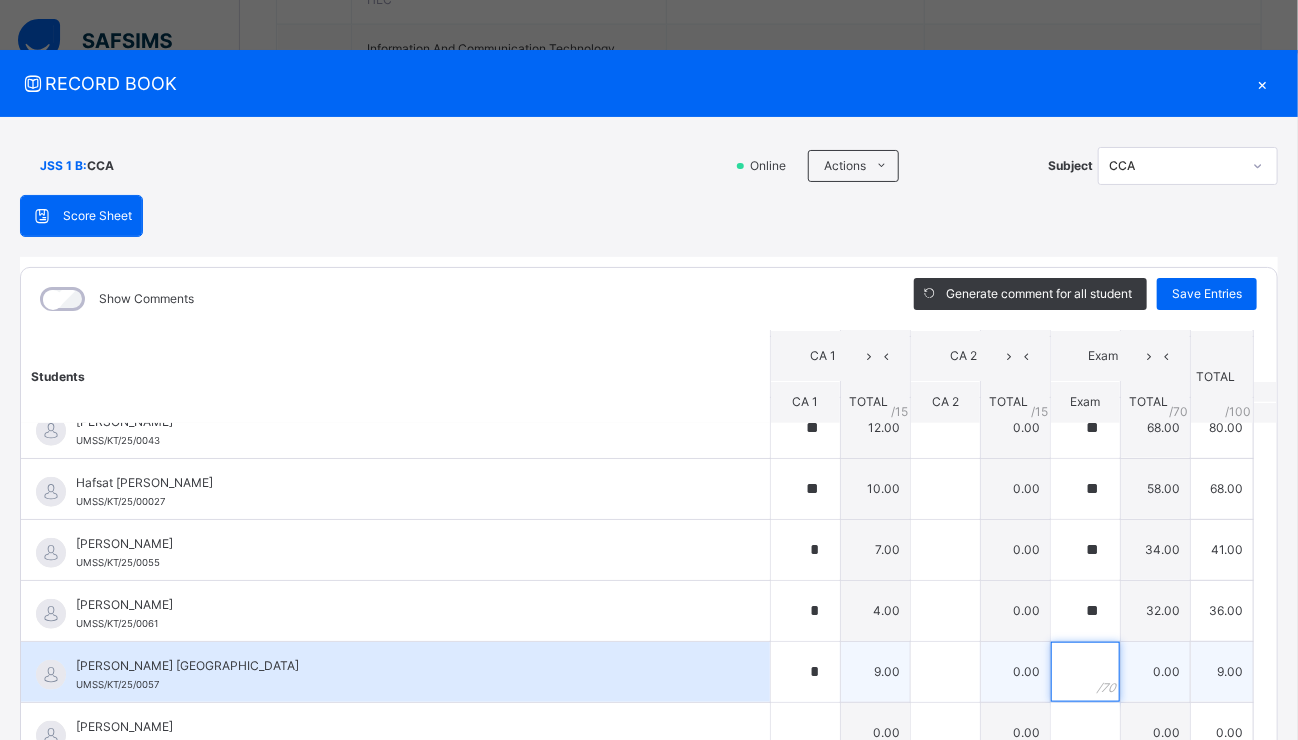 click at bounding box center (1085, 672) 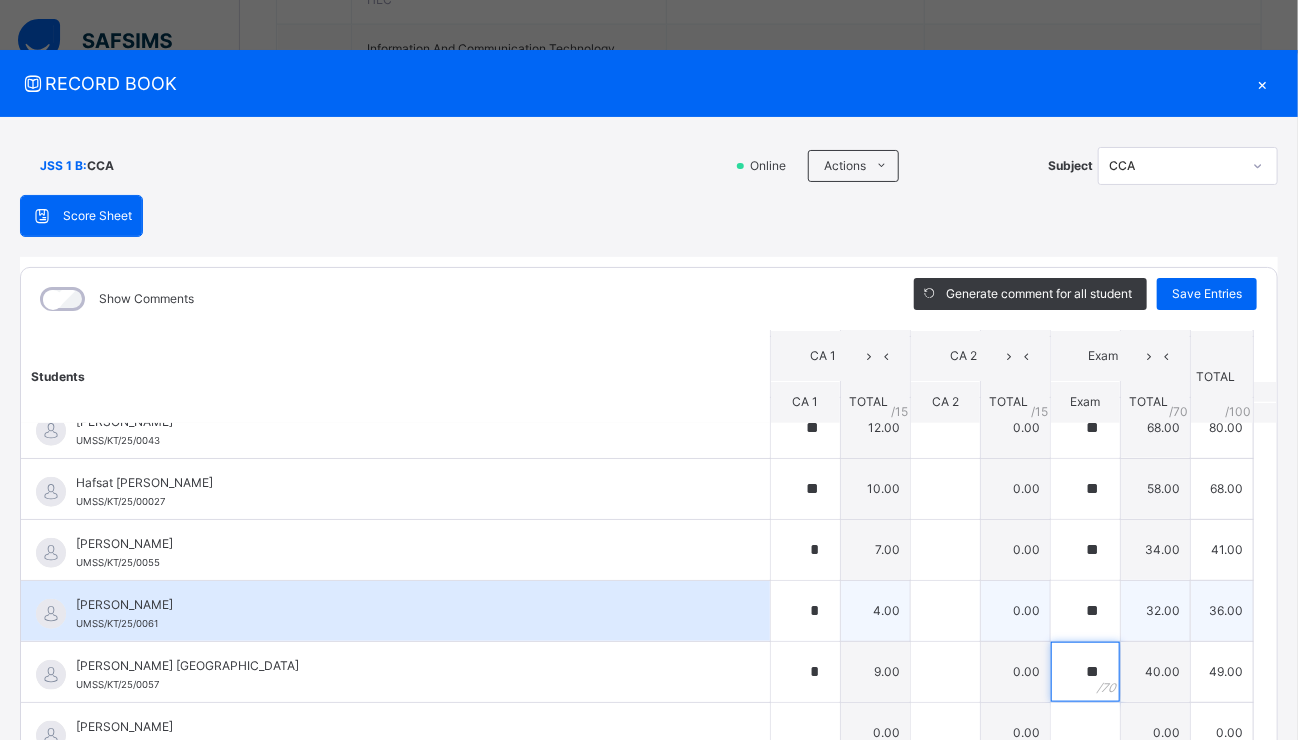 type on "**" 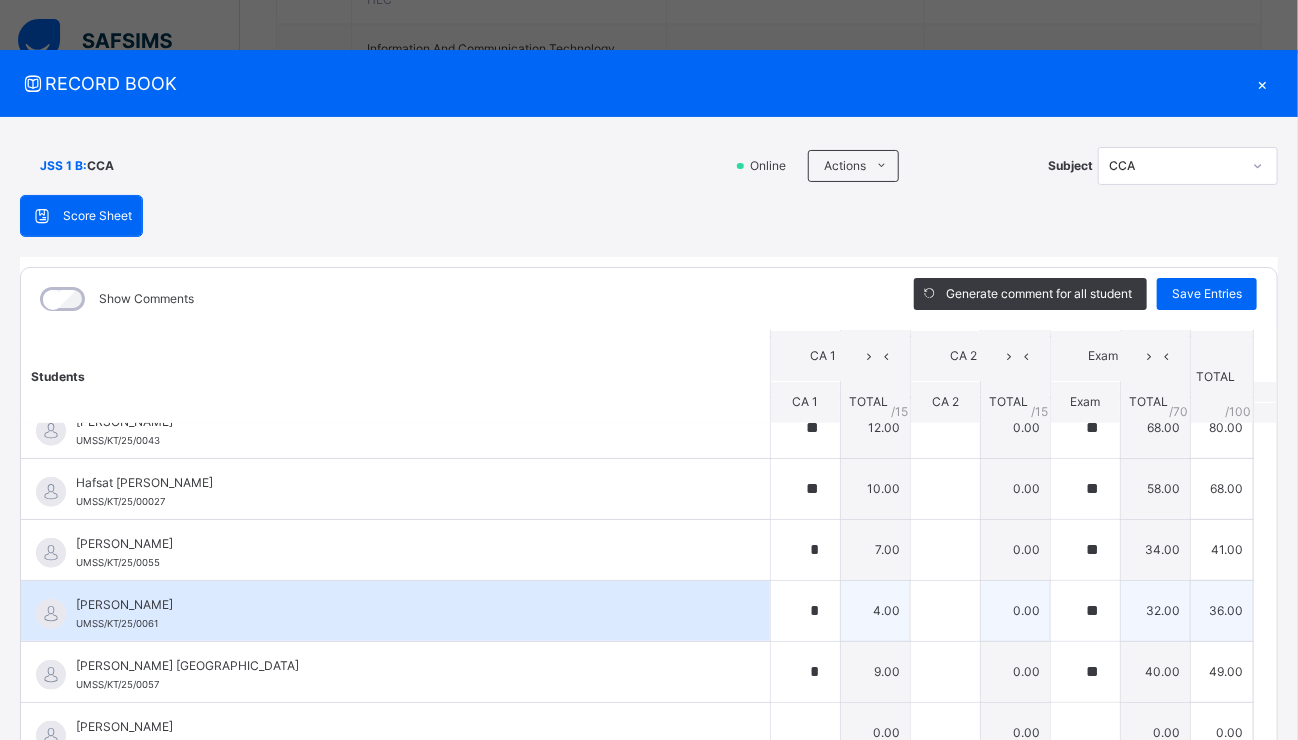 click on "[PERSON_NAME]" at bounding box center [400, 605] 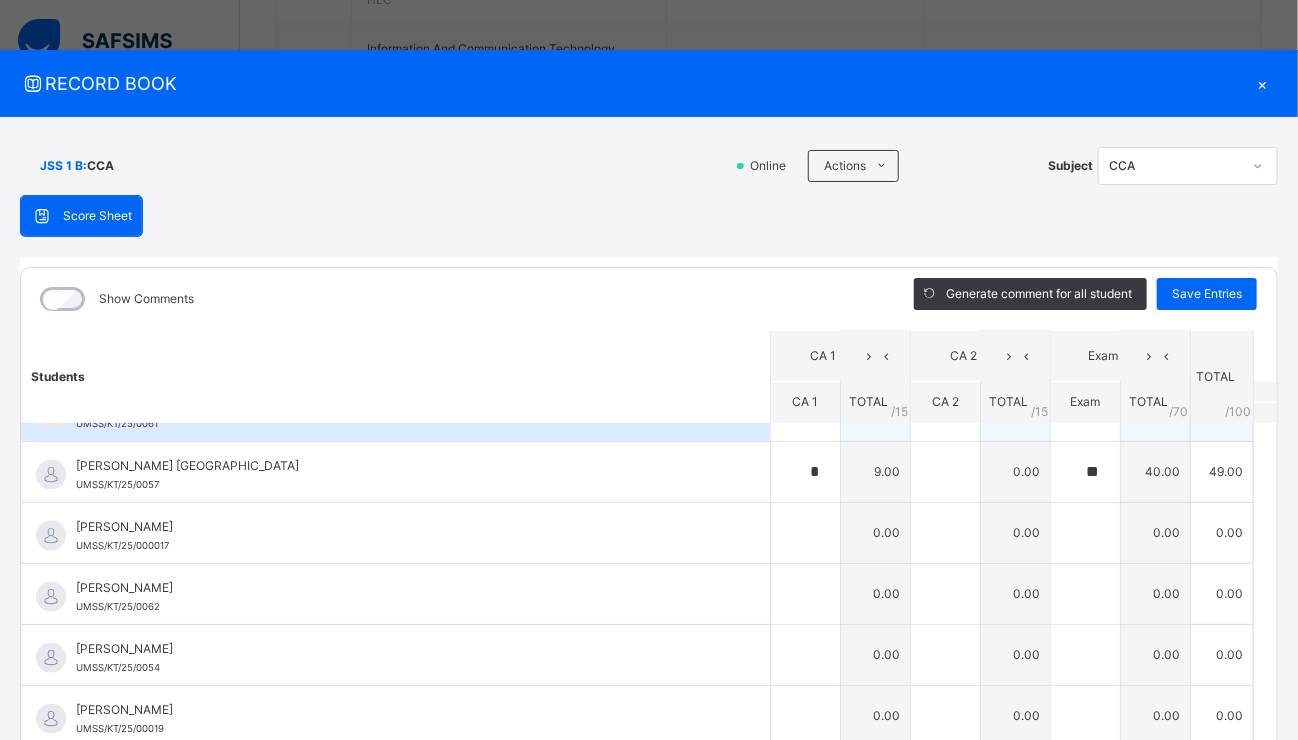 scroll, scrollTop: 1120, scrollLeft: 0, axis: vertical 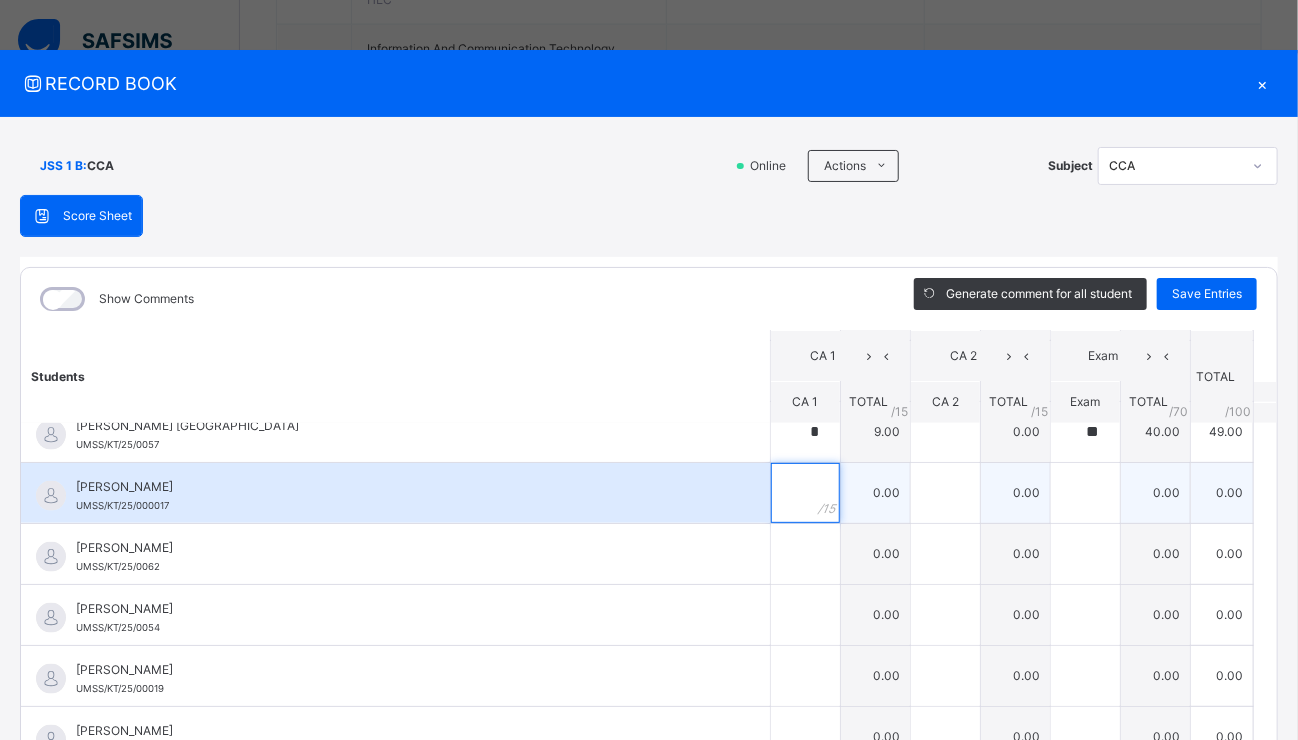 click at bounding box center (805, 493) 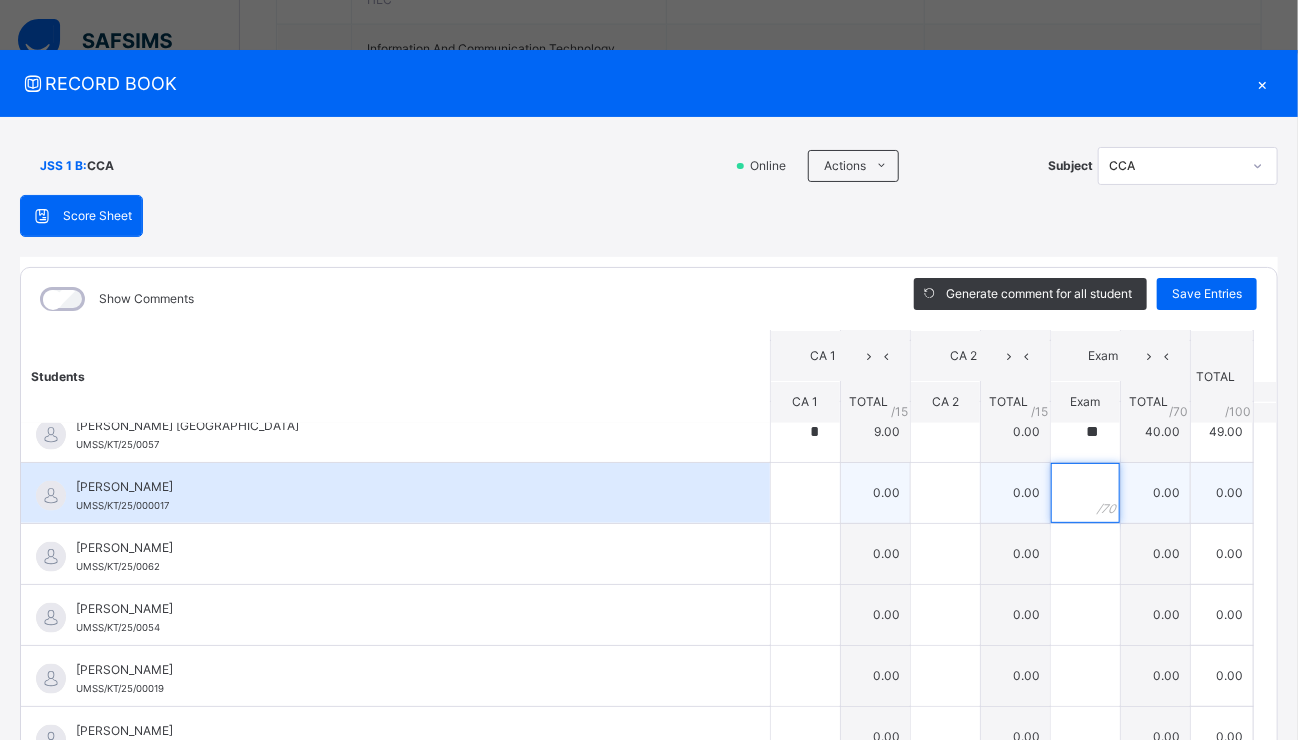 click at bounding box center (1085, 493) 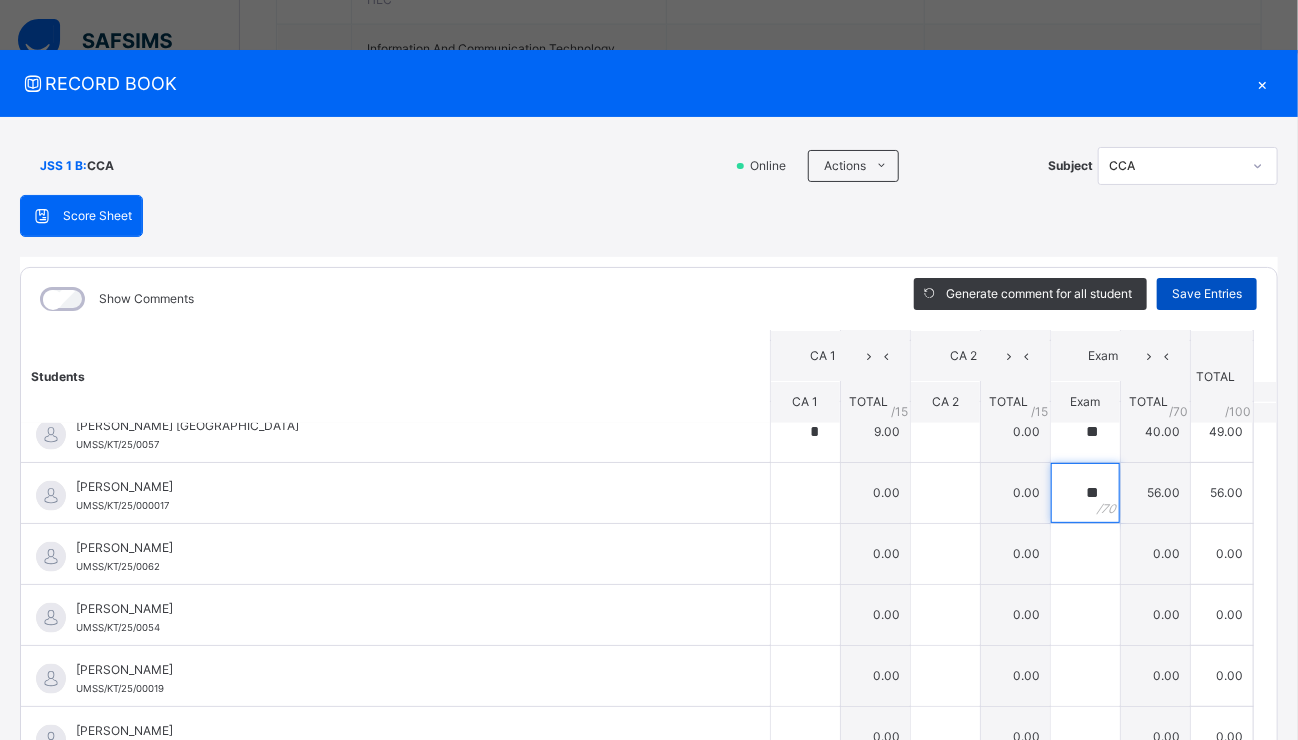 type on "**" 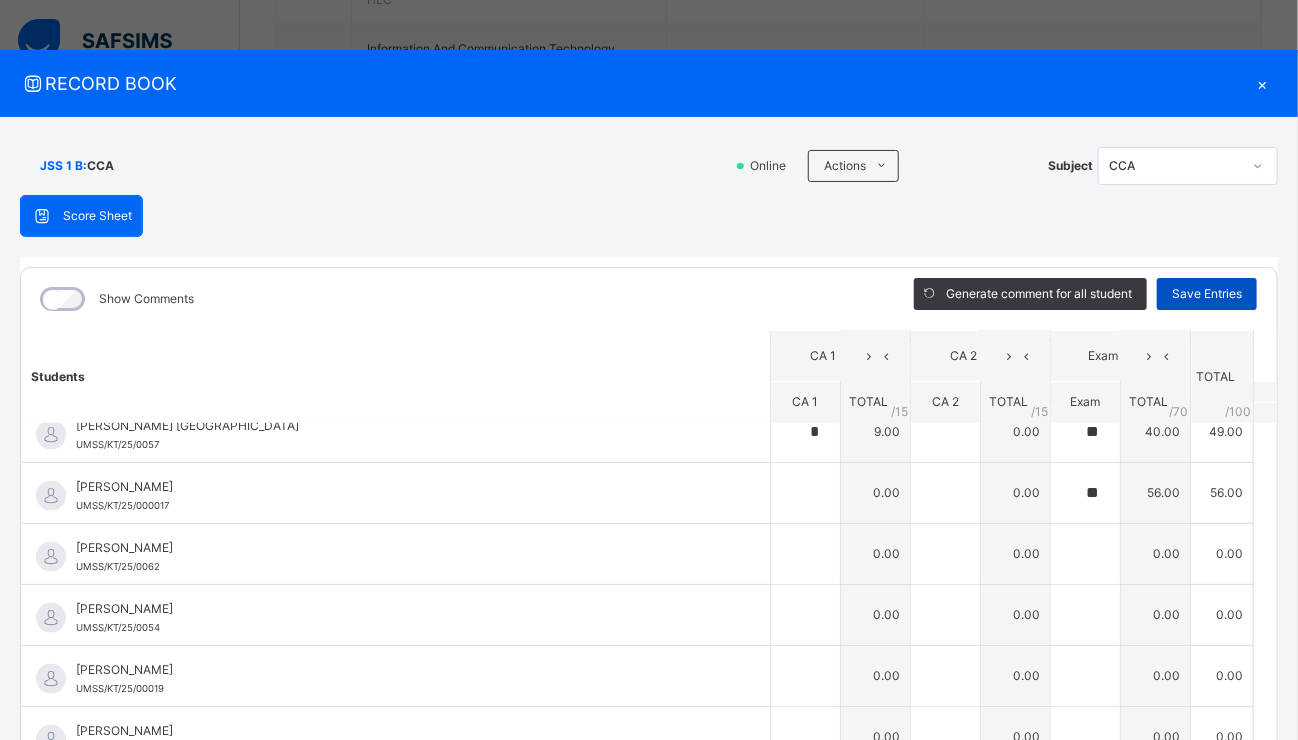 click on "Save Entries" at bounding box center (1207, 294) 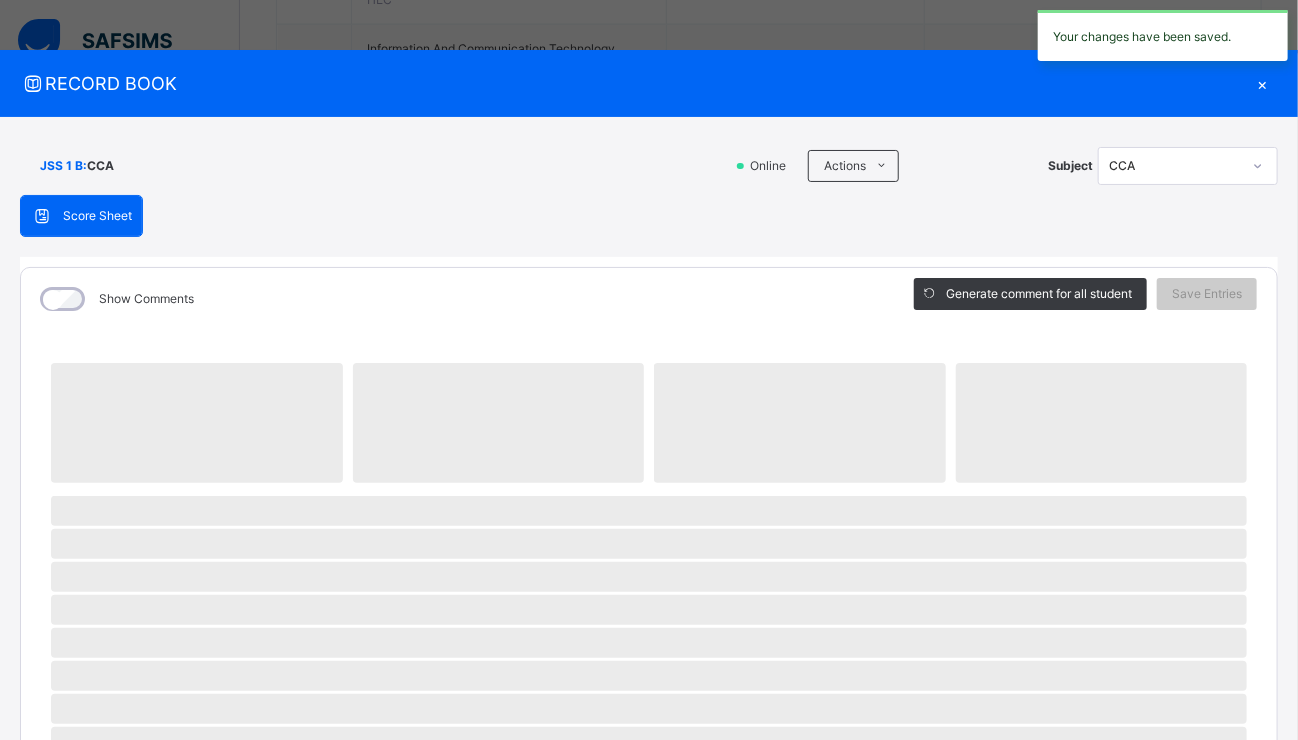 click on "‌" at bounding box center [649, 544] 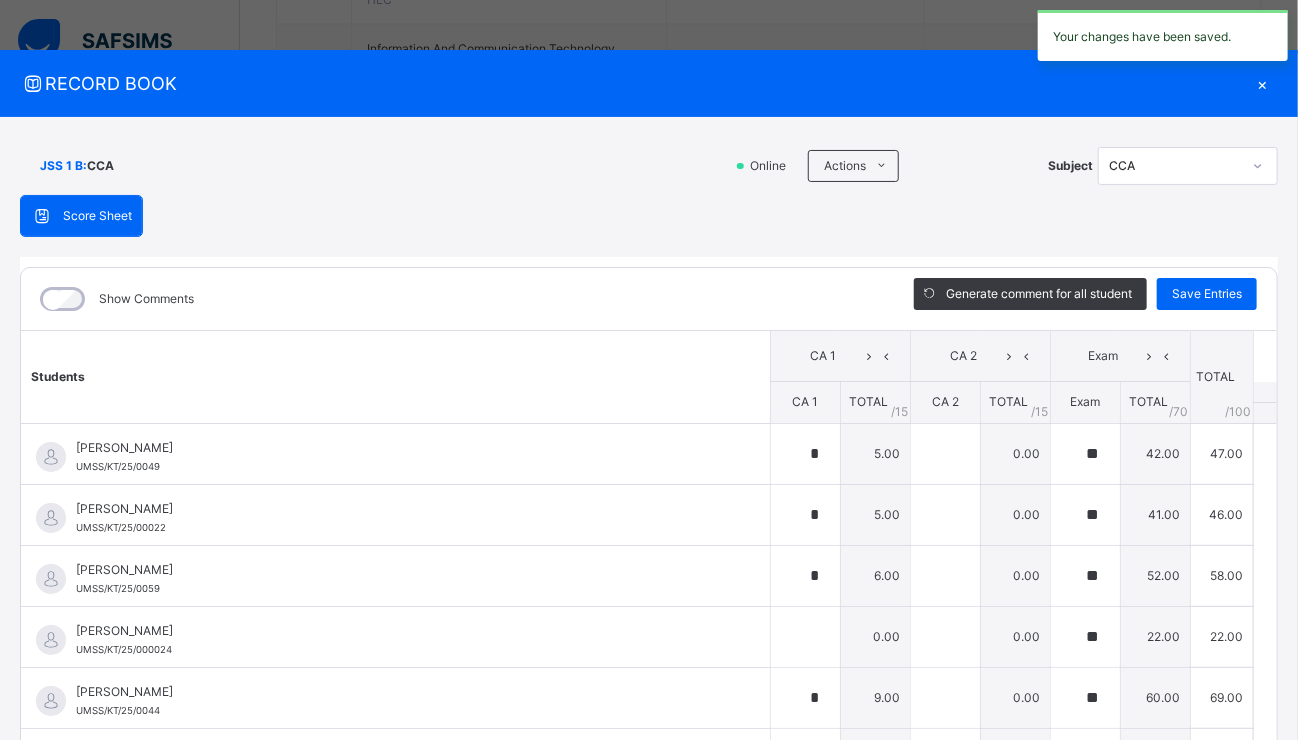 type on "*" 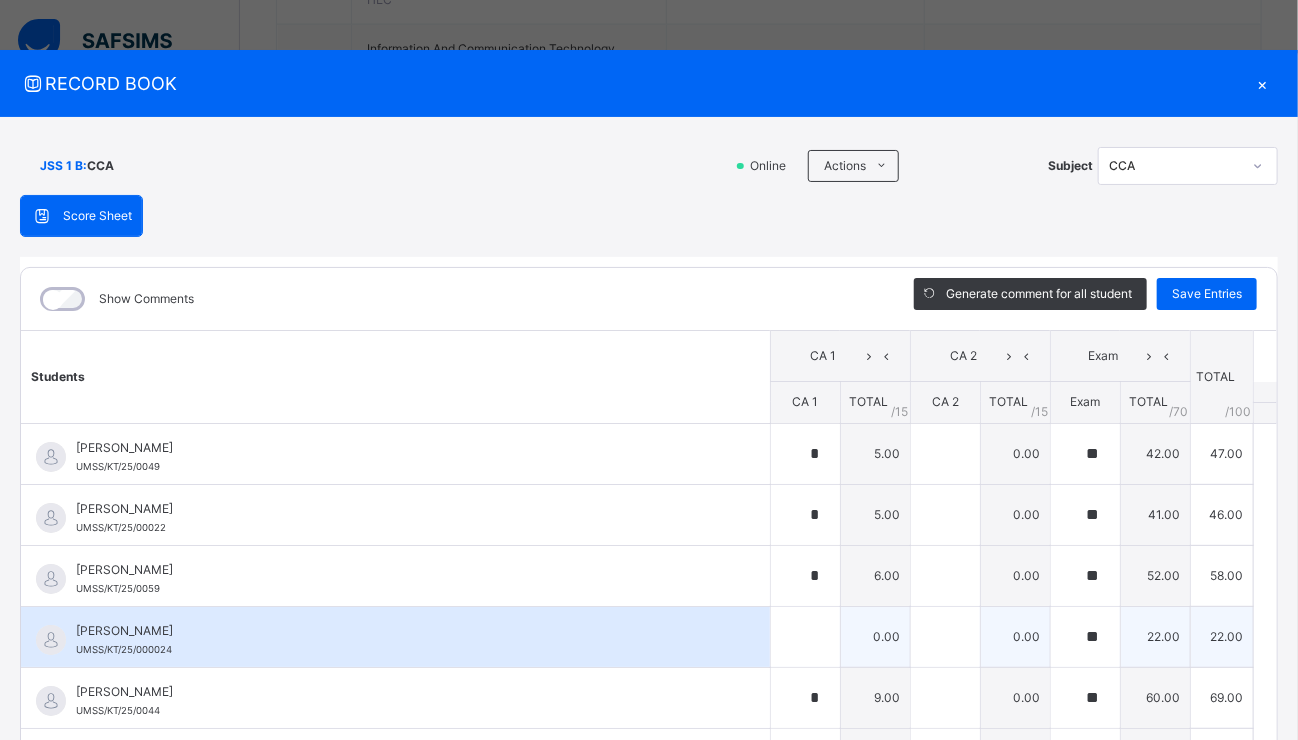 click on "[PERSON_NAME] UMSS/KT/25/000024" at bounding box center [395, 637] 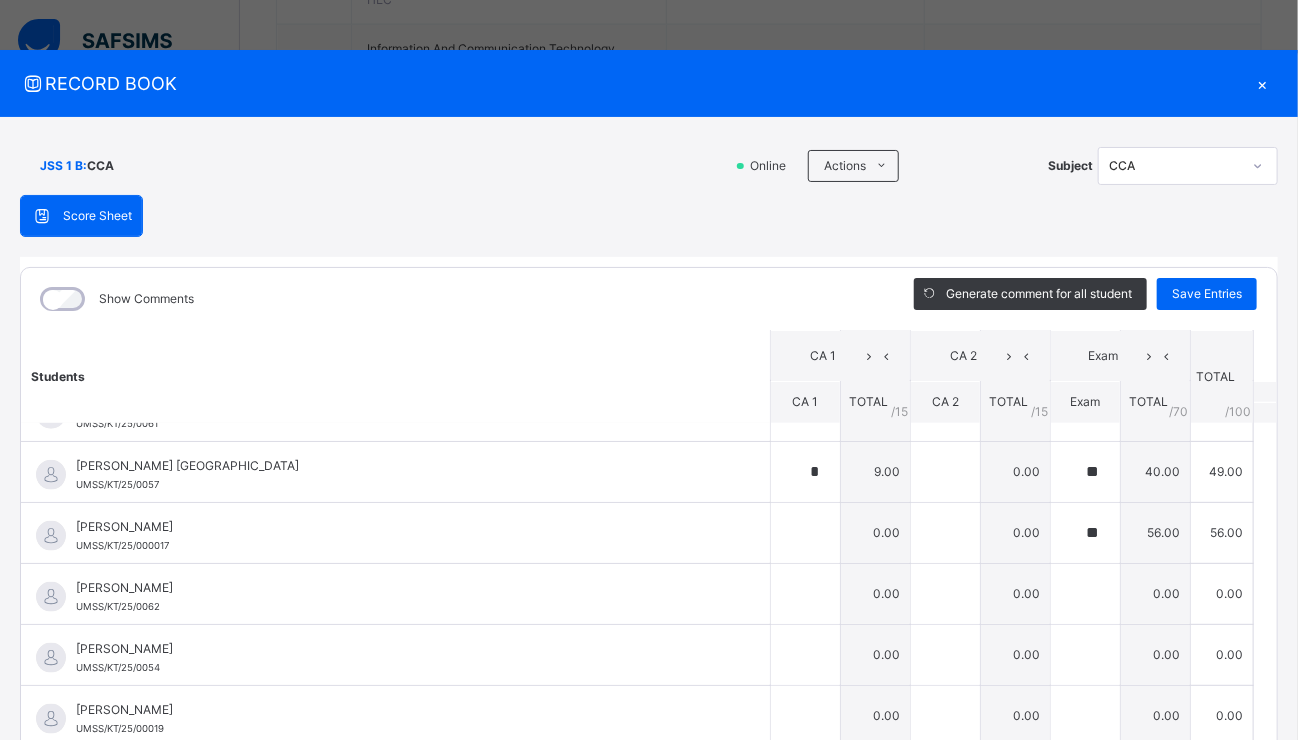 scroll, scrollTop: 1120, scrollLeft: 0, axis: vertical 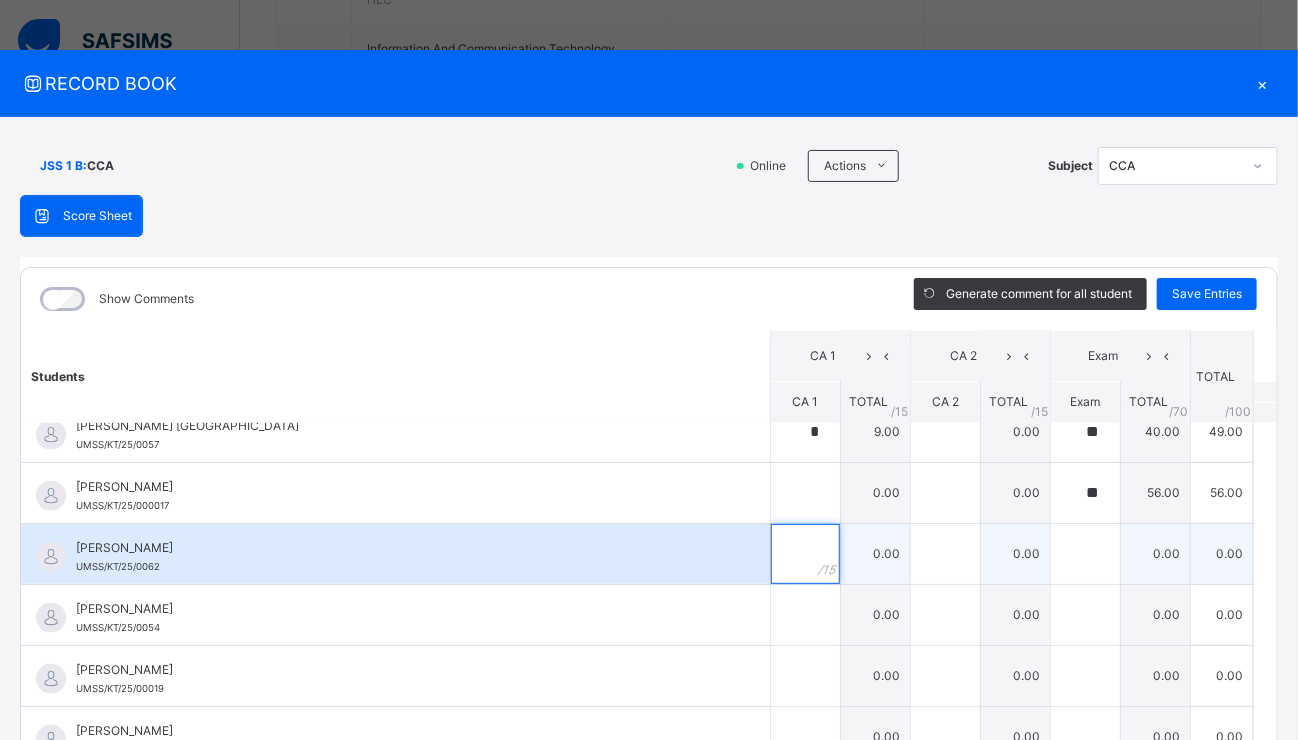 click at bounding box center (805, 554) 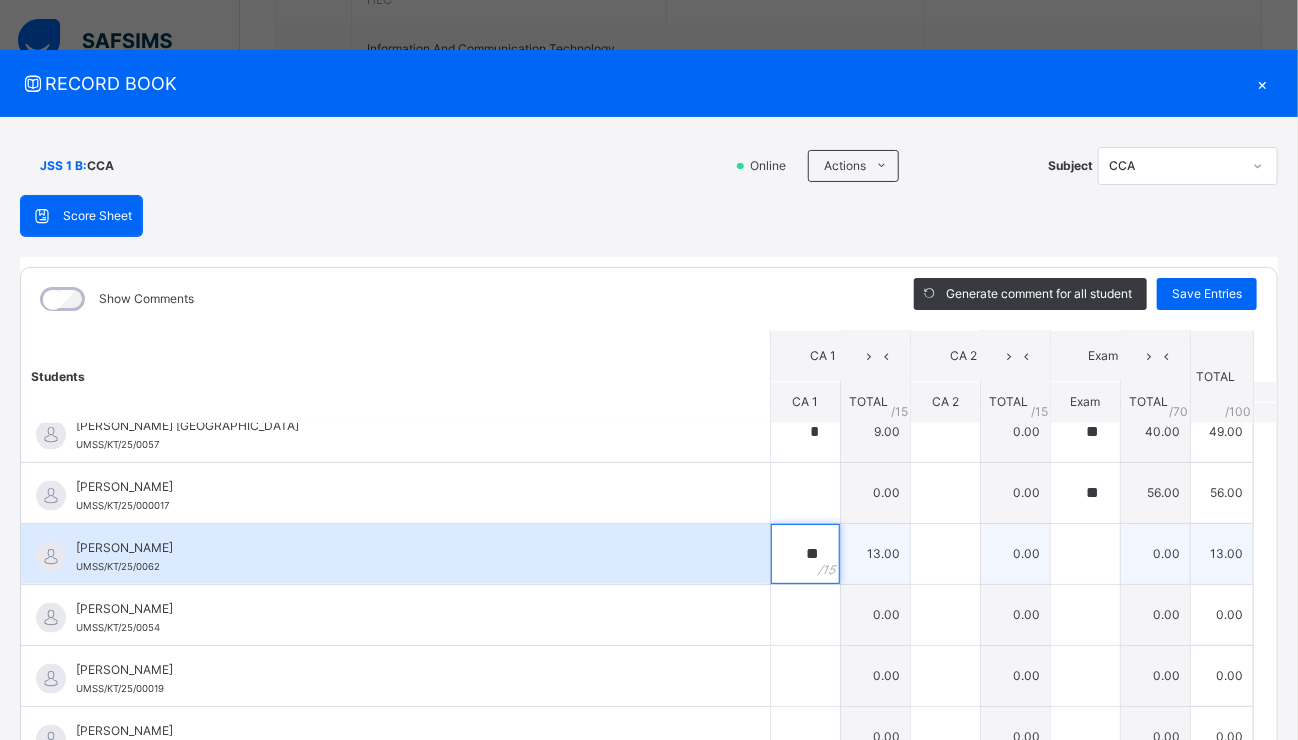 type on "**" 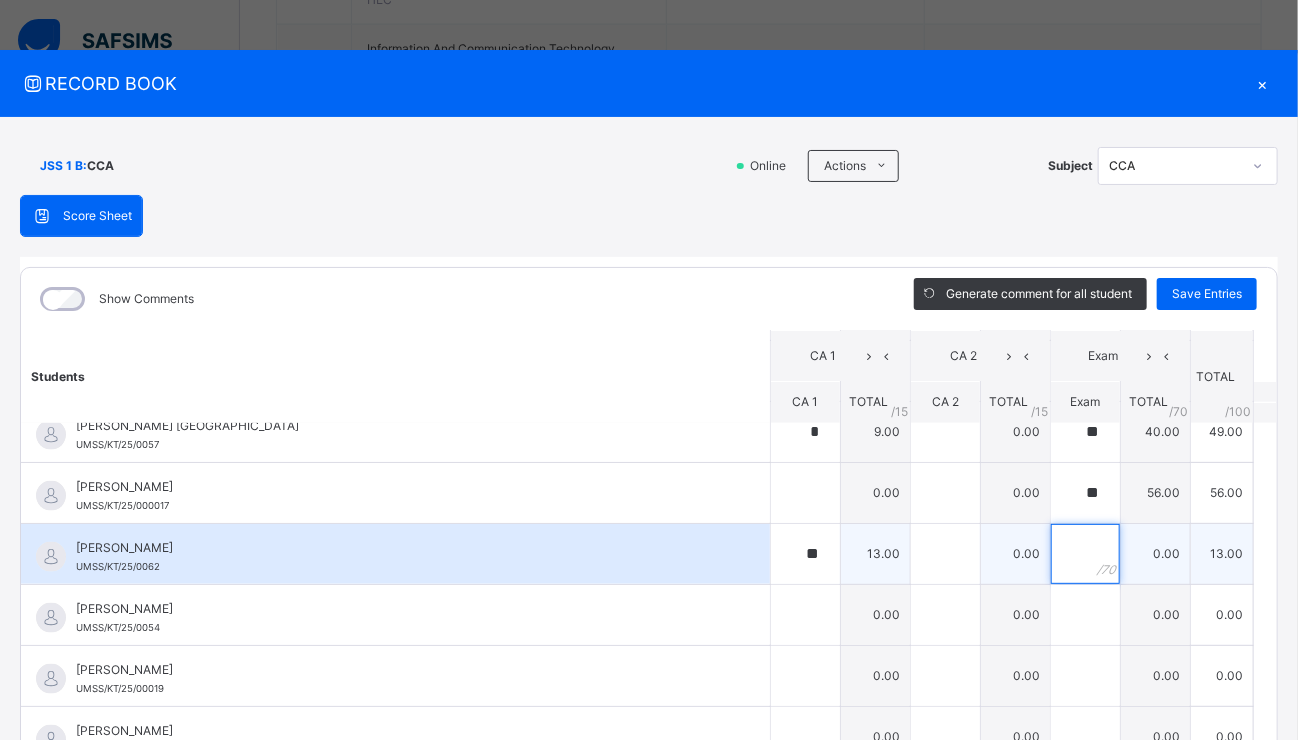 click at bounding box center (1085, 554) 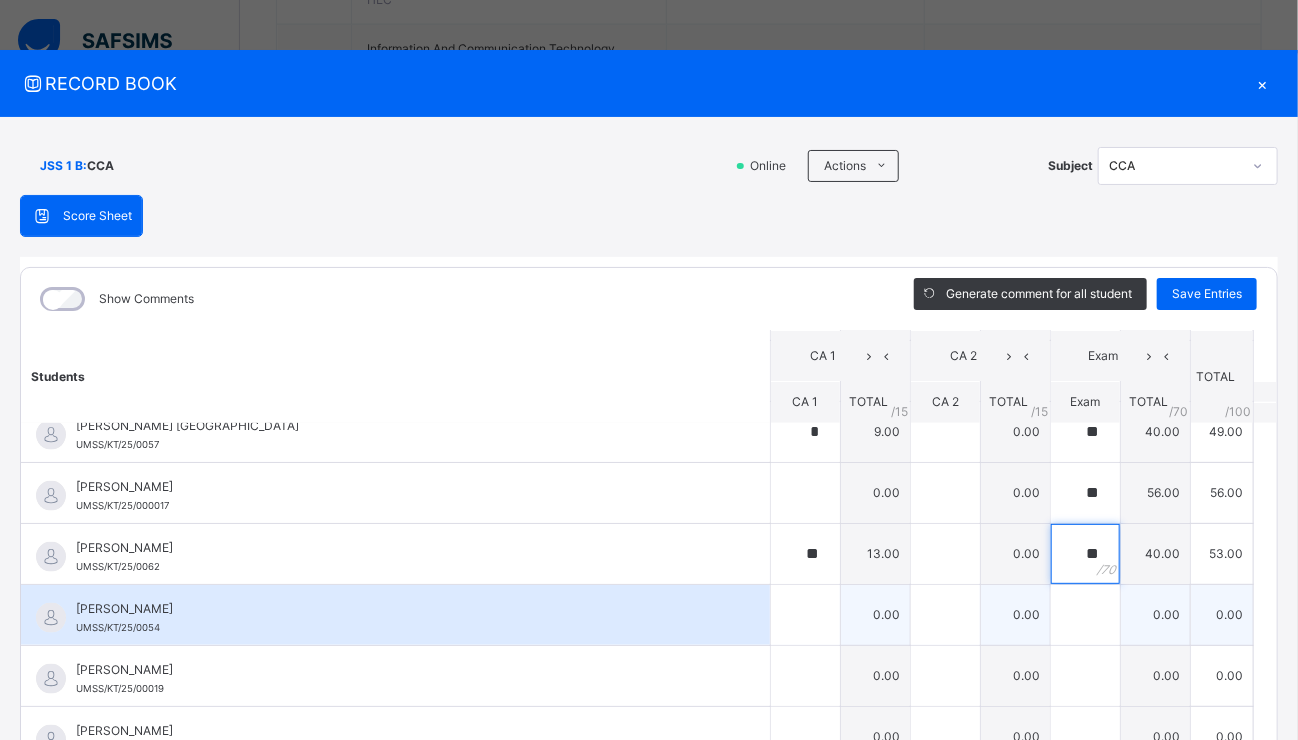 type on "**" 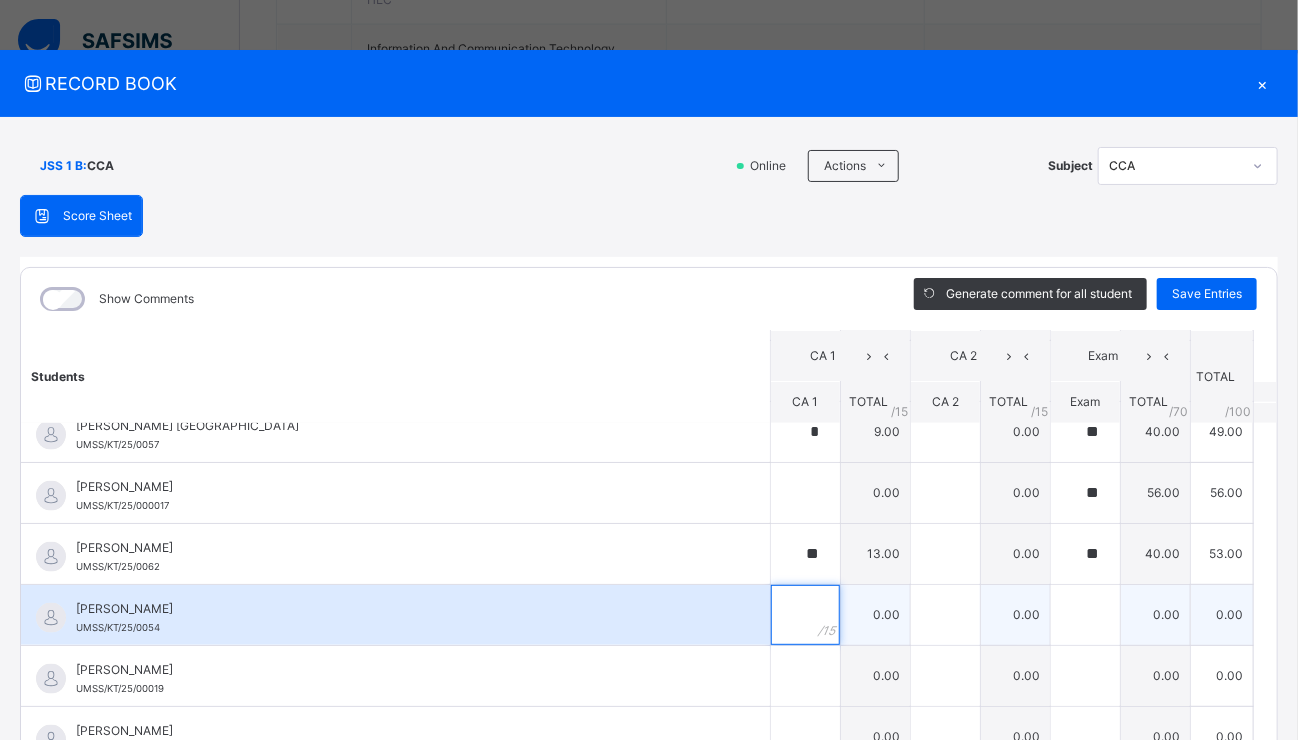 click at bounding box center [805, 615] 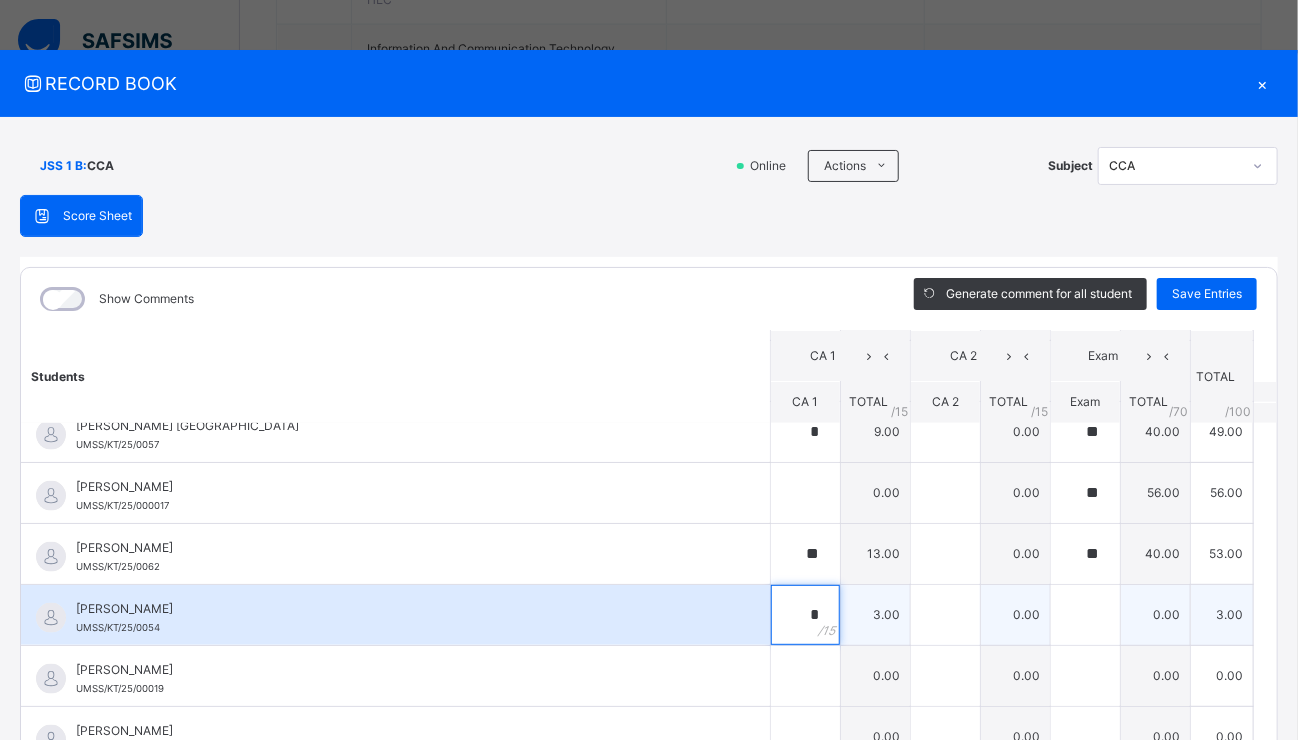 type on "*" 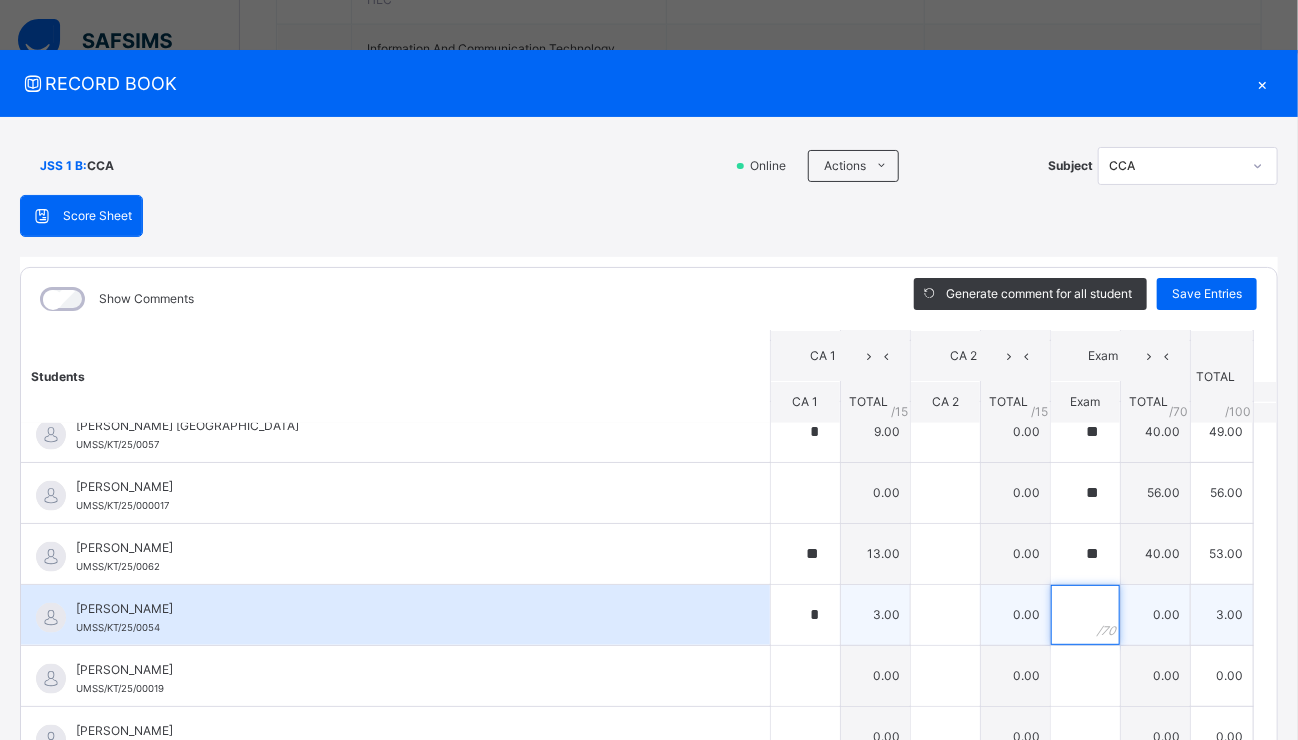 click at bounding box center (1085, 615) 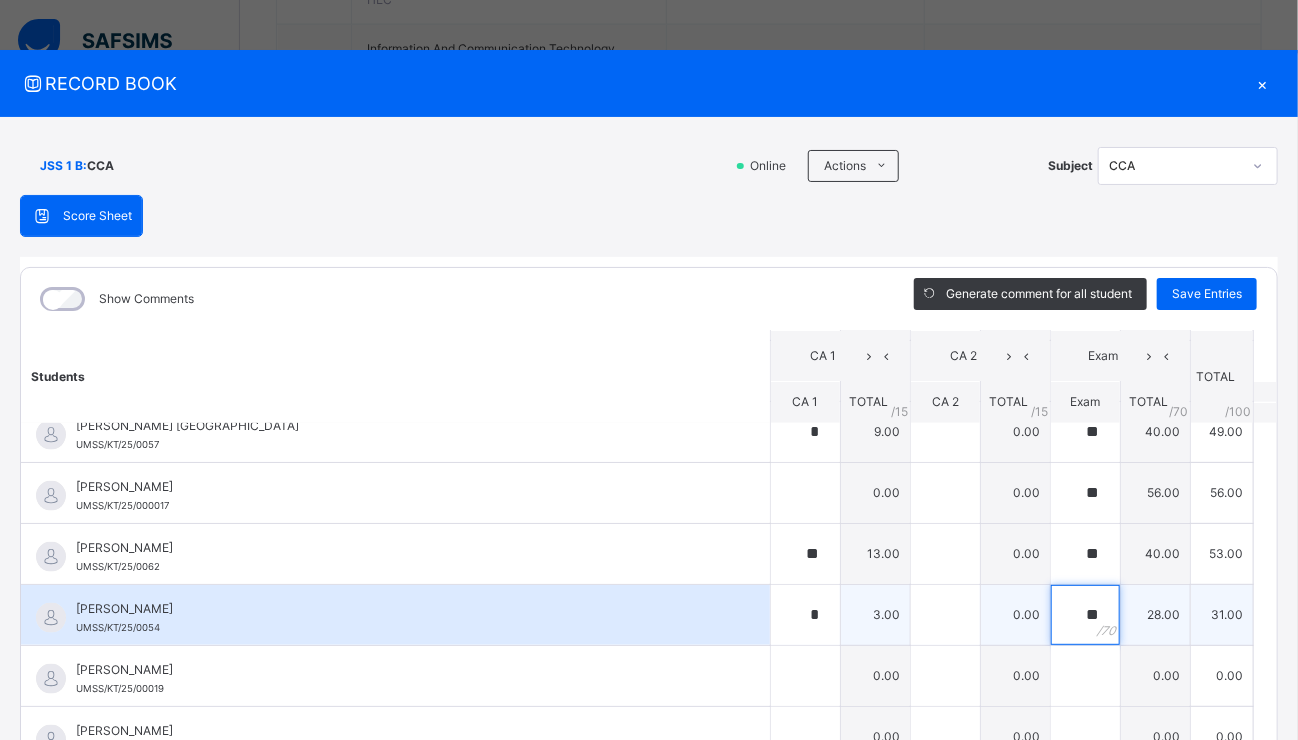 type on "**" 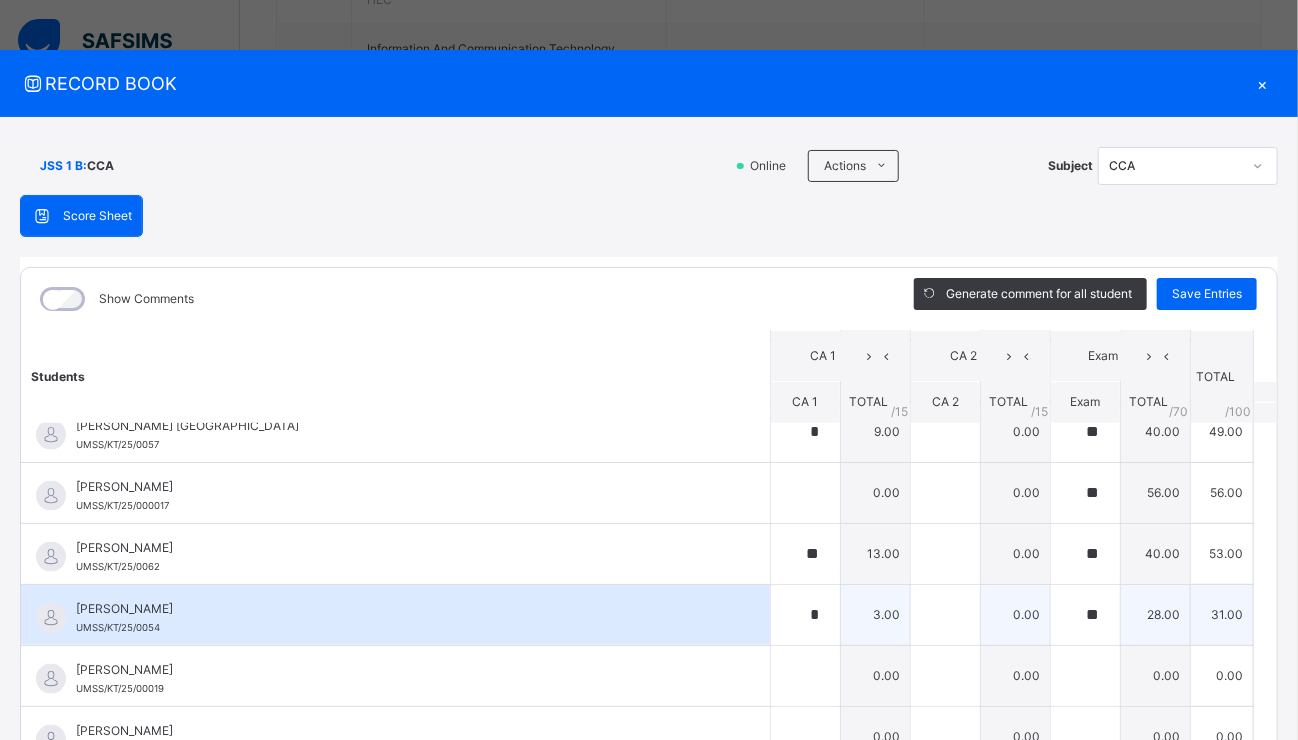 click on "[PERSON_NAME] UMSS/KT/25/0054" at bounding box center [400, 618] 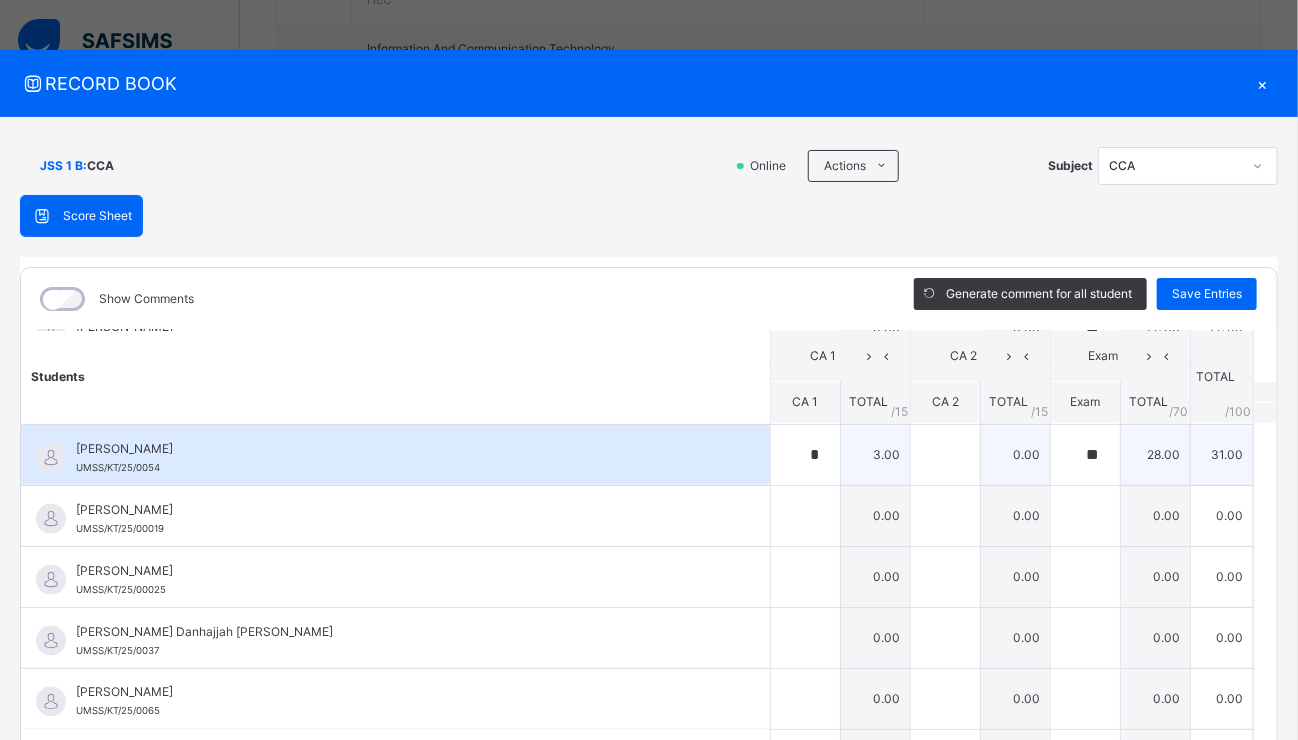 scroll, scrollTop: 1320, scrollLeft: 0, axis: vertical 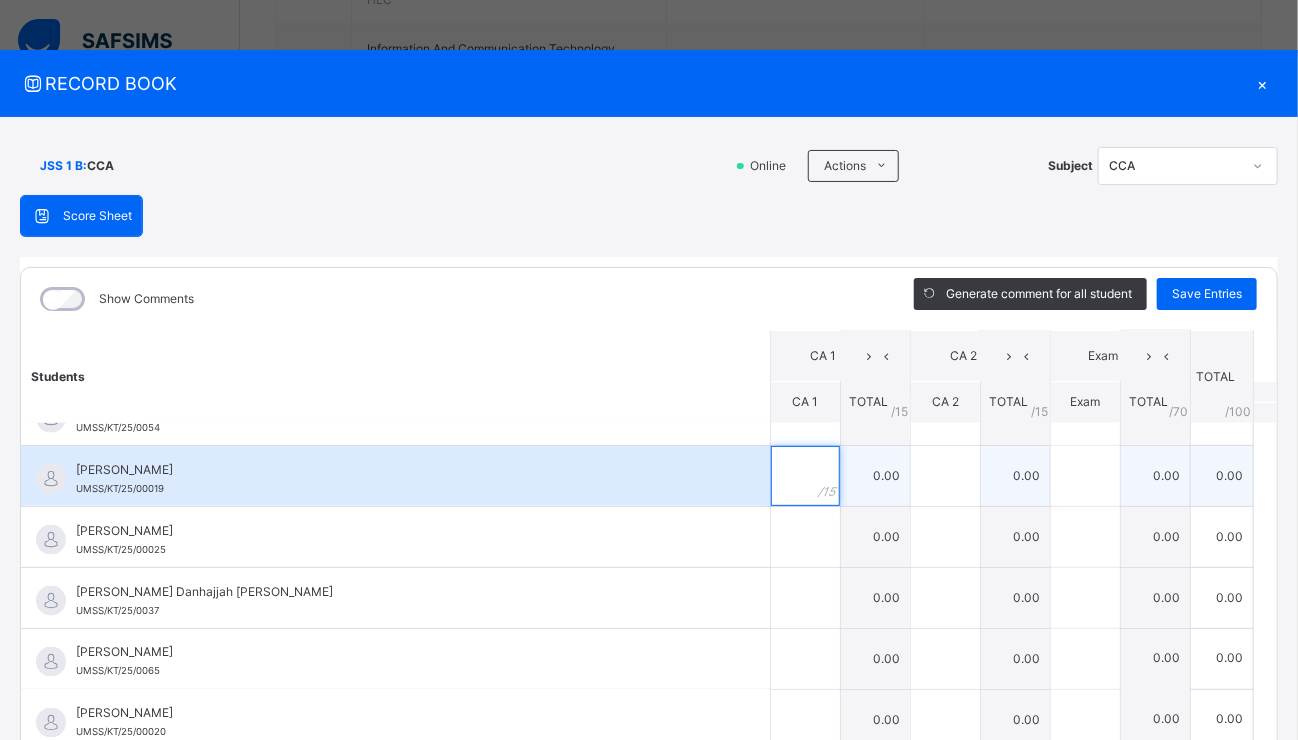 click at bounding box center (805, 476) 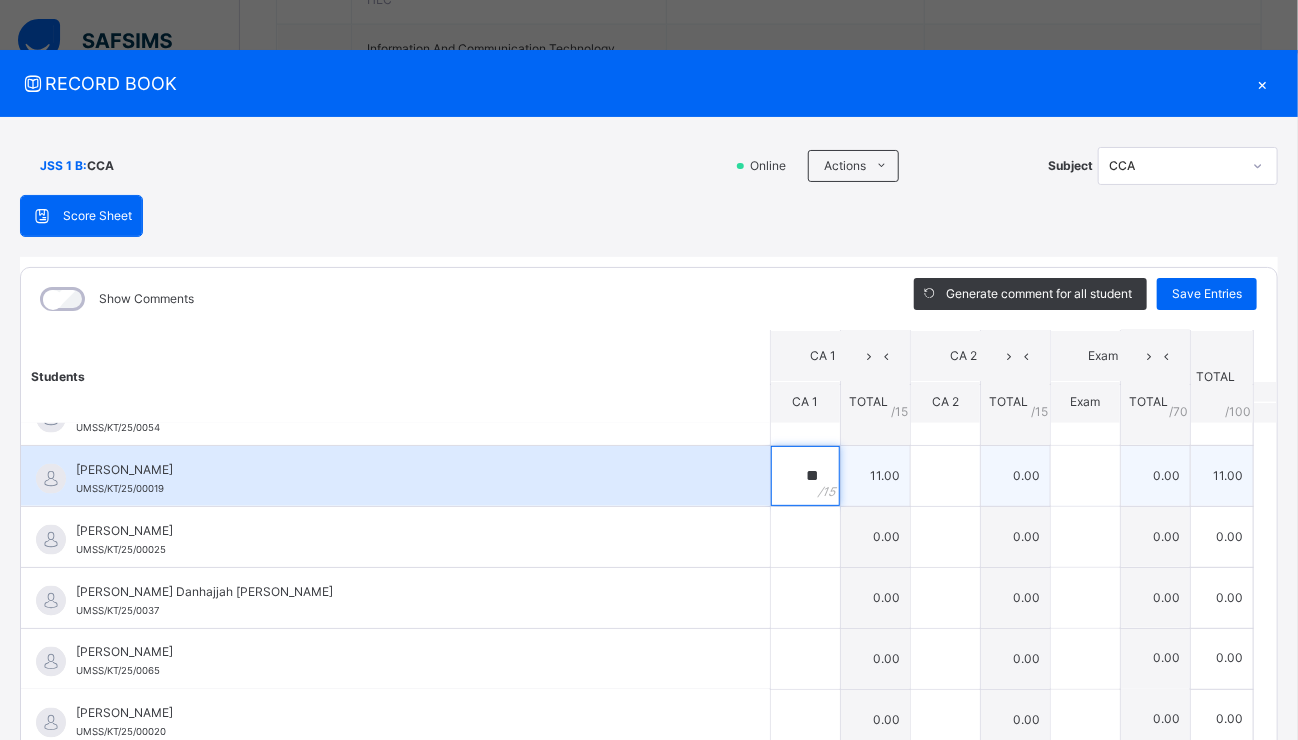 type on "**" 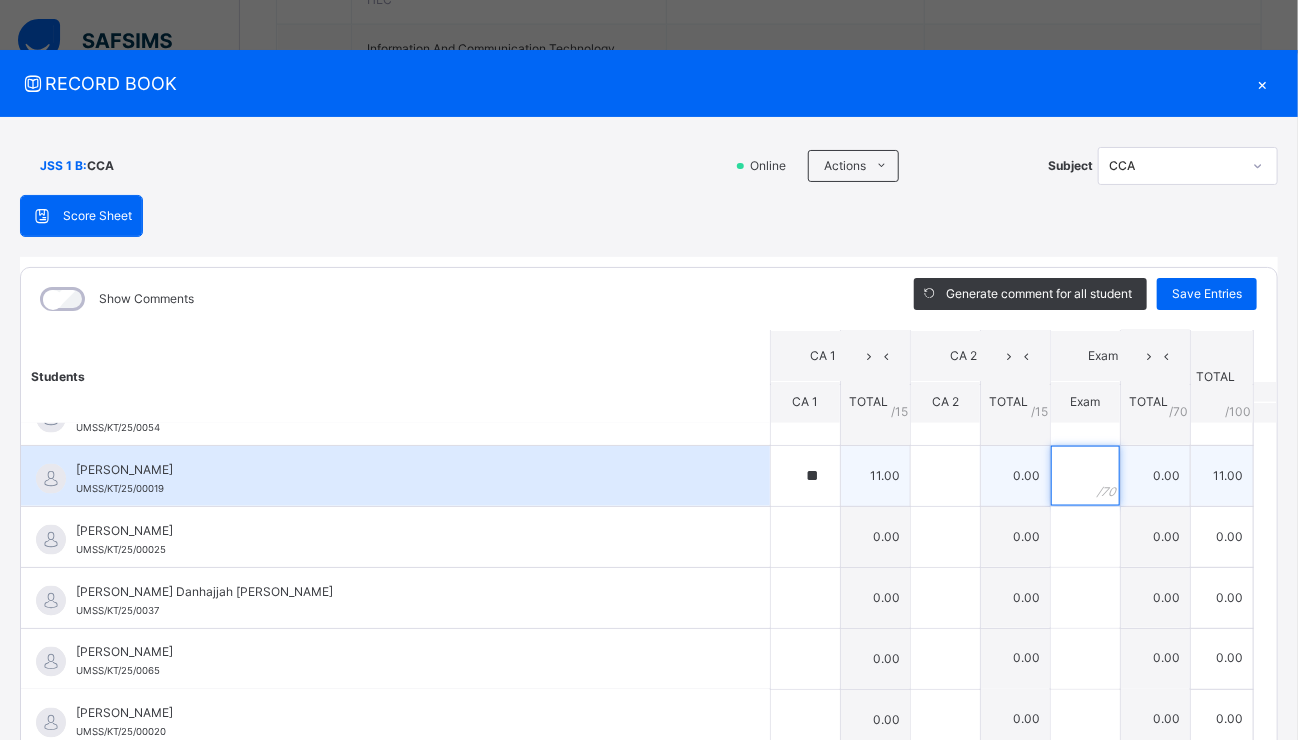 click at bounding box center (1085, 476) 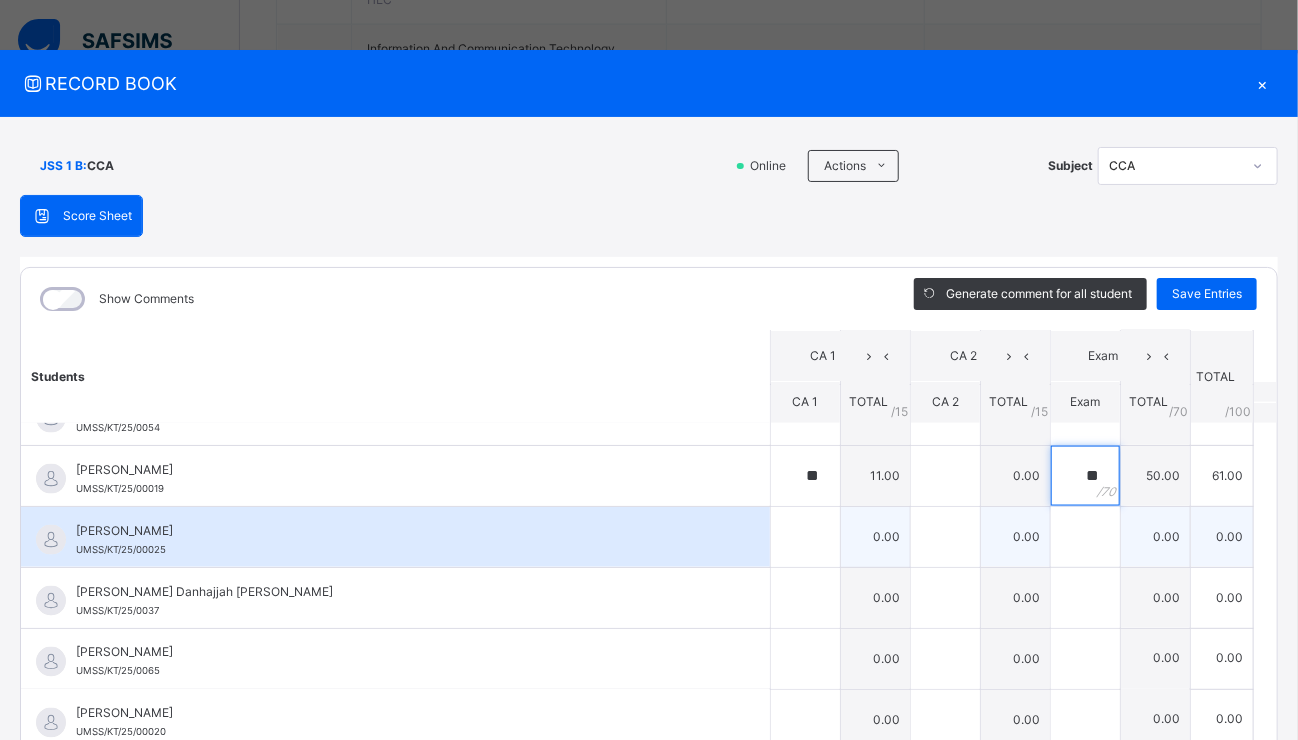 type on "**" 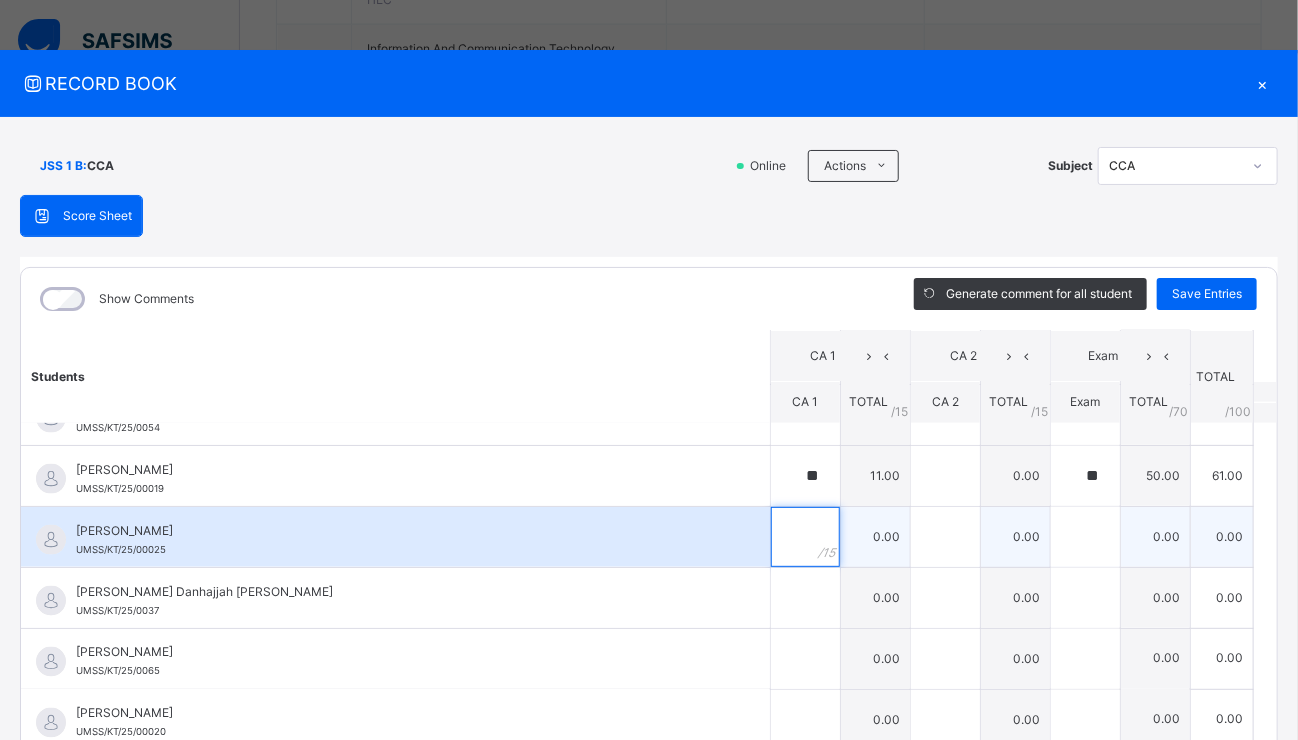 click at bounding box center [805, 537] 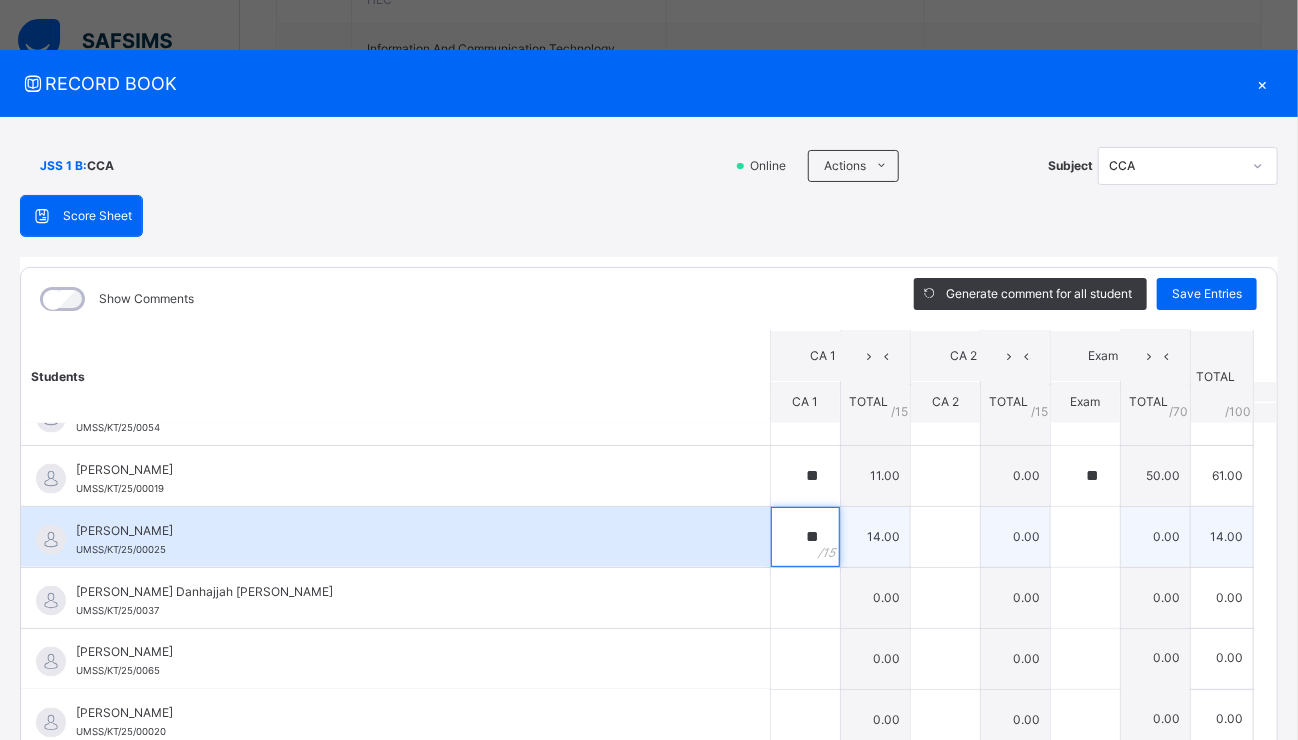 type on "**" 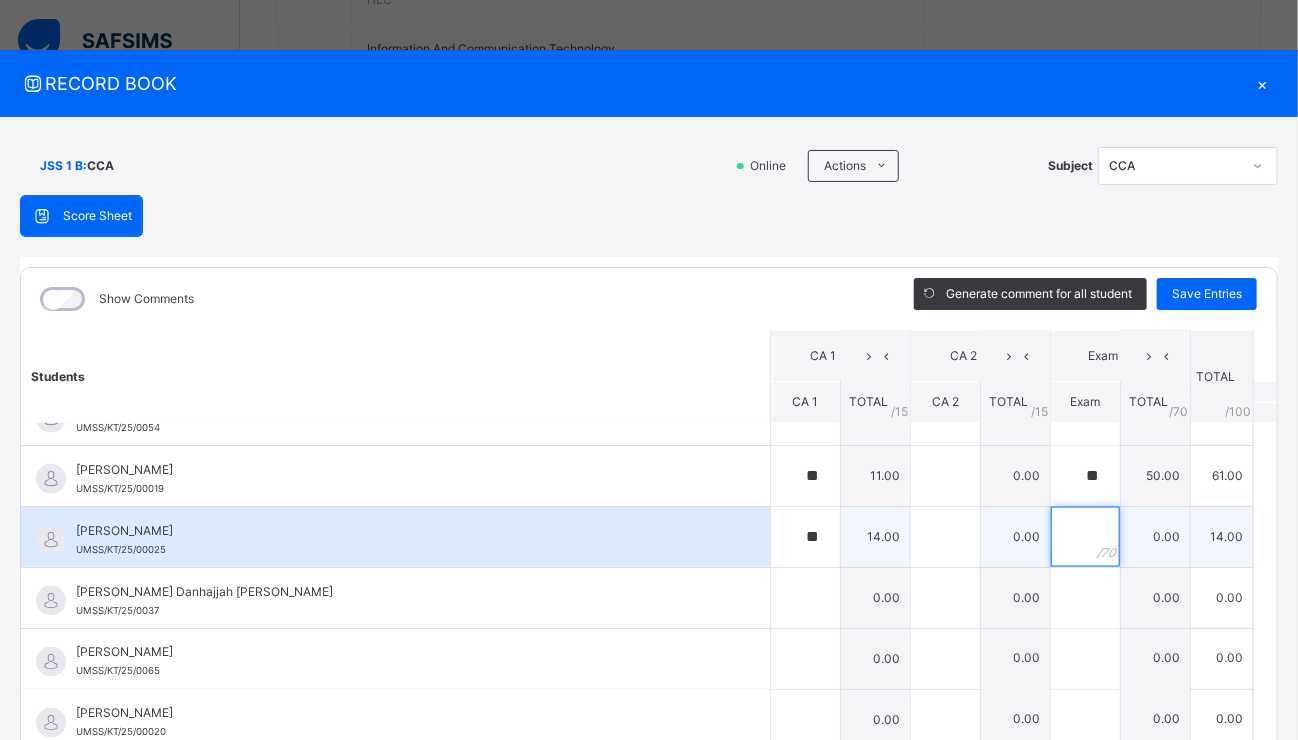 click at bounding box center (1085, 537) 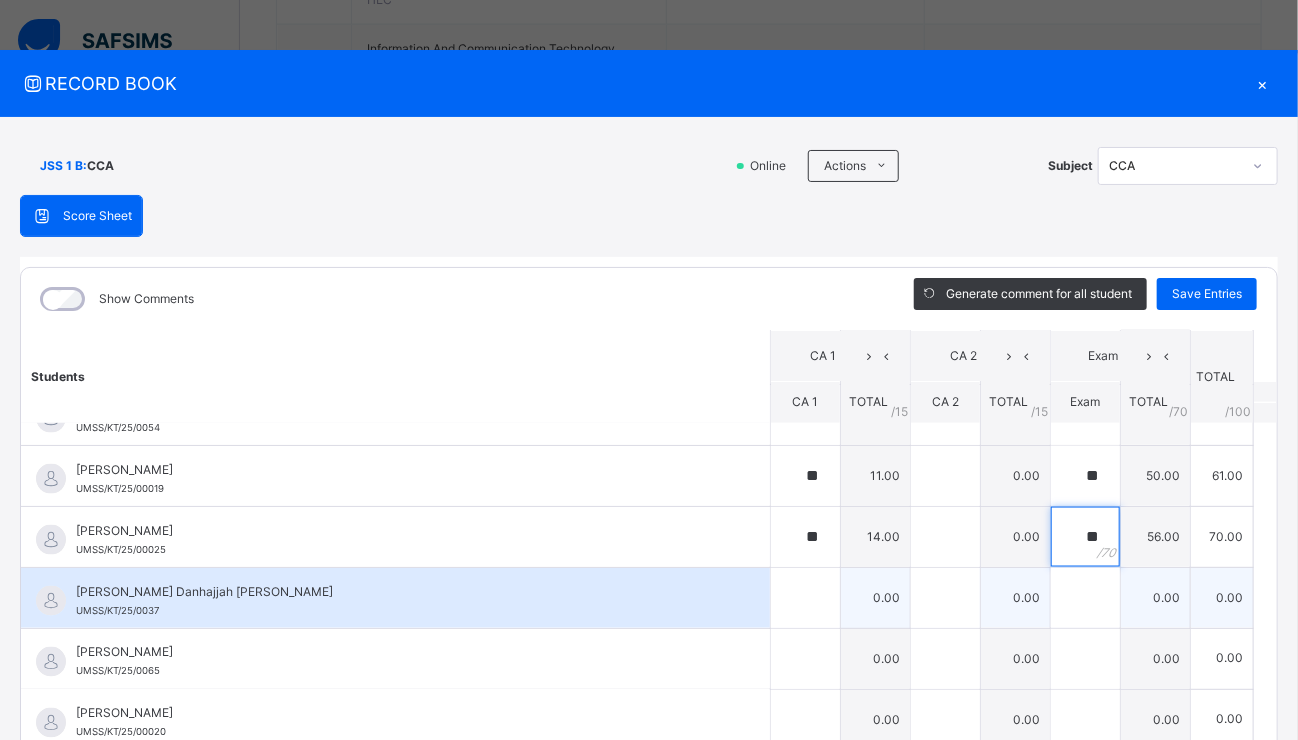 type on "**" 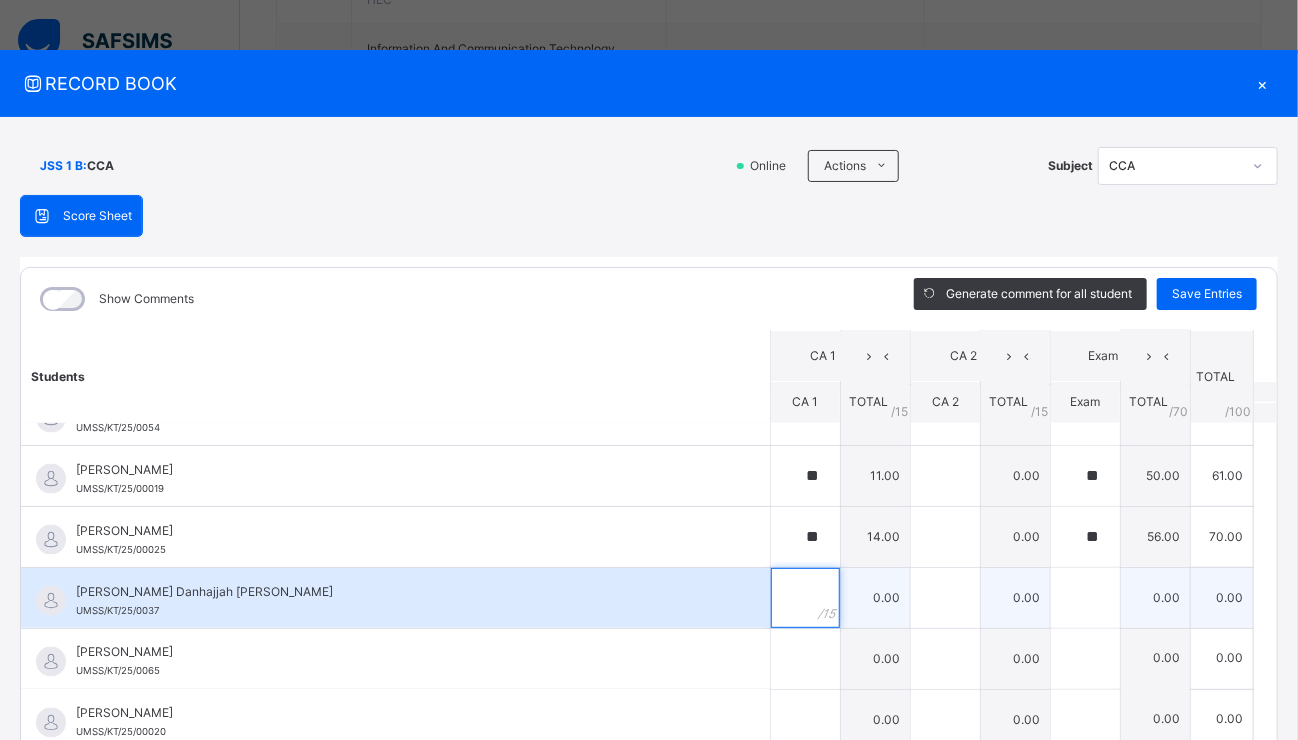 click at bounding box center (805, 598) 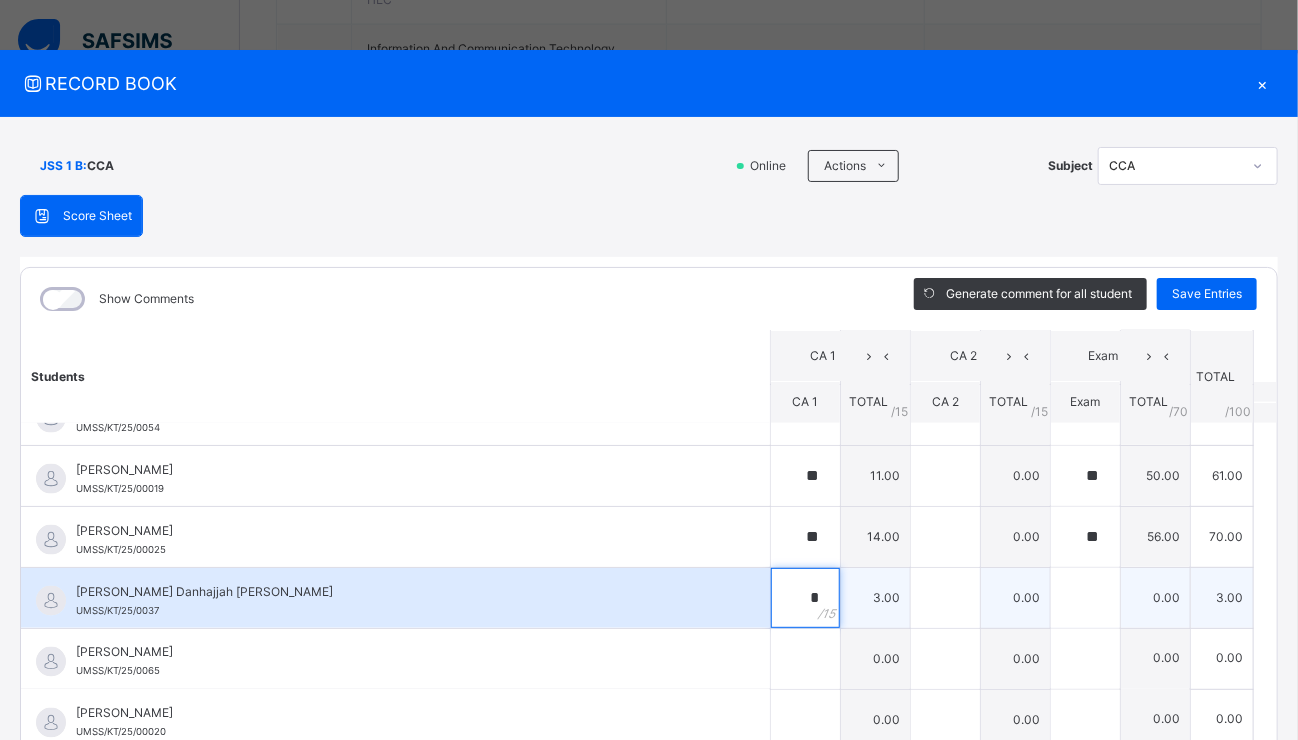 type on "*" 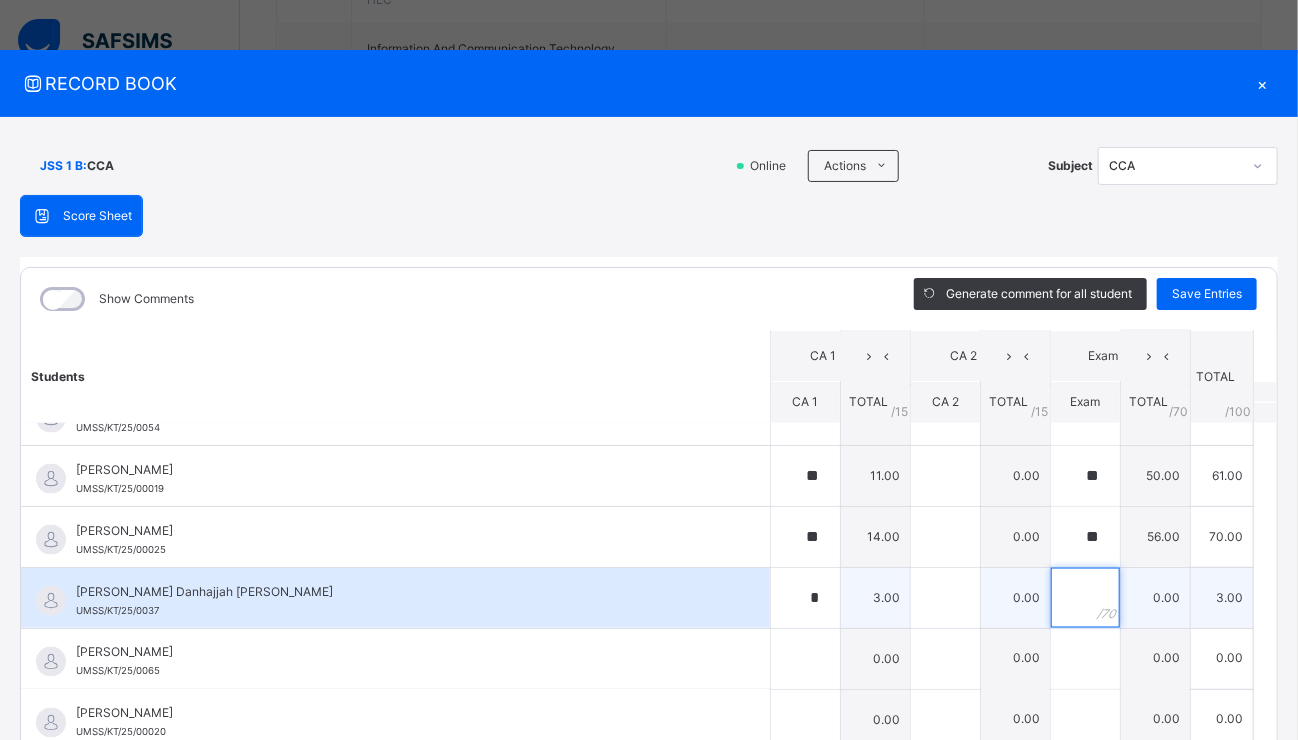 click at bounding box center (1085, 598) 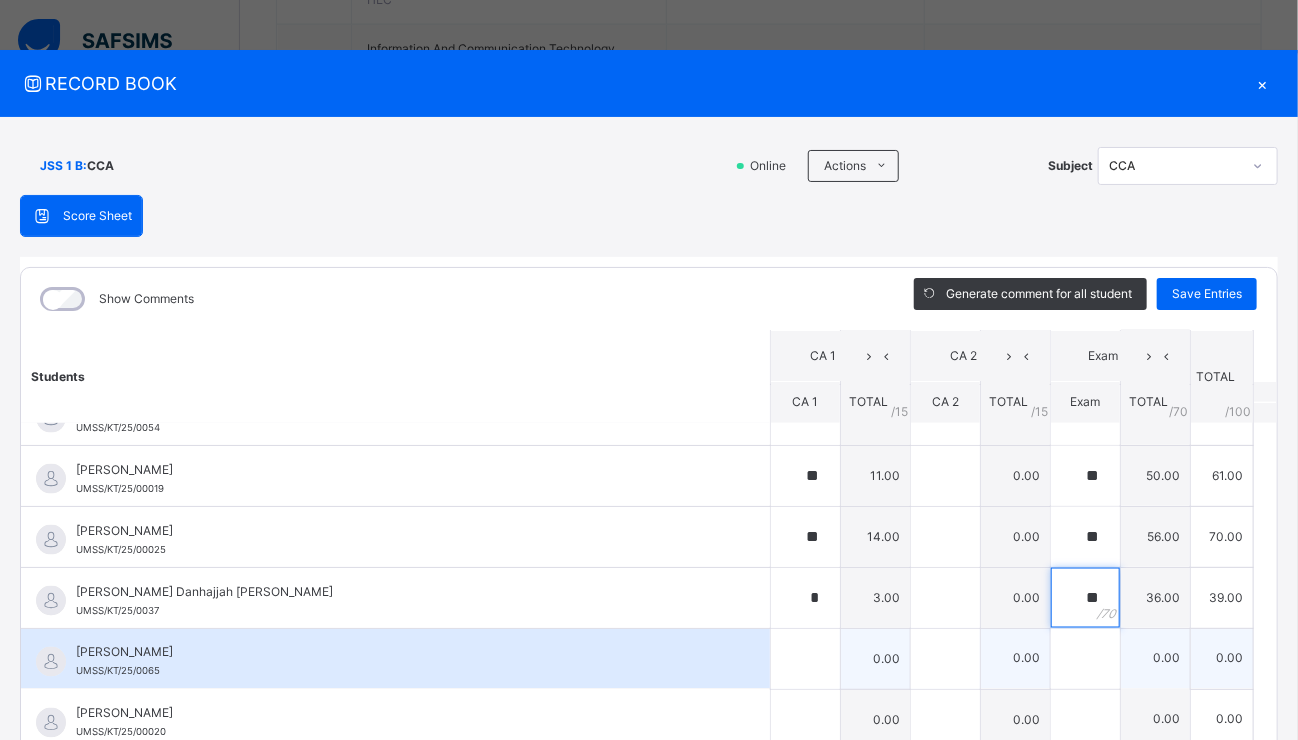 type on "**" 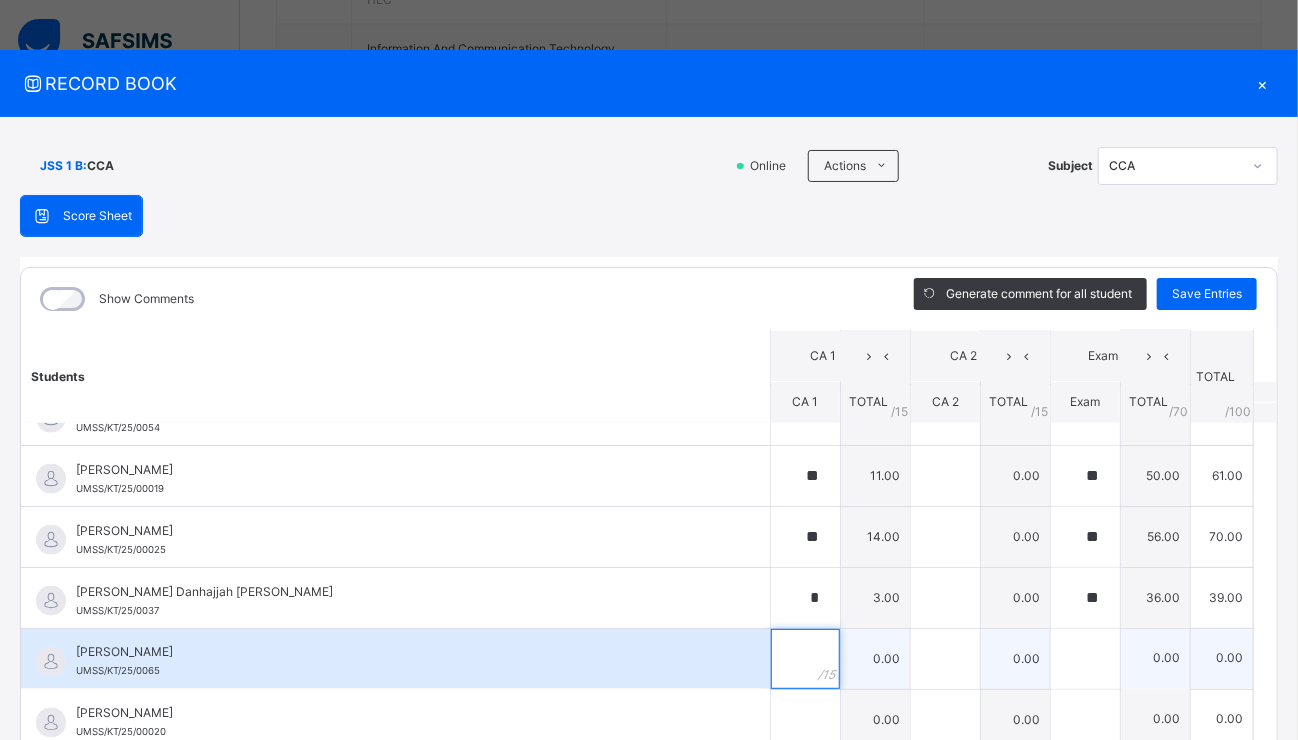 click at bounding box center [805, 659] 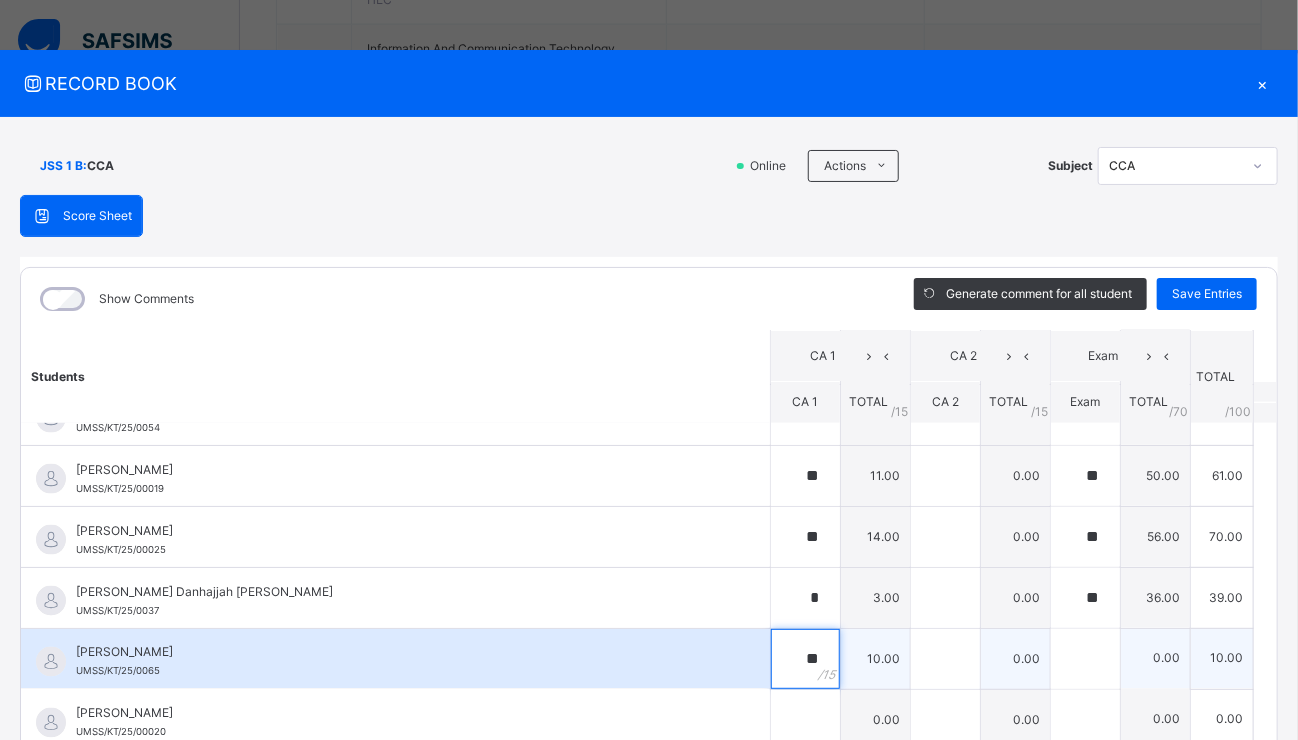 type on "**" 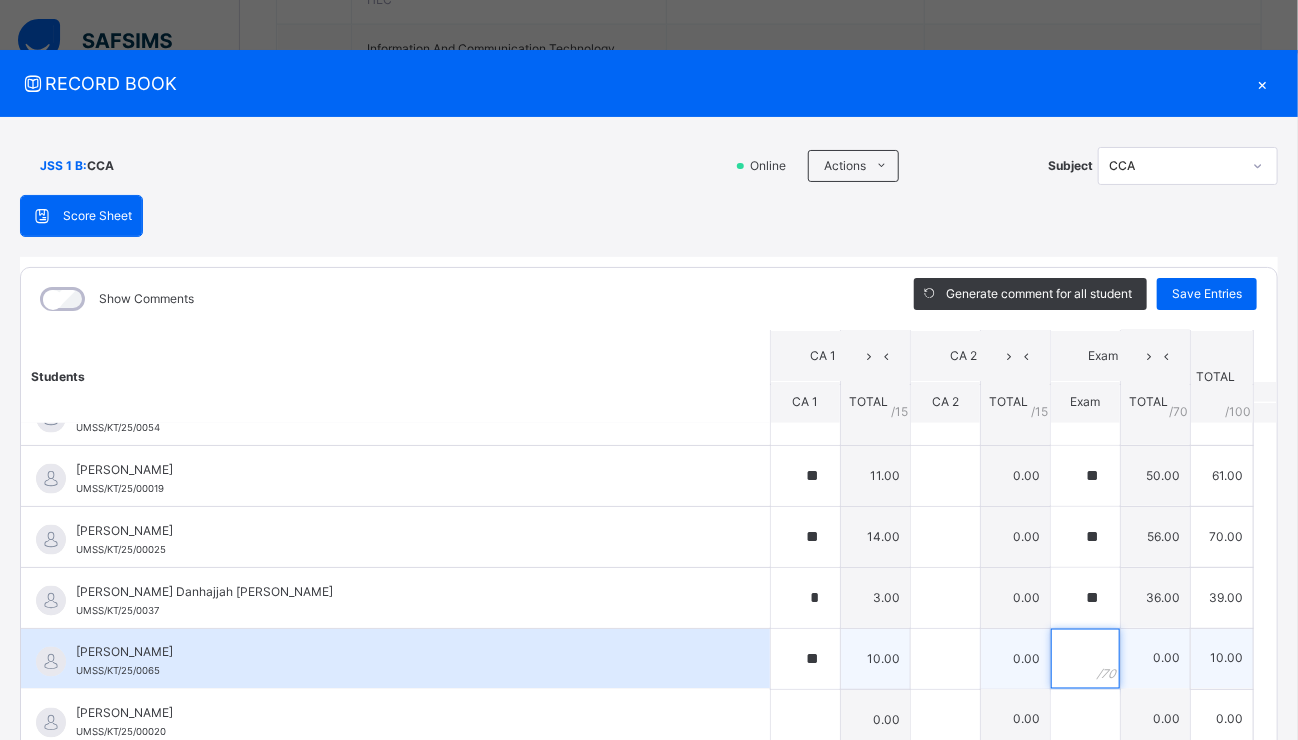 click at bounding box center (1085, 659) 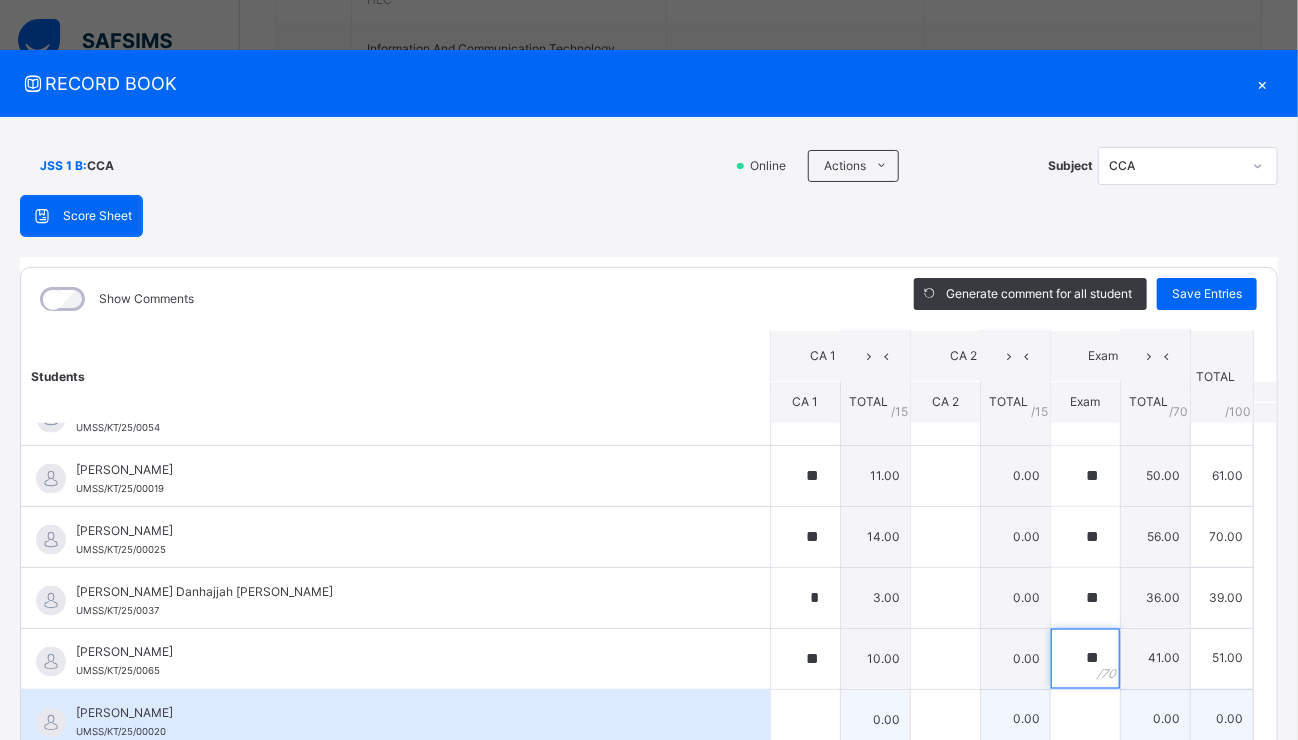 type on "**" 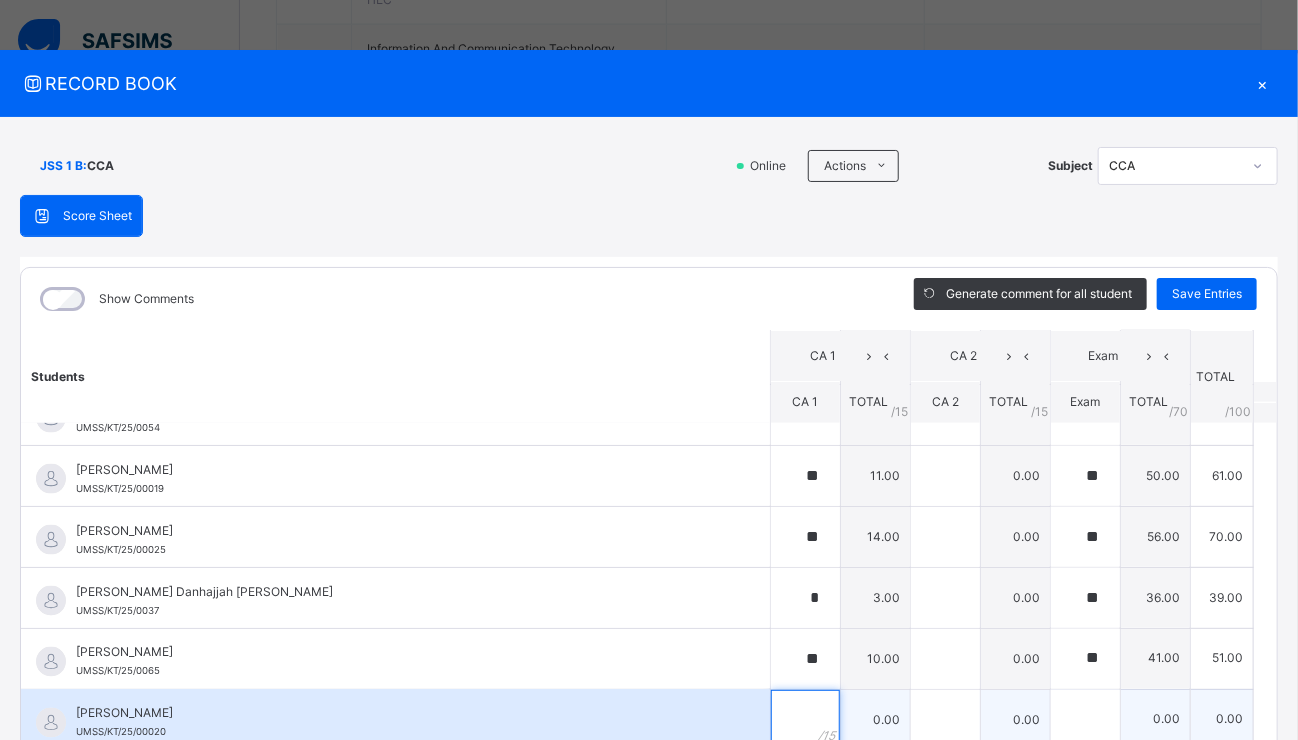 click at bounding box center (805, 720) 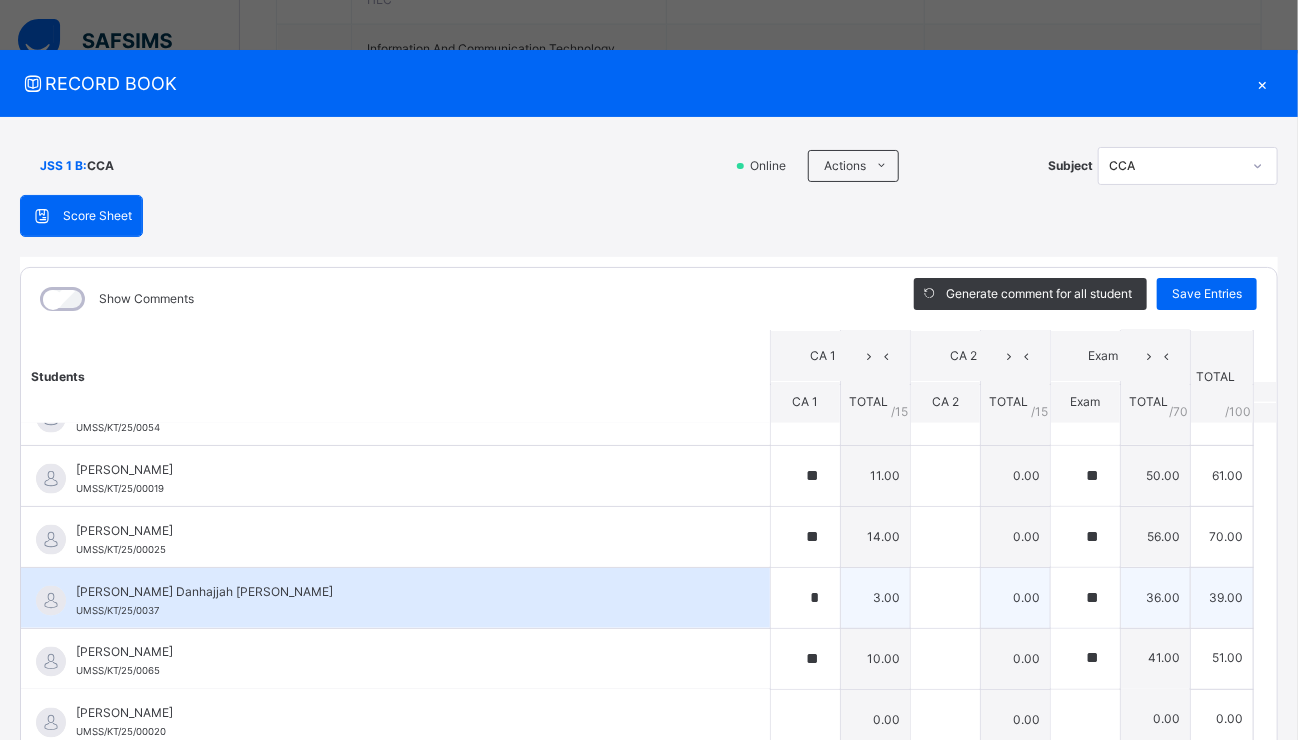 click on "[PERSON_NAME] [PERSON_NAME] UMSS/KT/25/0037" at bounding box center (395, 598) 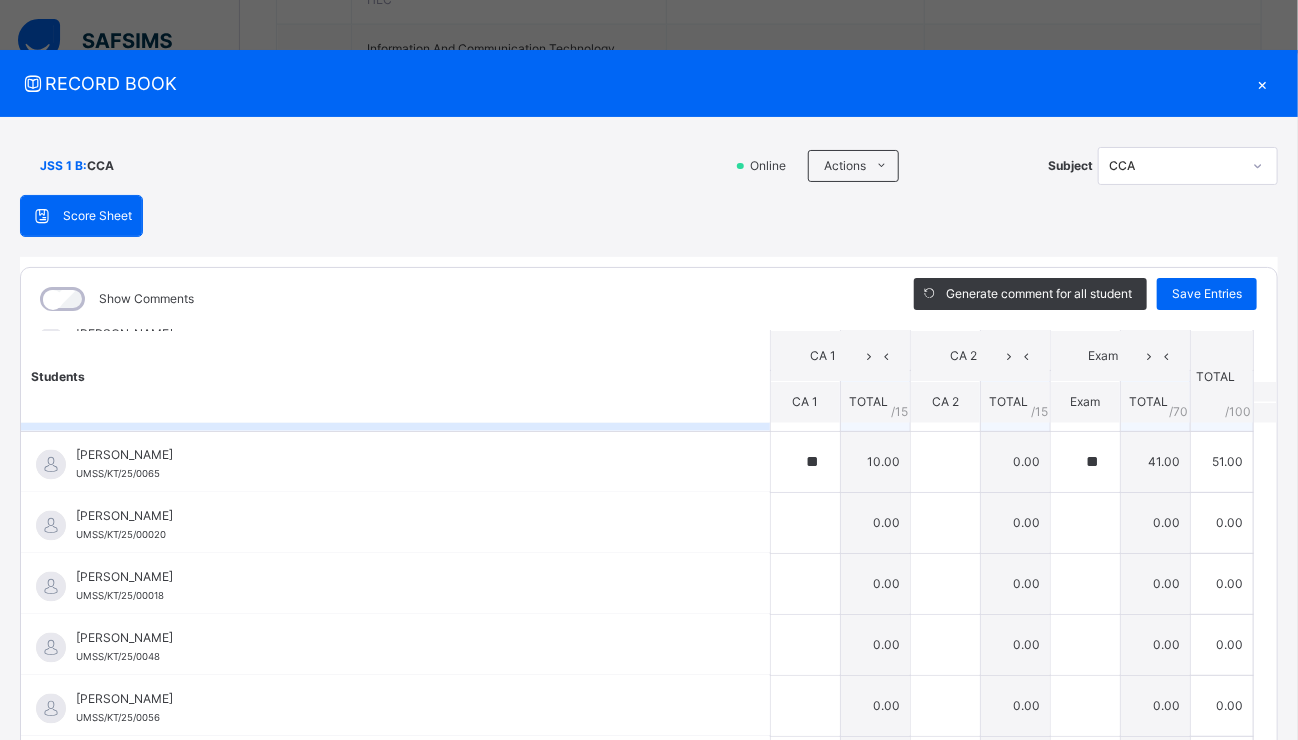 scroll, scrollTop: 1520, scrollLeft: 0, axis: vertical 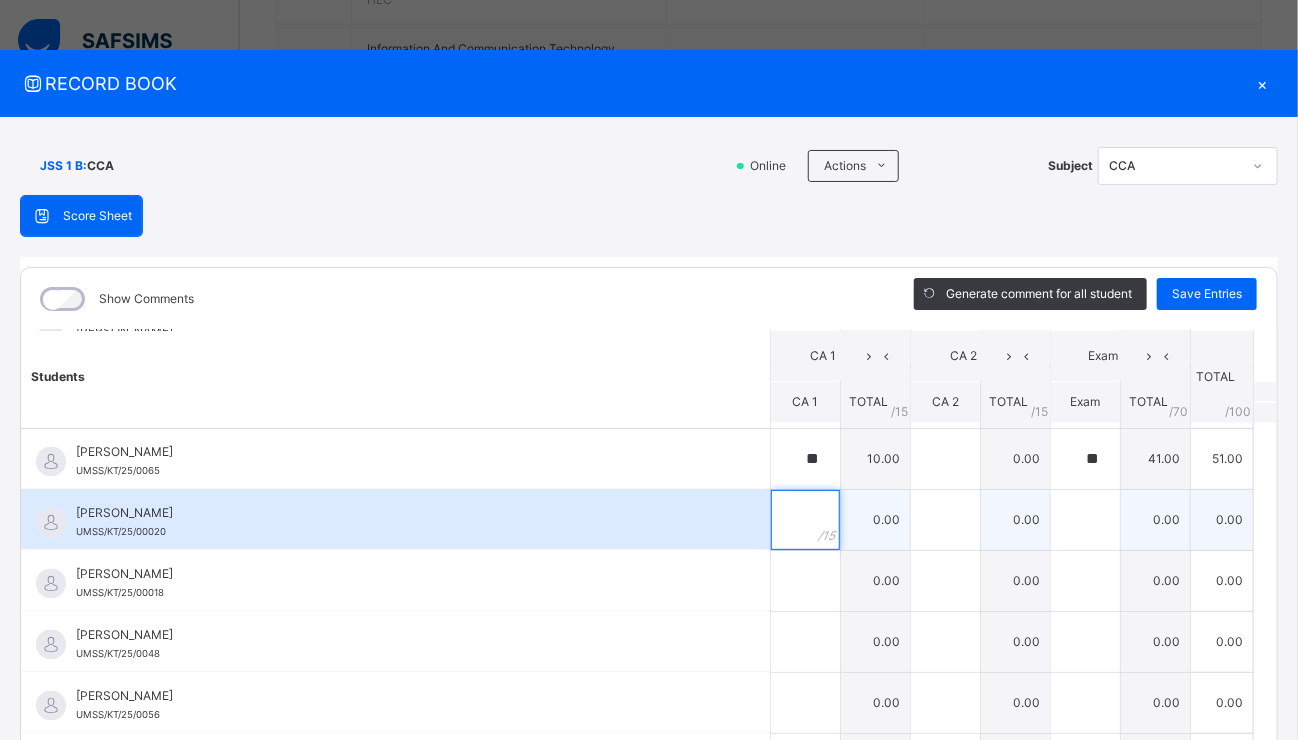 click at bounding box center [805, 520] 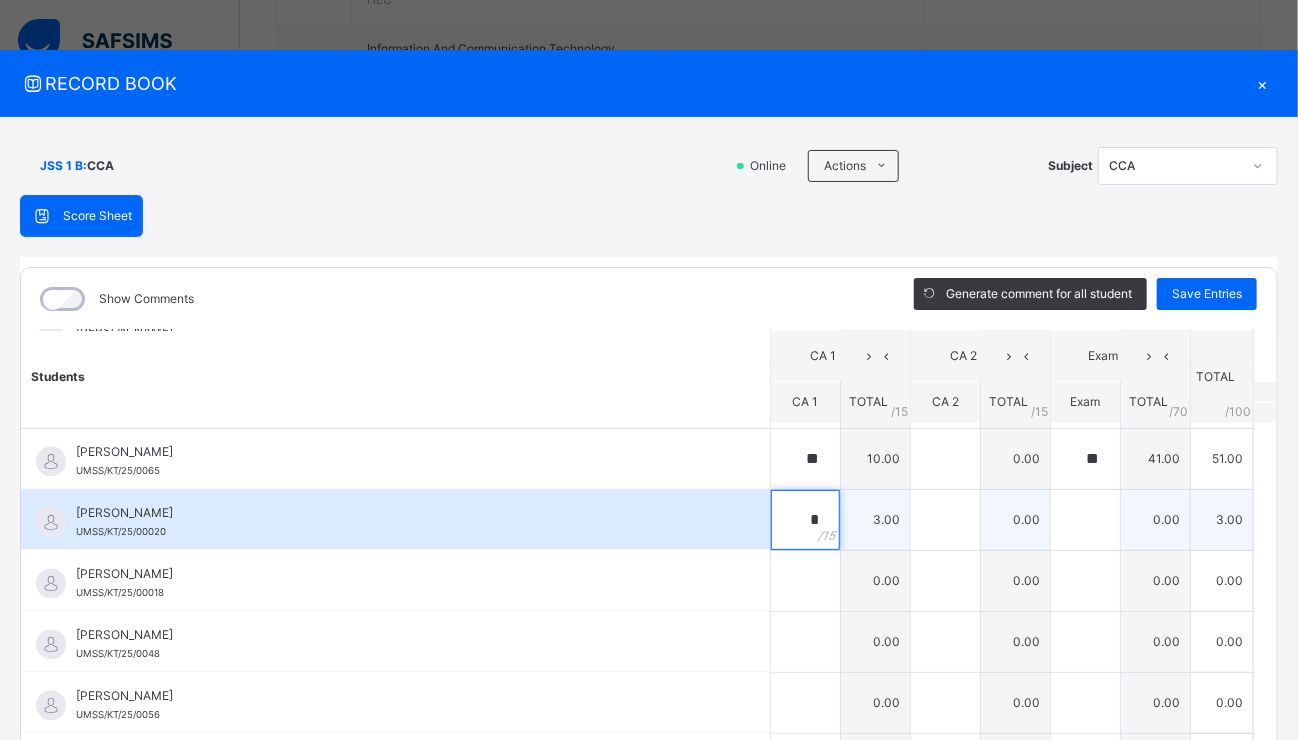type on "*" 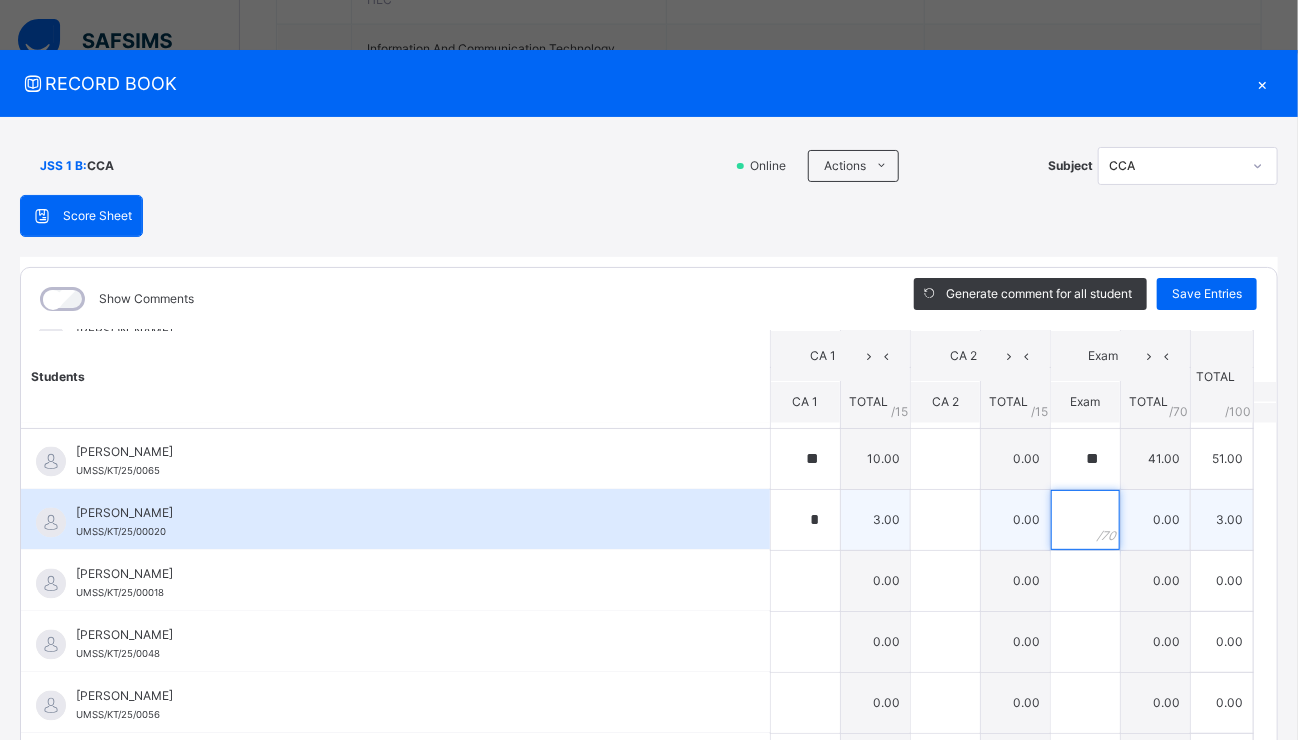 click at bounding box center (1085, 520) 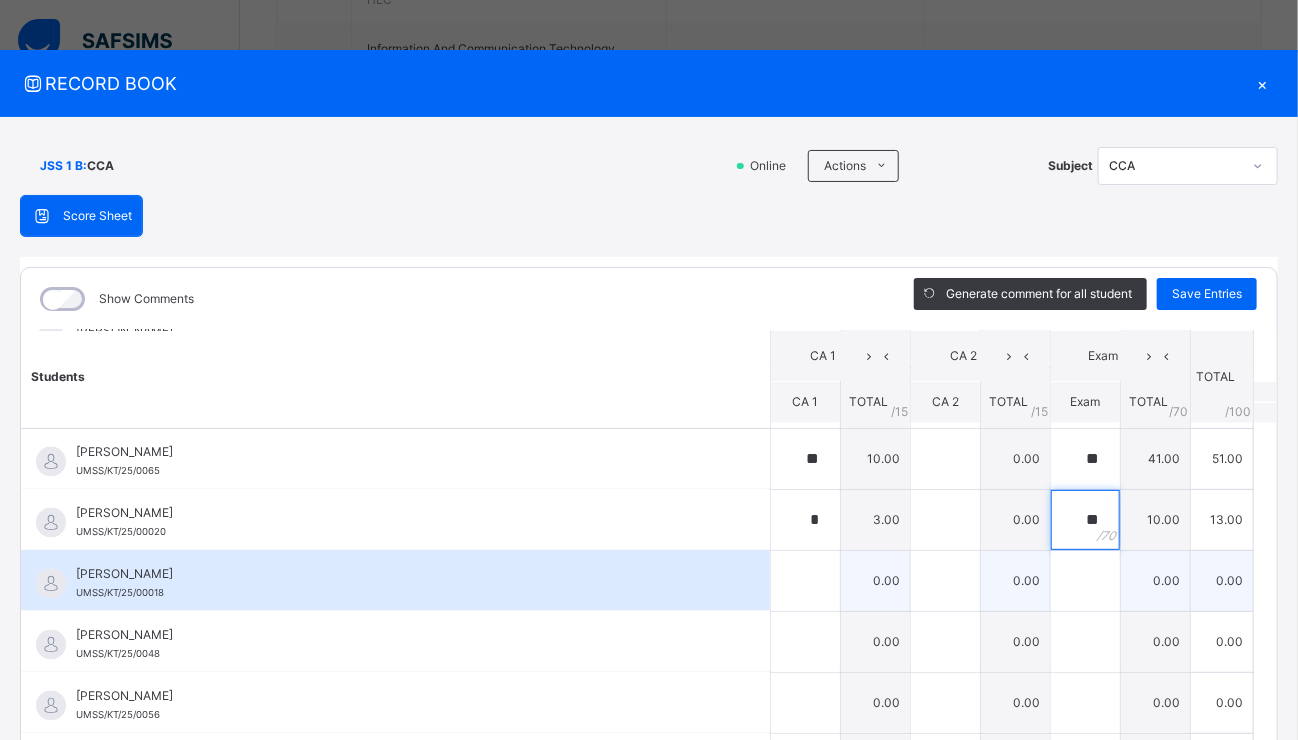 type on "**" 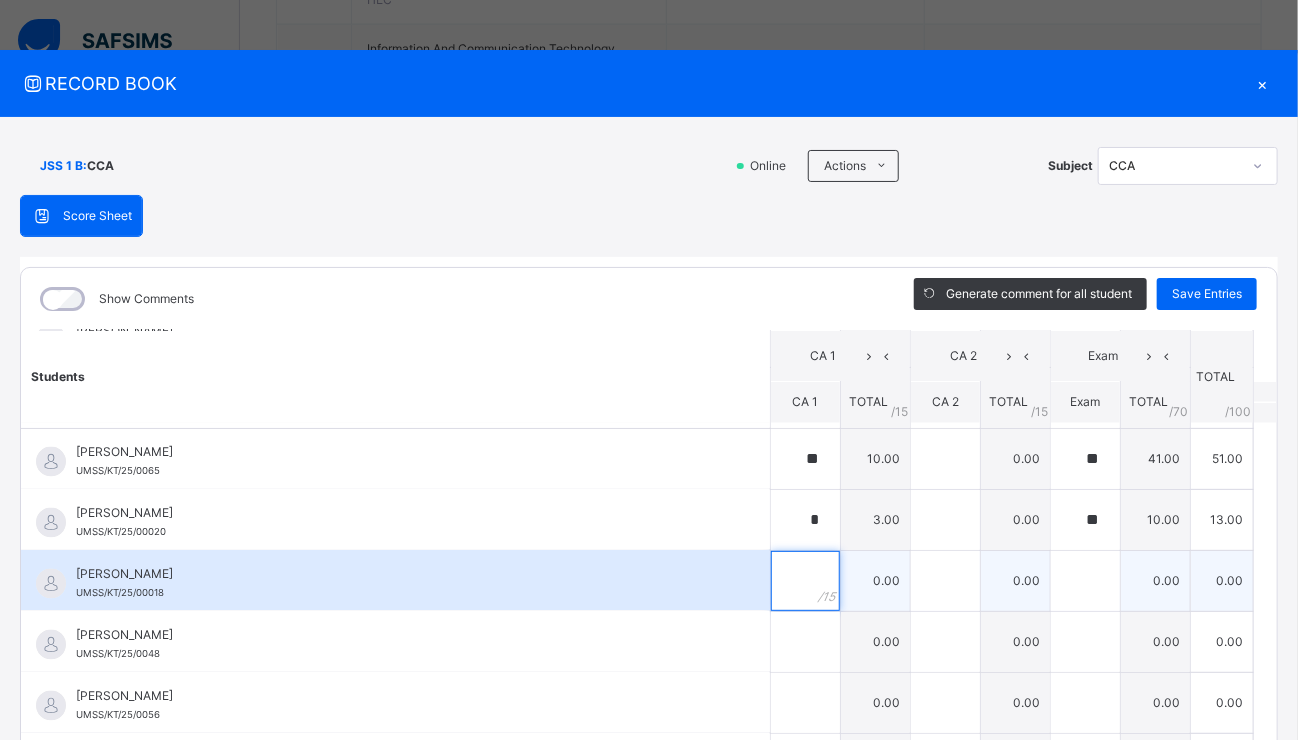 click at bounding box center (805, 581) 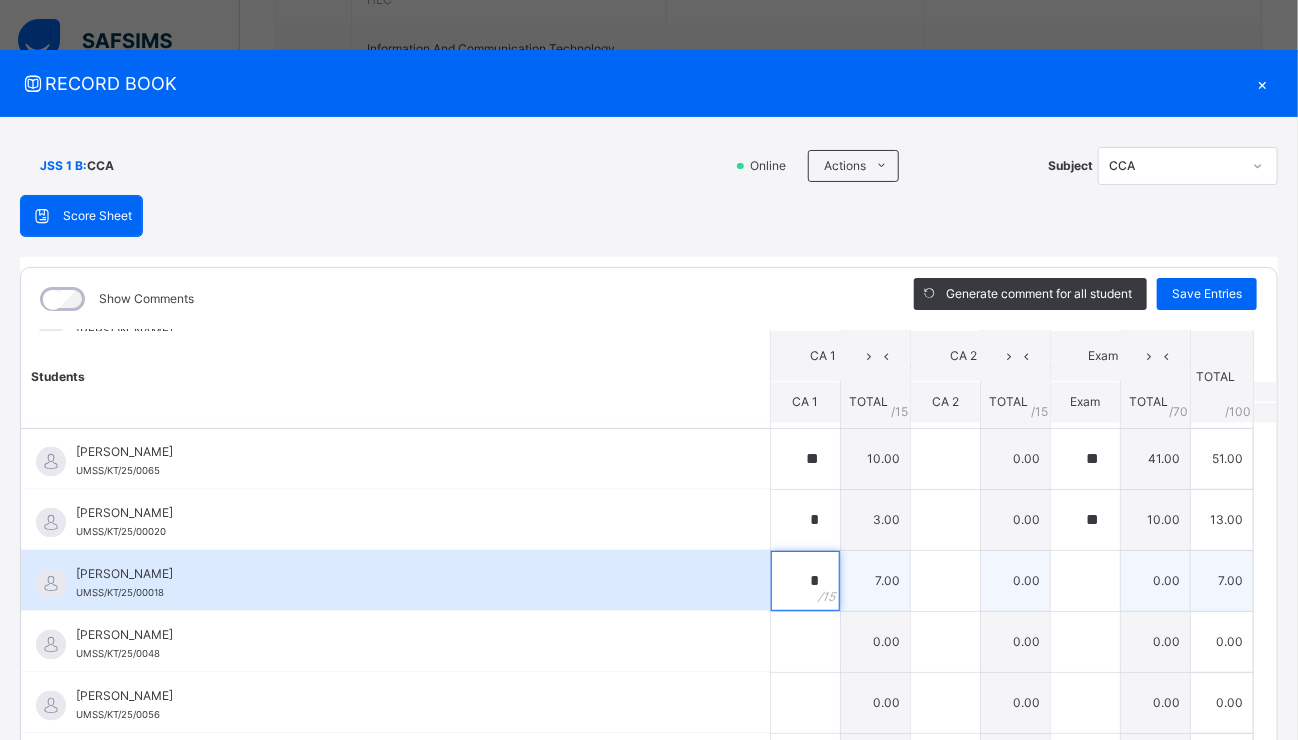 type on "*" 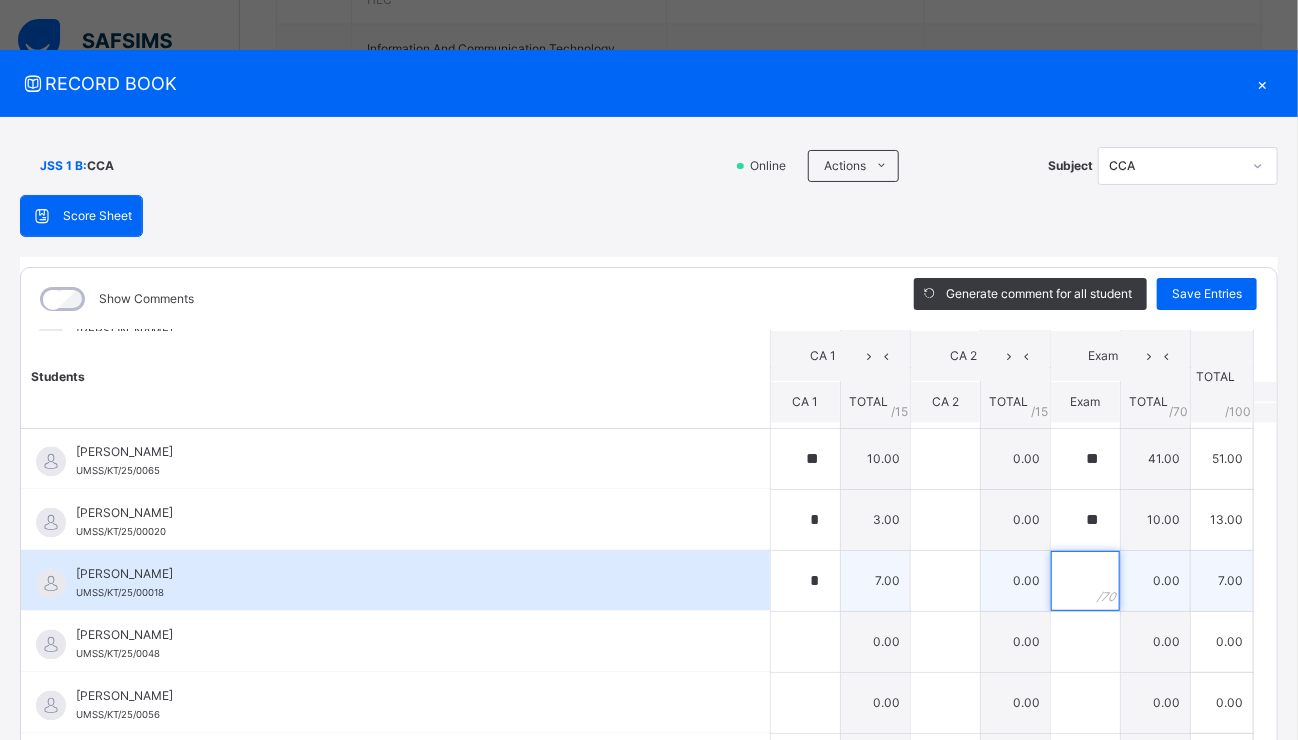click at bounding box center (1085, 581) 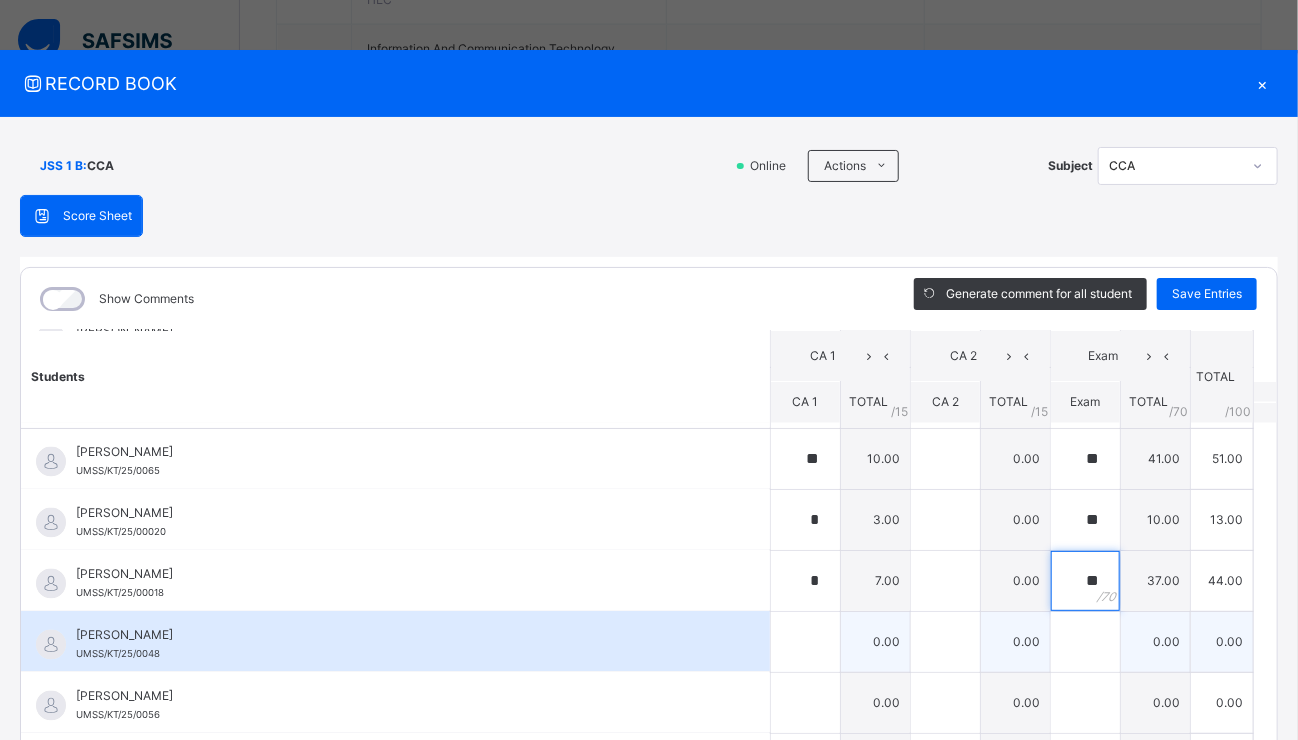 type on "**" 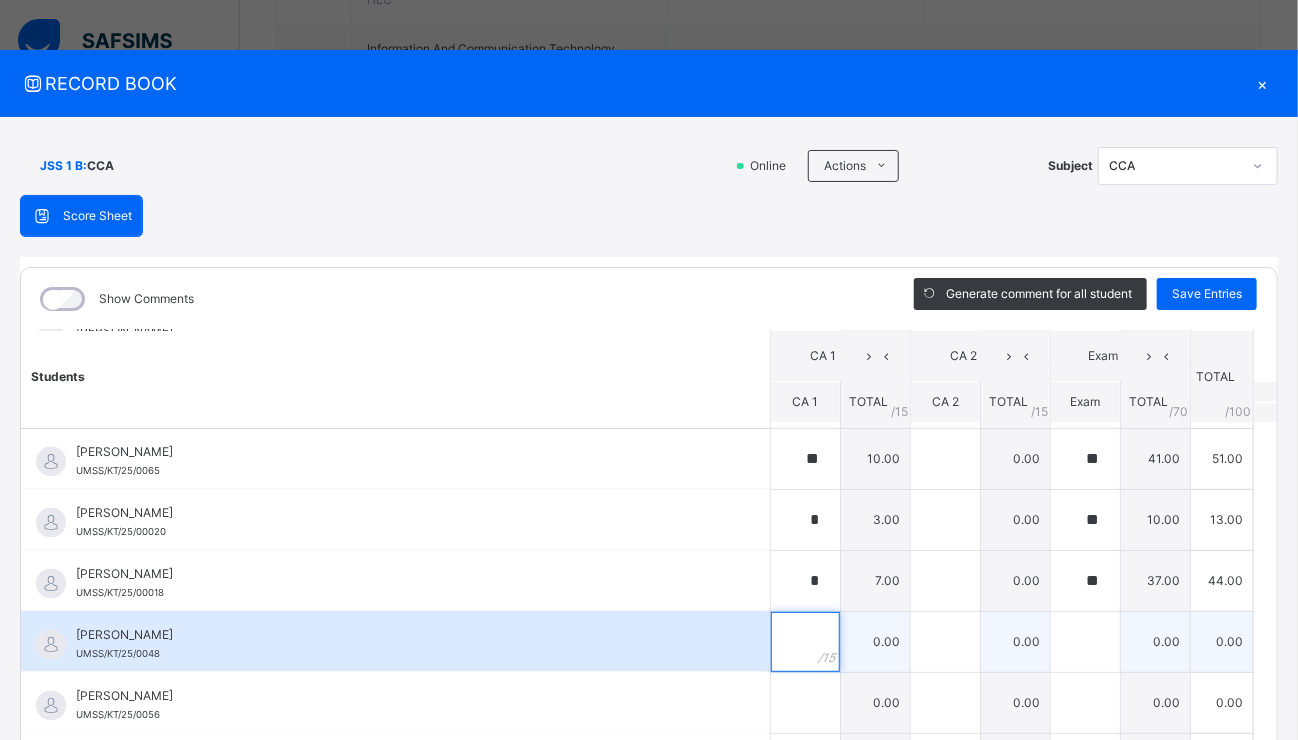 click at bounding box center [805, 642] 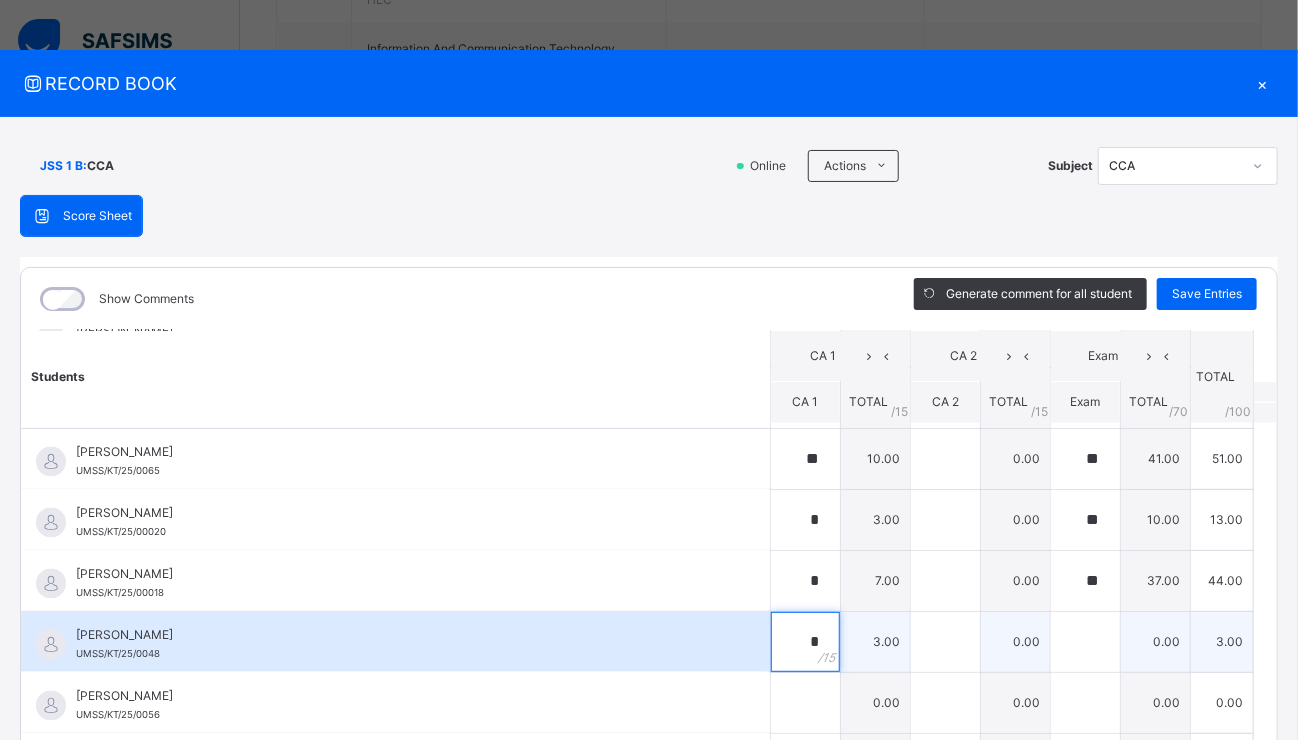 type on "*" 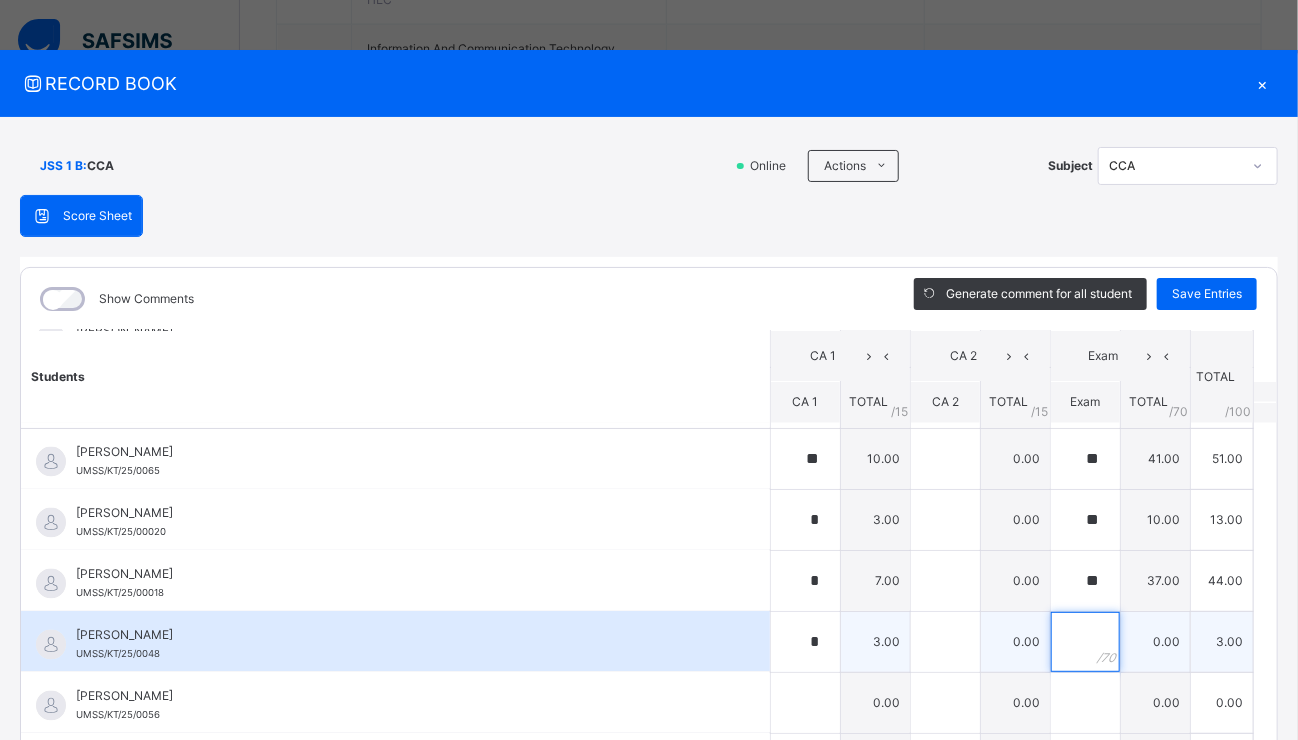 click at bounding box center (1085, 642) 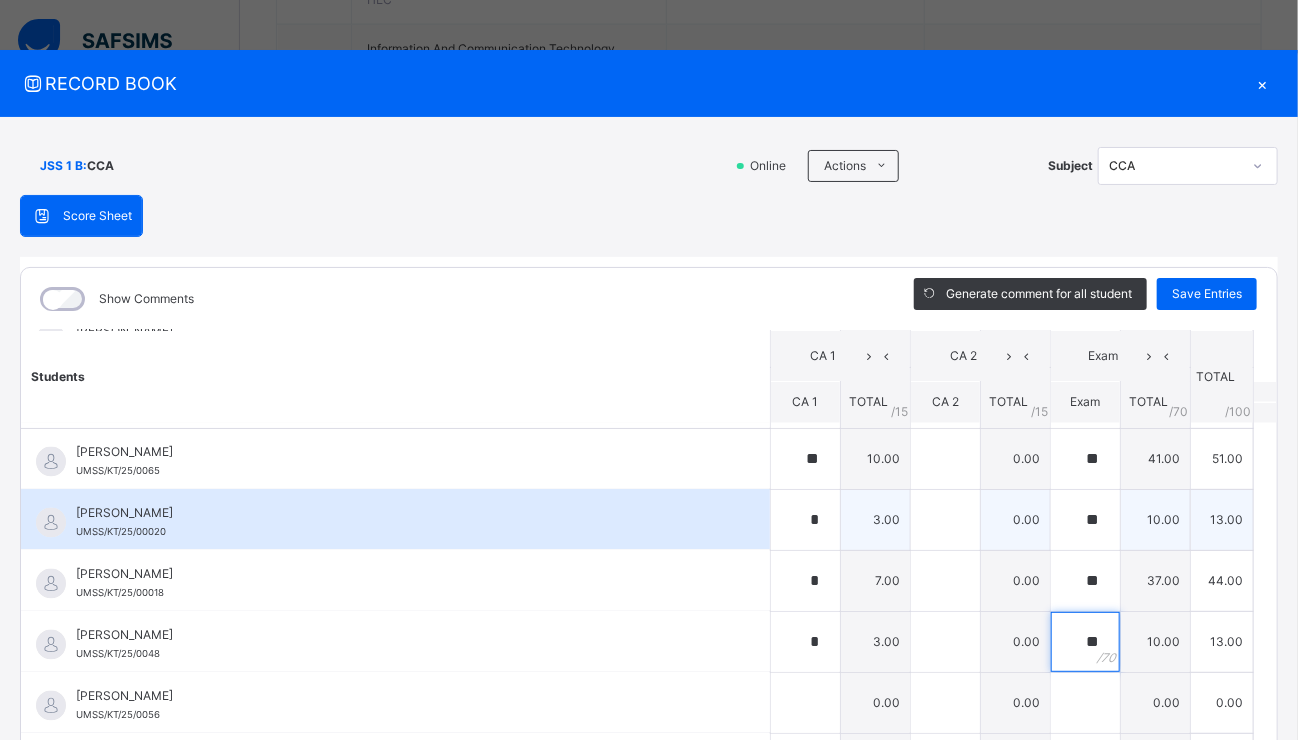 type on "**" 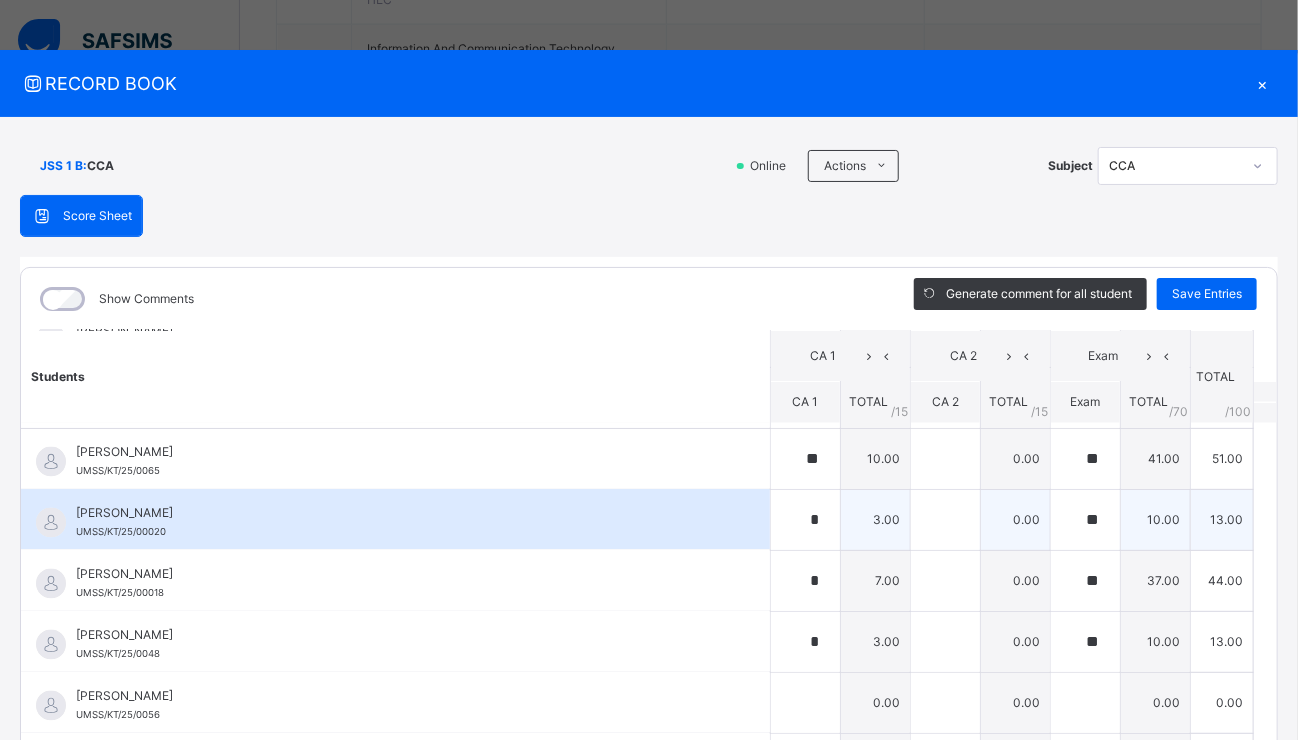 click on "3.00" at bounding box center [875, 519] 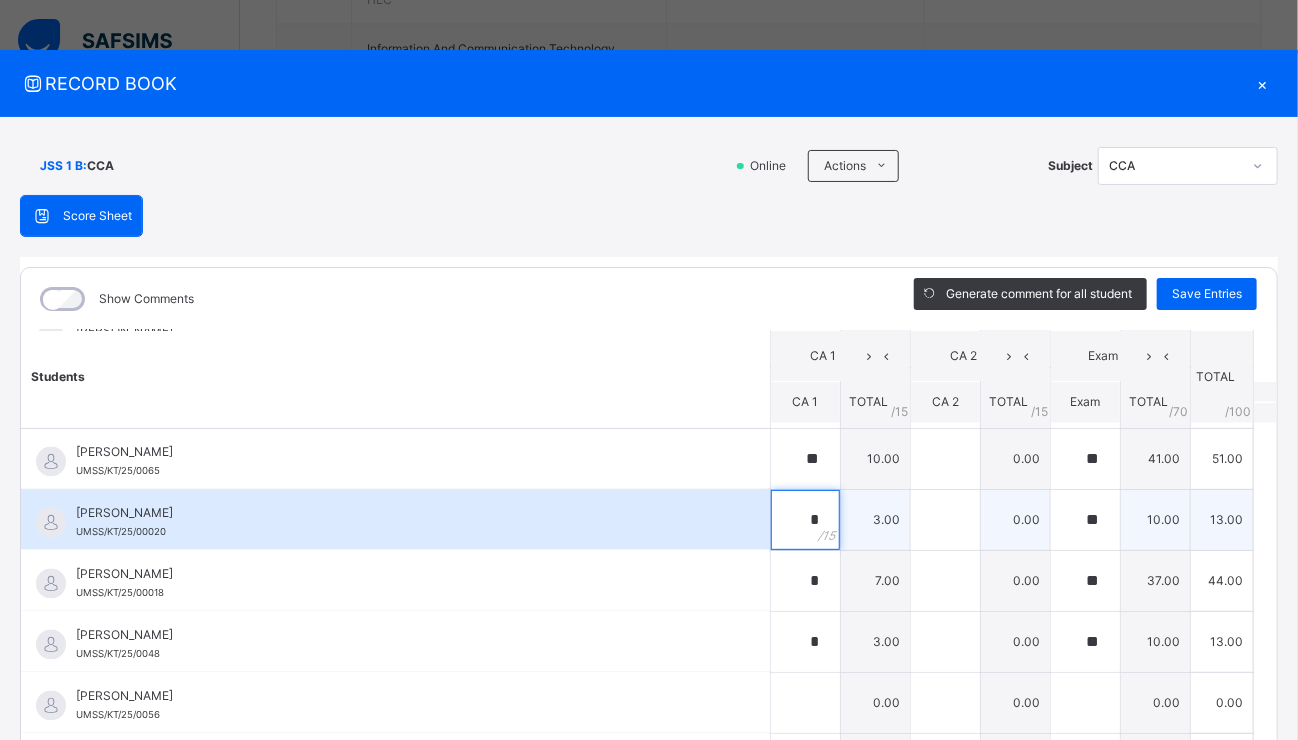 click on "*" at bounding box center (805, 520) 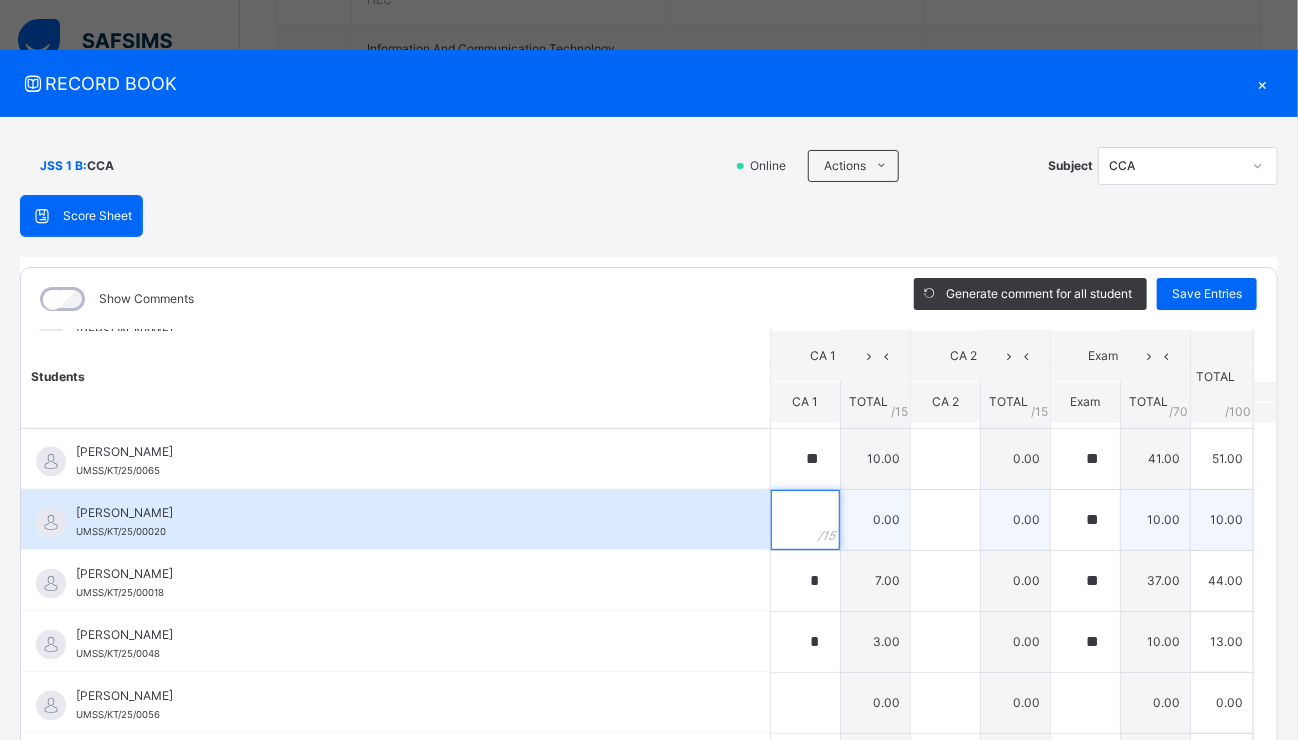 type 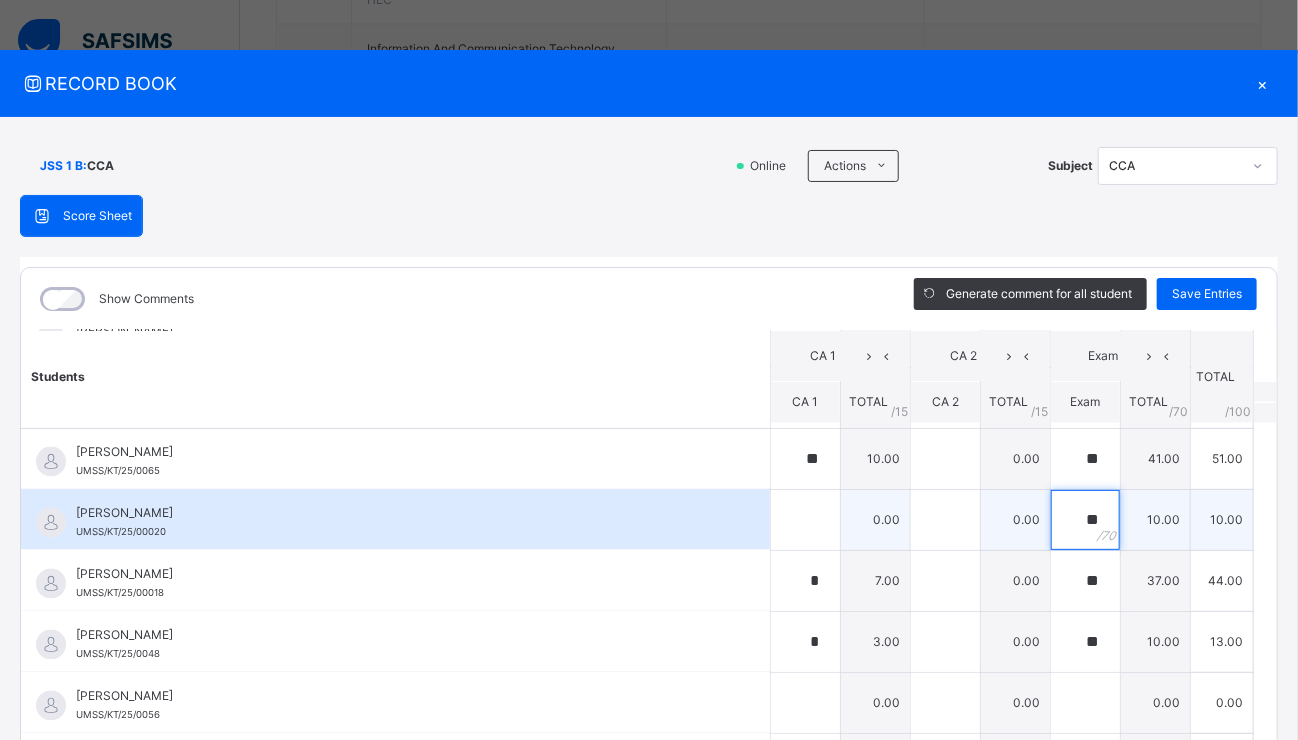 click on "**" at bounding box center (1085, 520) 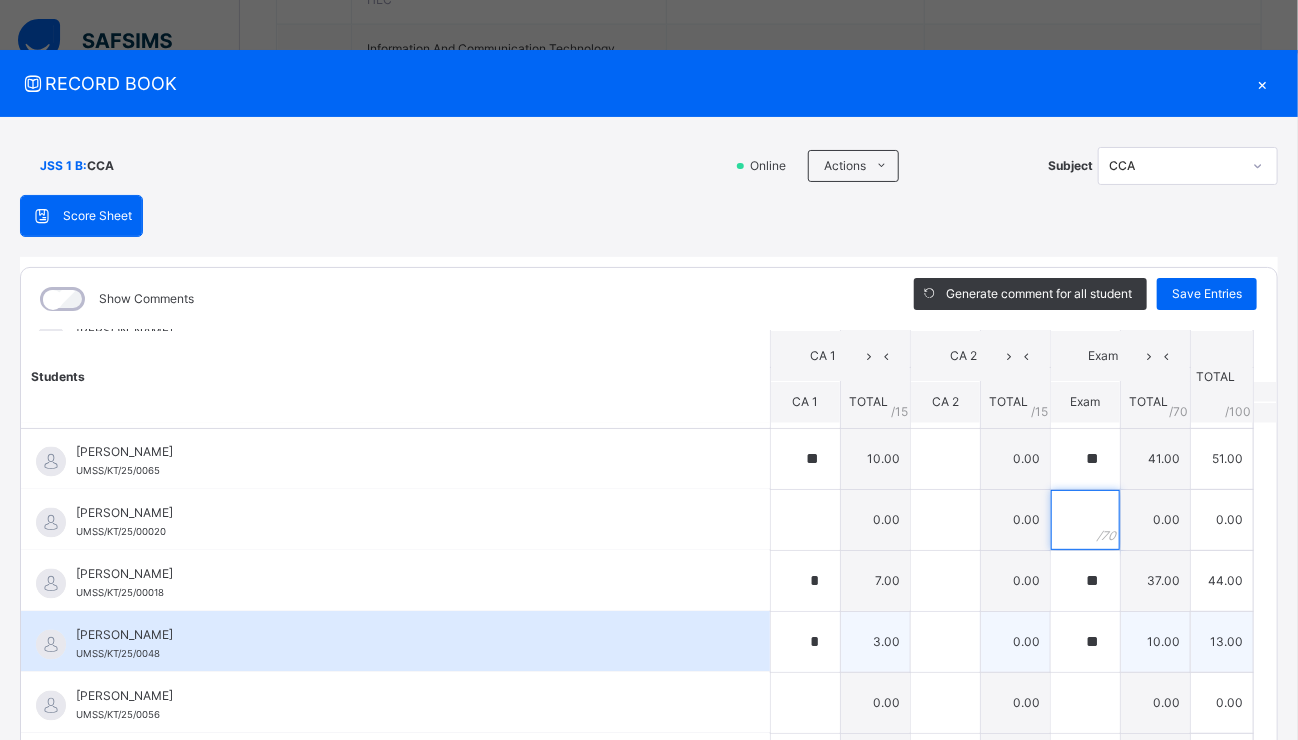 type 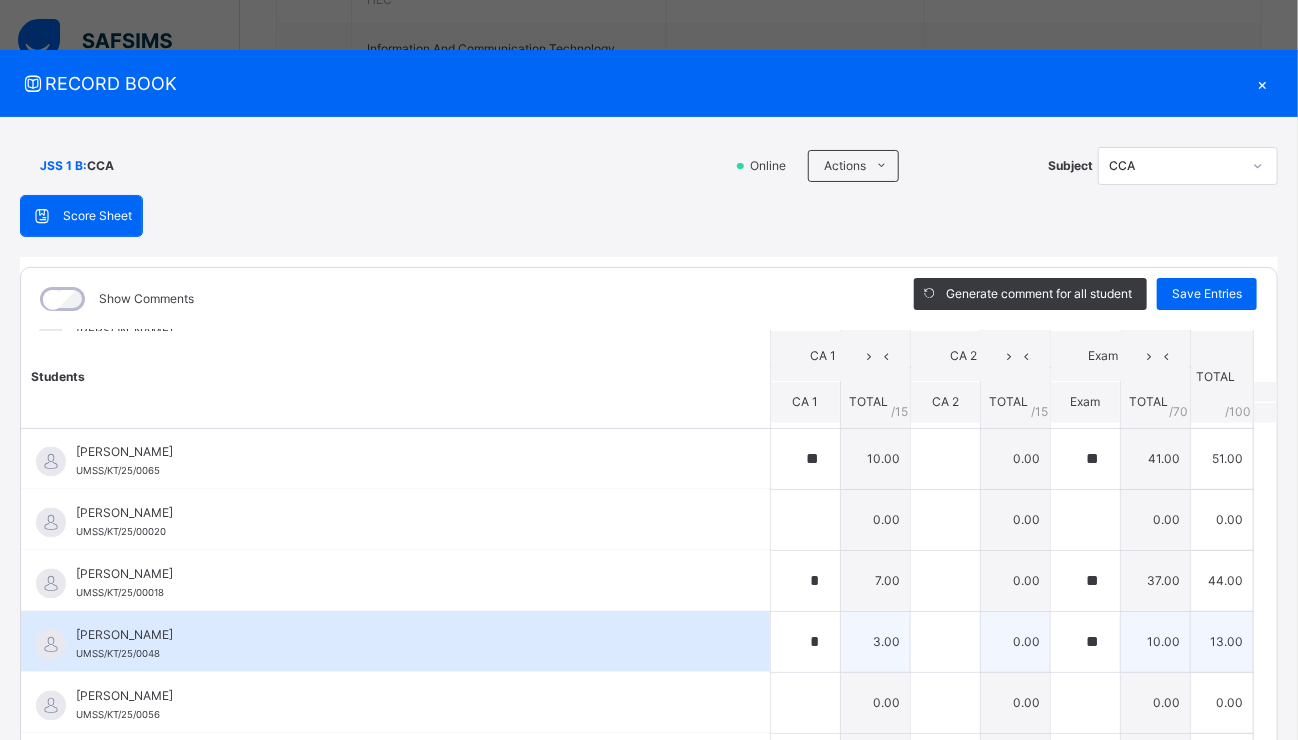 click on "[PERSON_NAME] UMSS/KT/25/0048" at bounding box center (395, 642) 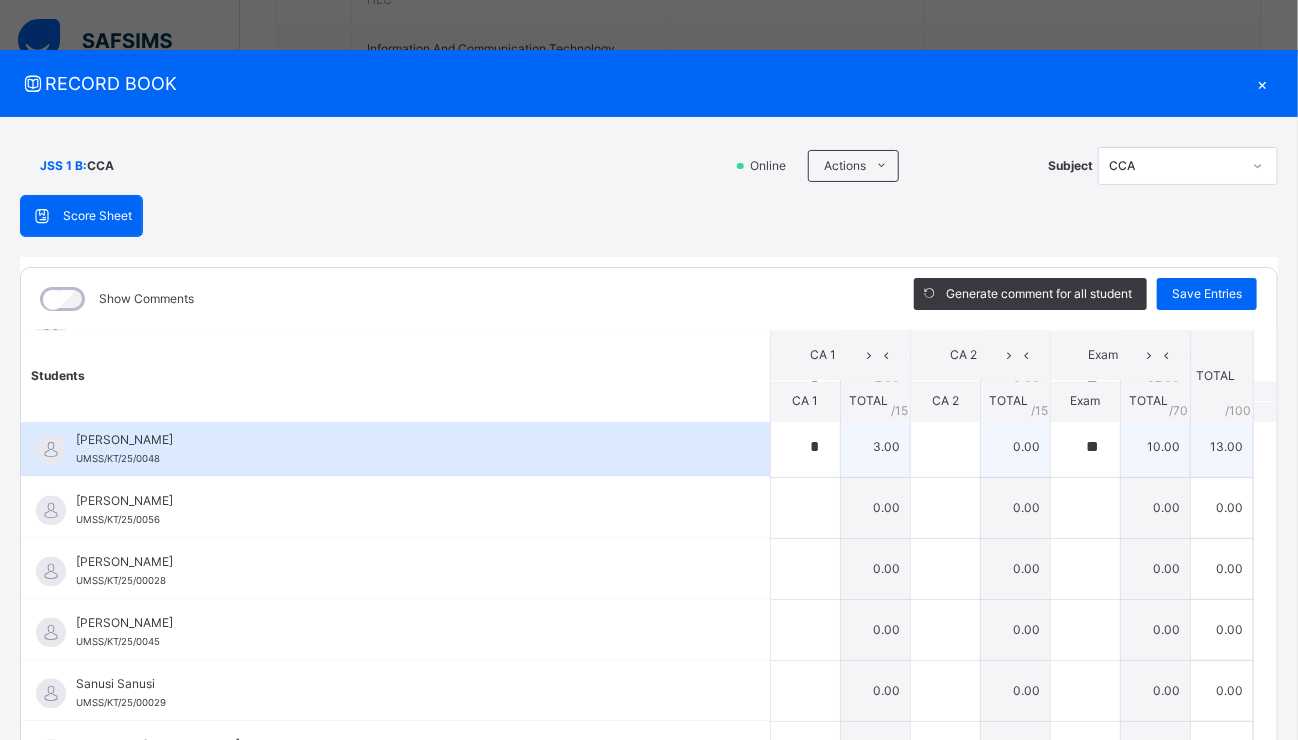 scroll, scrollTop: 1720, scrollLeft: 0, axis: vertical 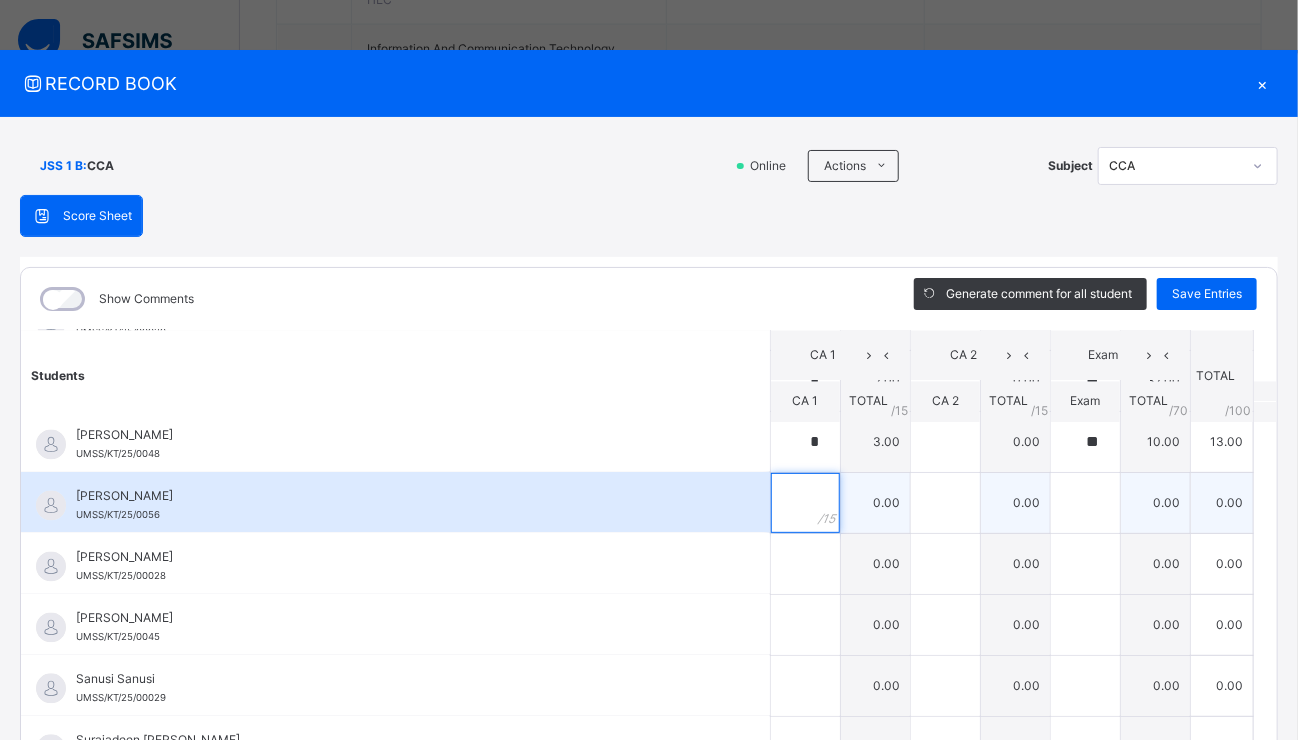 click at bounding box center (805, 503) 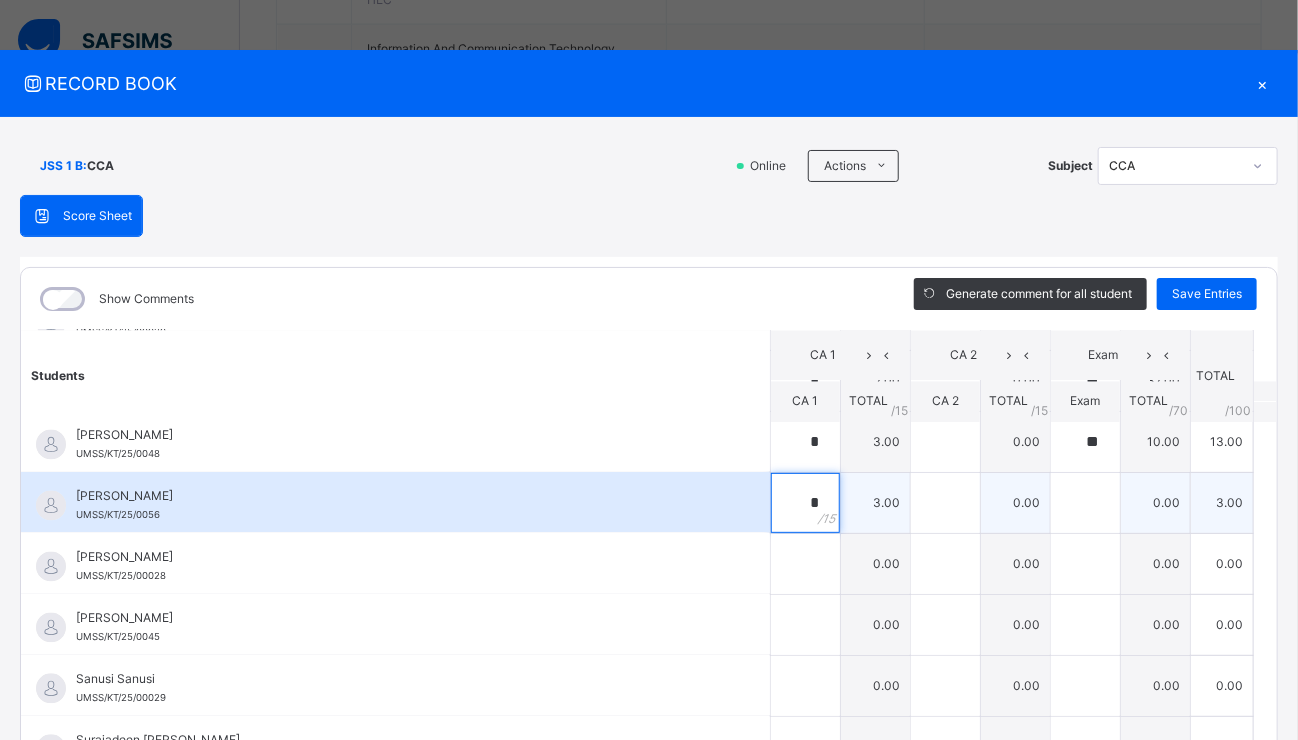 type on "*" 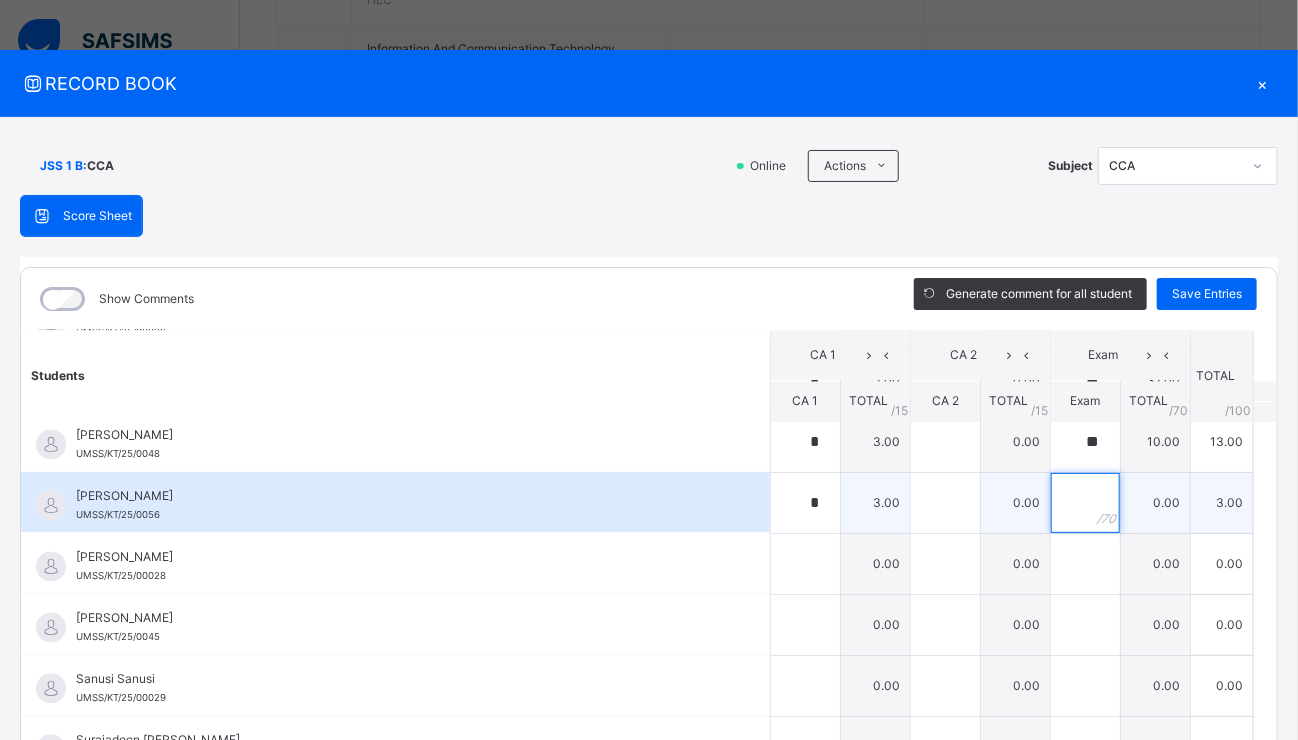 click at bounding box center [1085, 503] 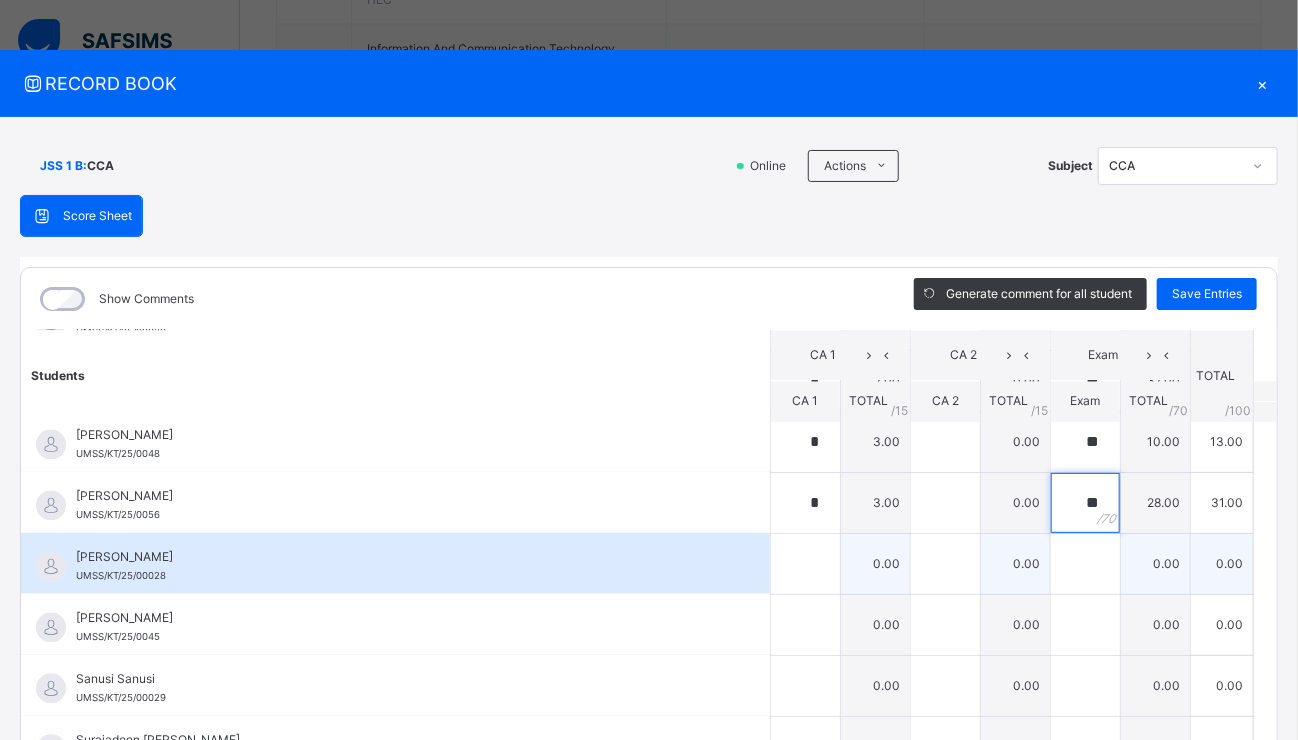 type on "**" 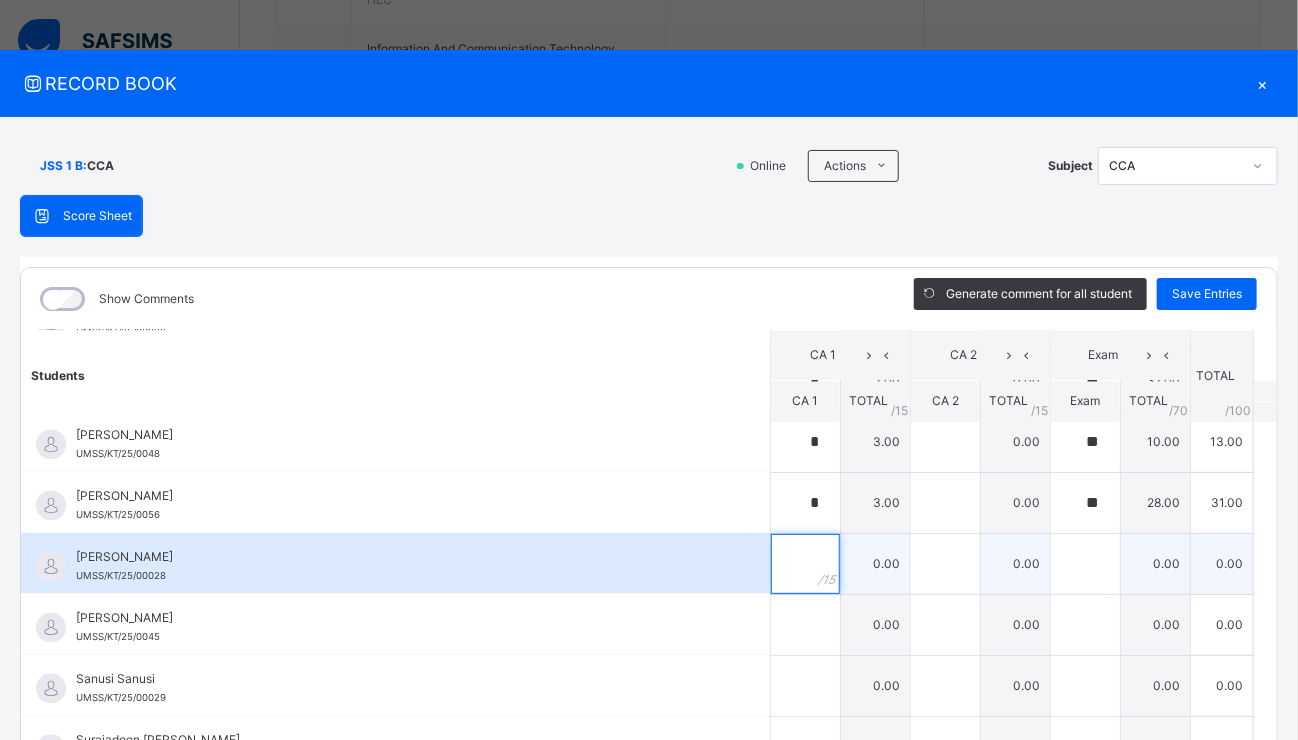 click at bounding box center (805, 564) 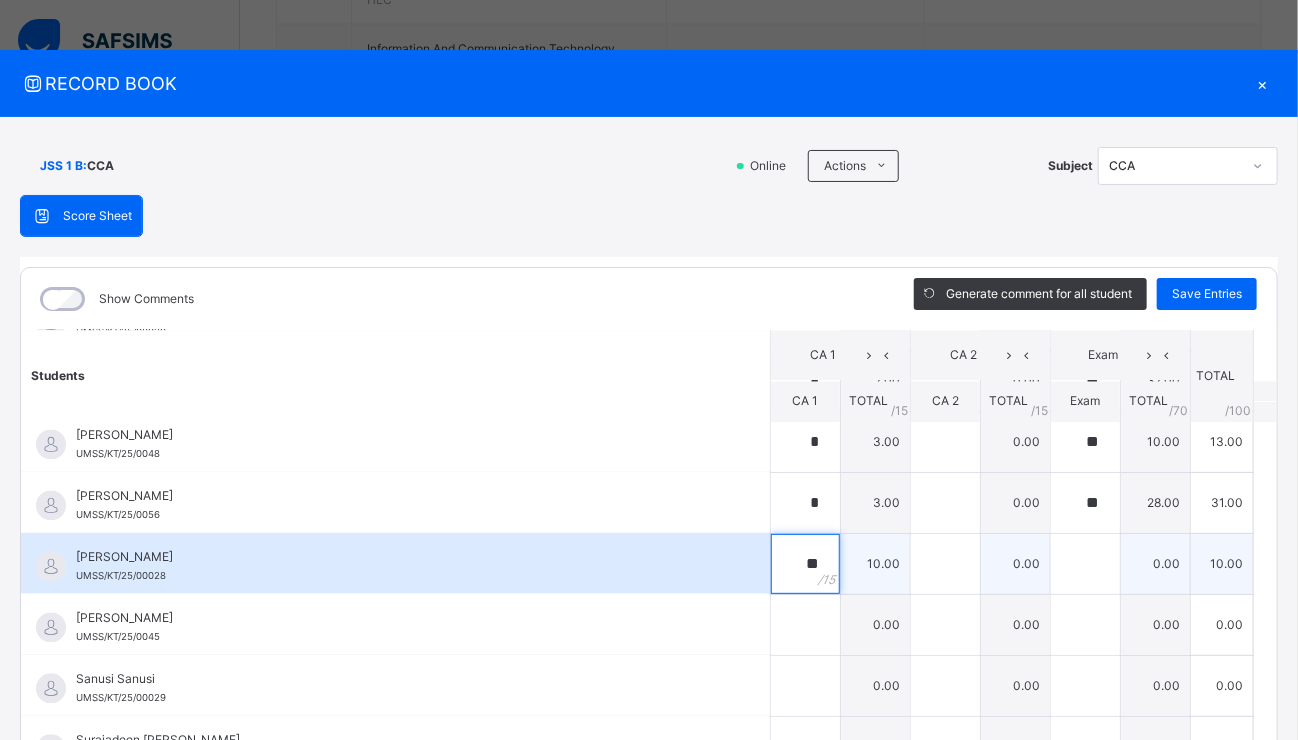 type on "**" 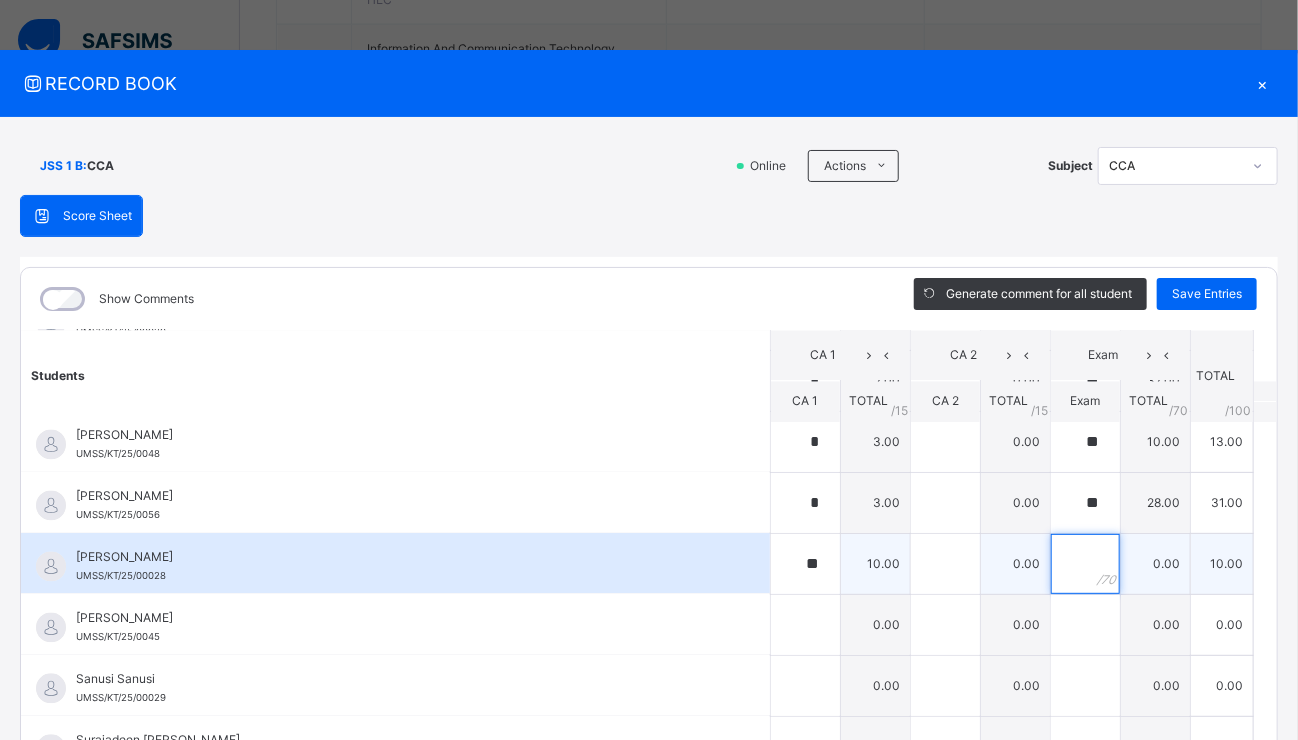 click at bounding box center [1085, 564] 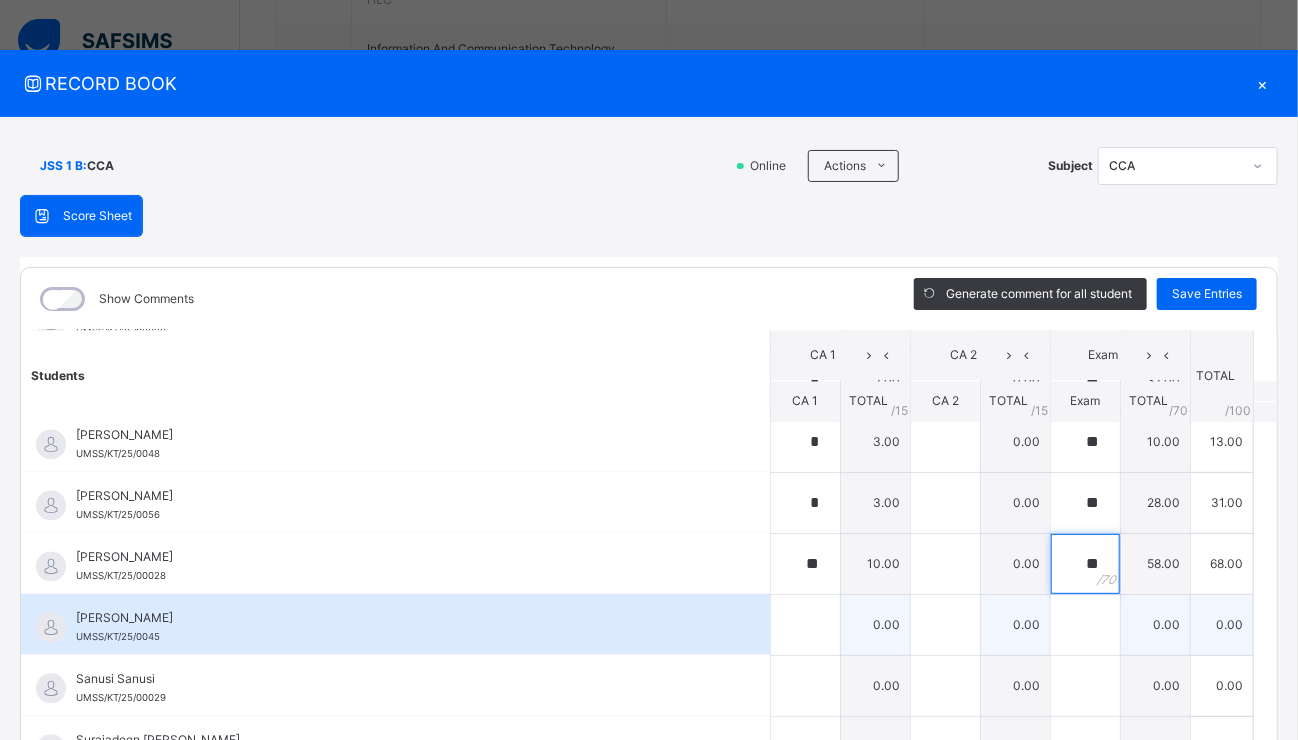type on "**" 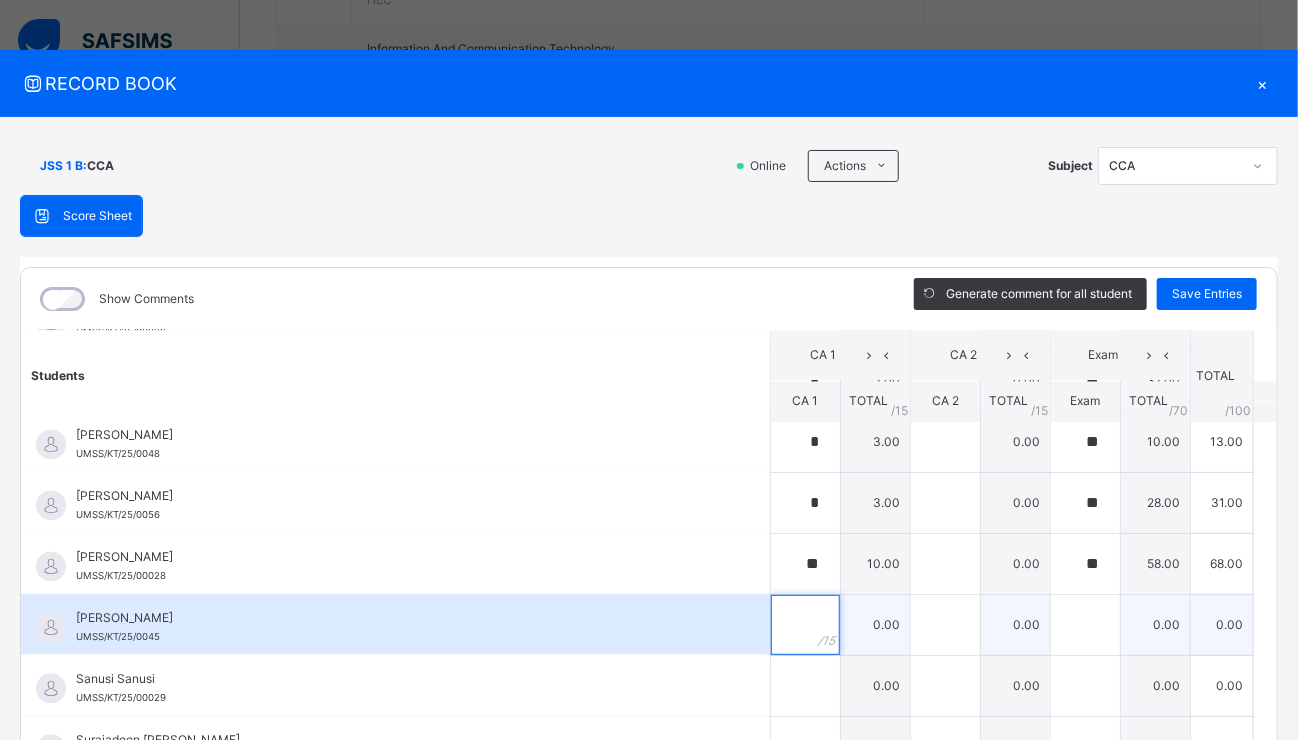 click at bounding box center [805, 625] 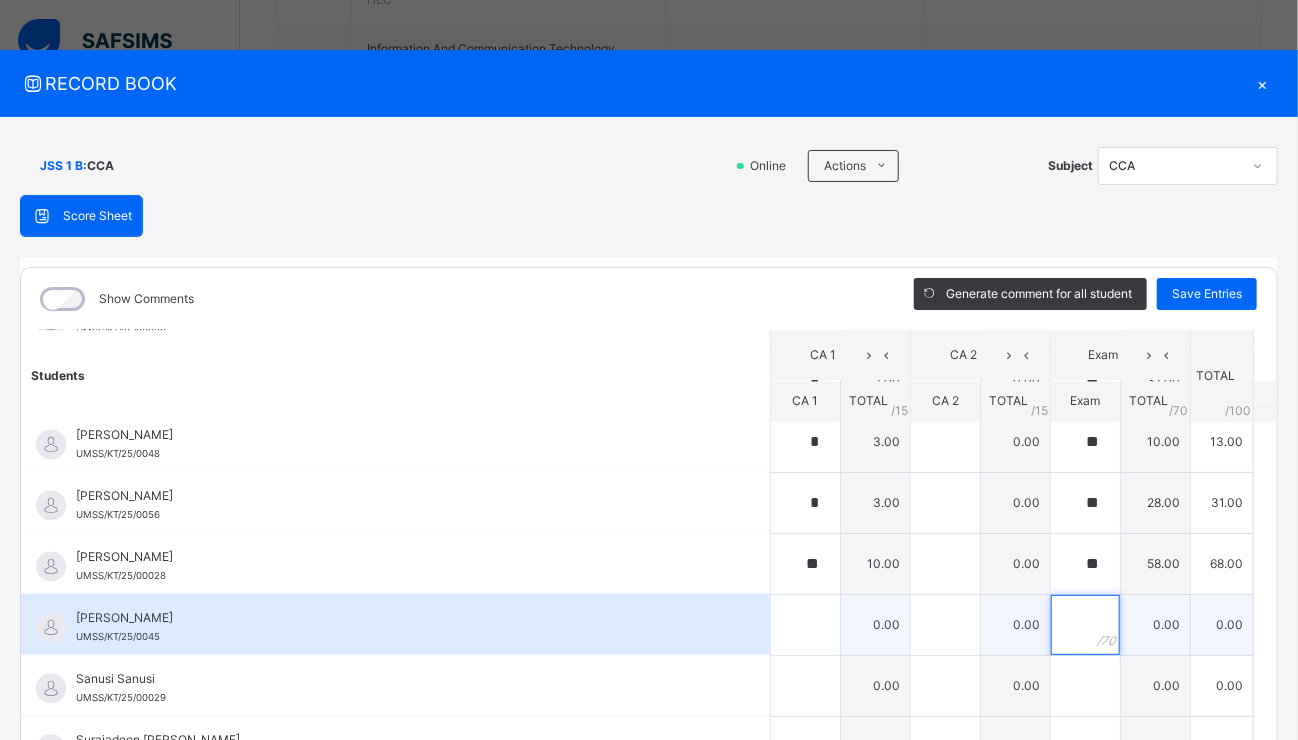click at bounding box center (1085, 625) 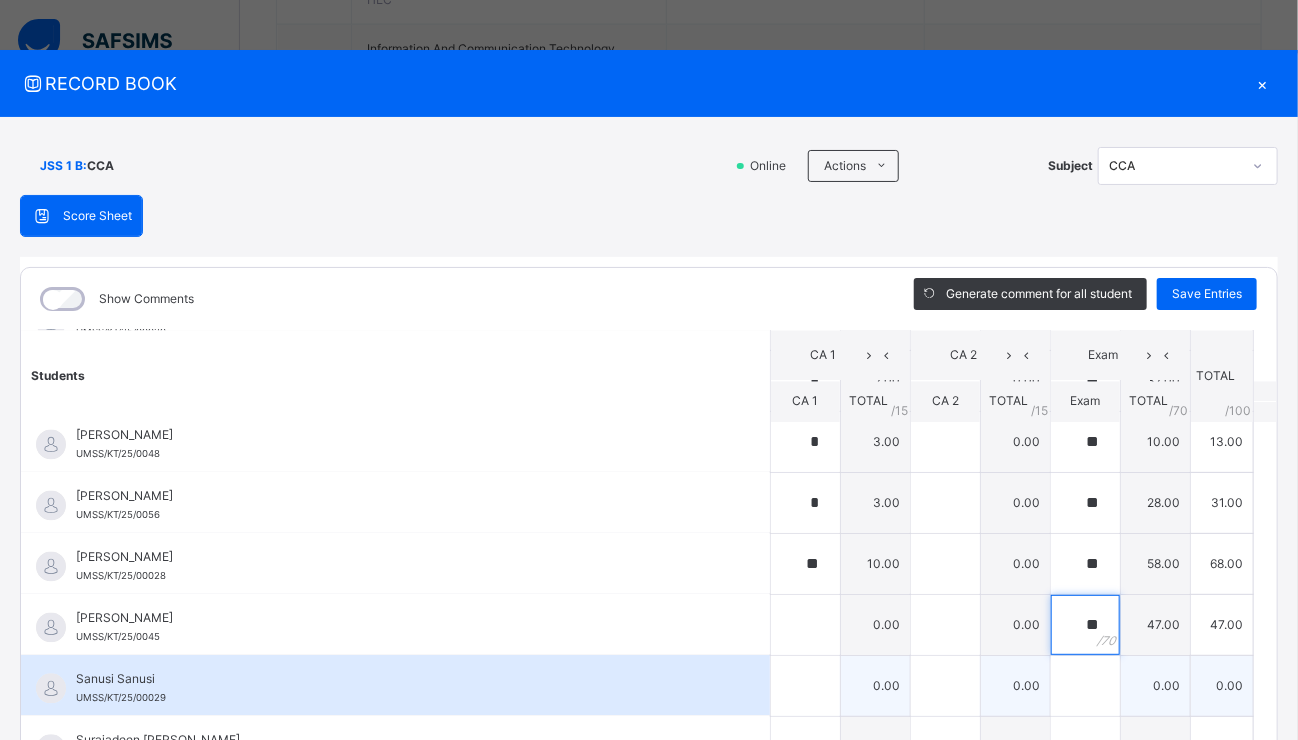 type on "**" 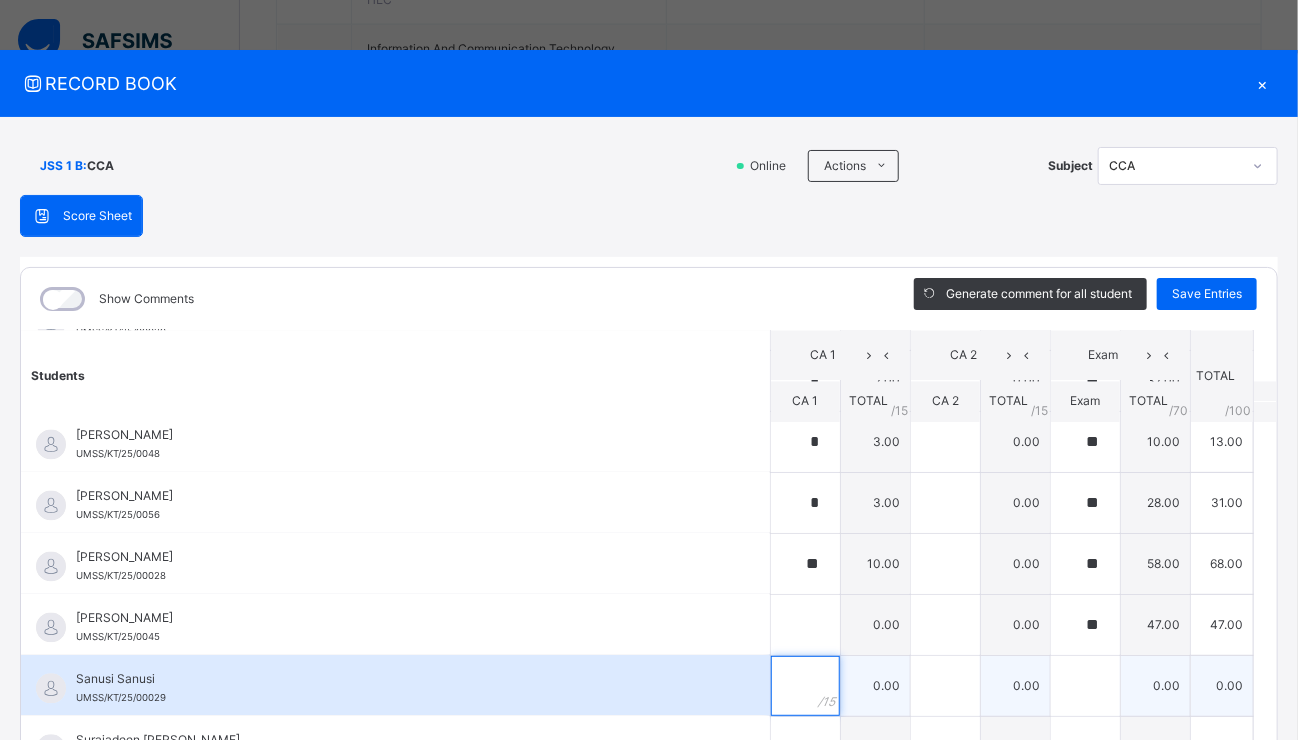 click at bounding box center [805, 686] 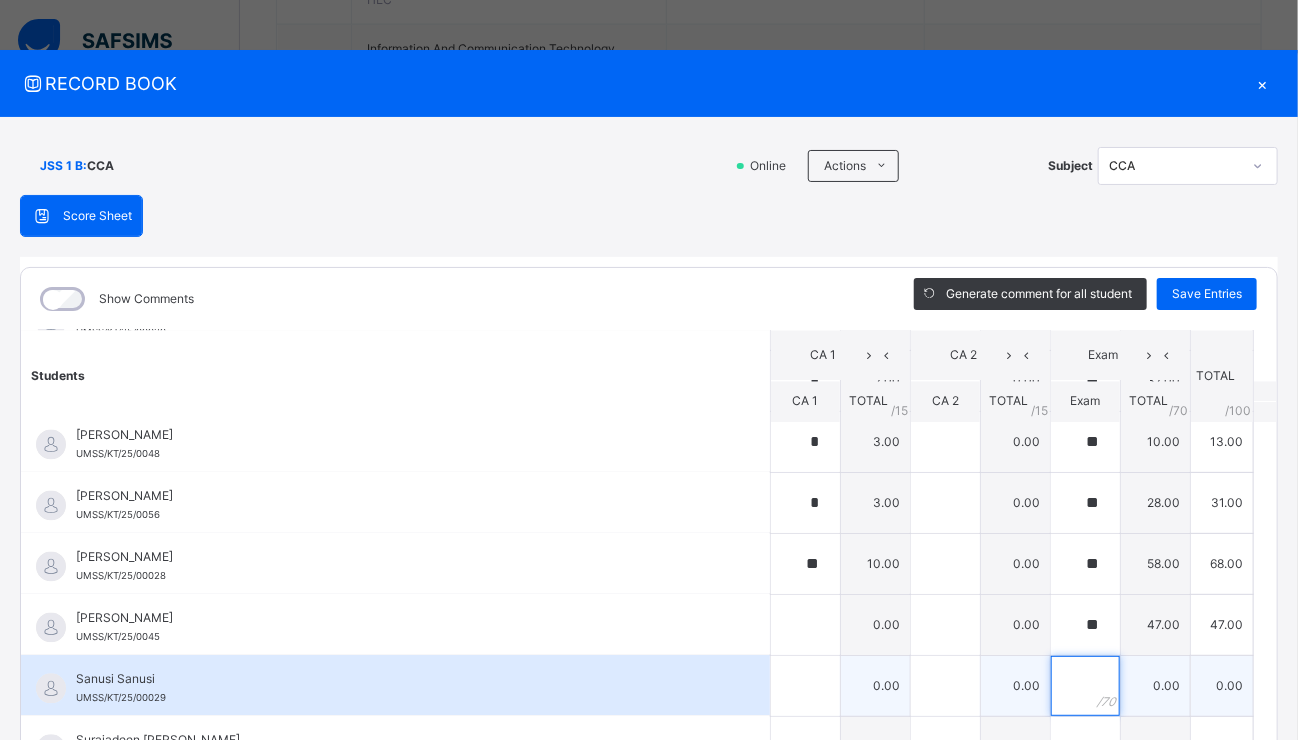 click at bounding box center [1085, 686] 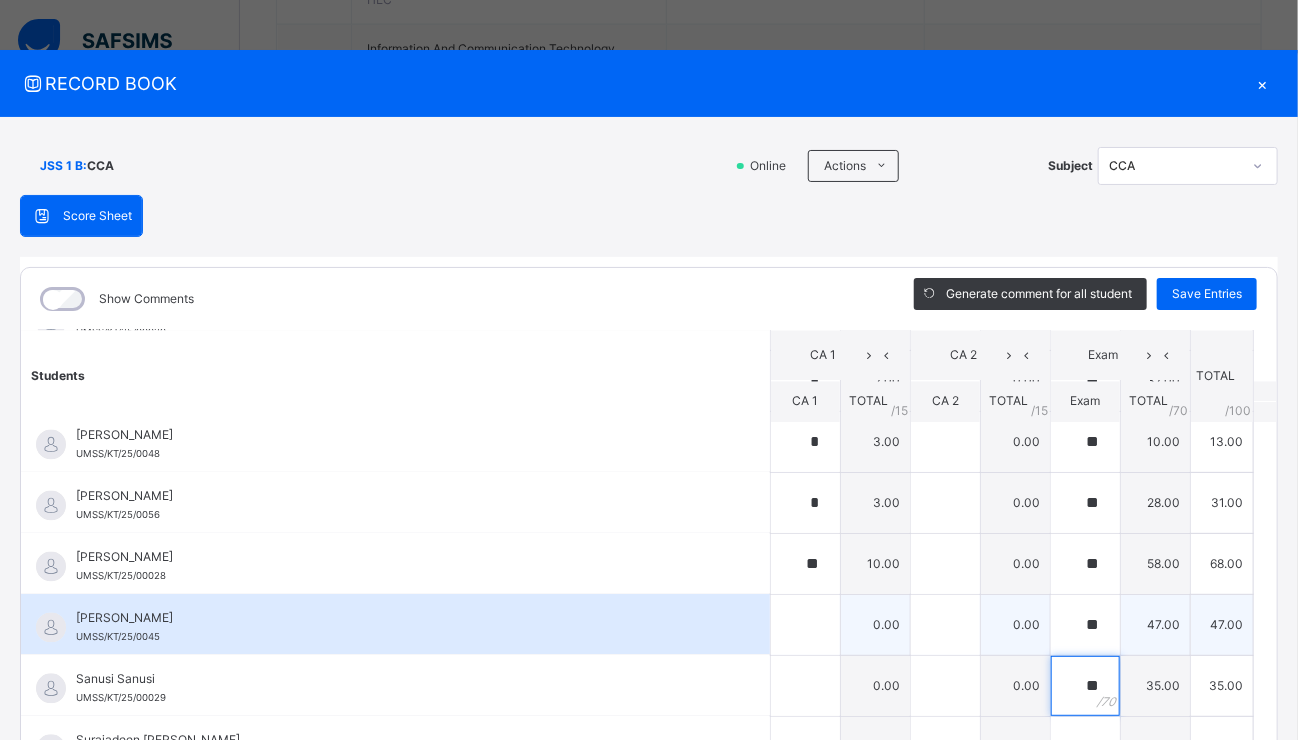 type on "**" 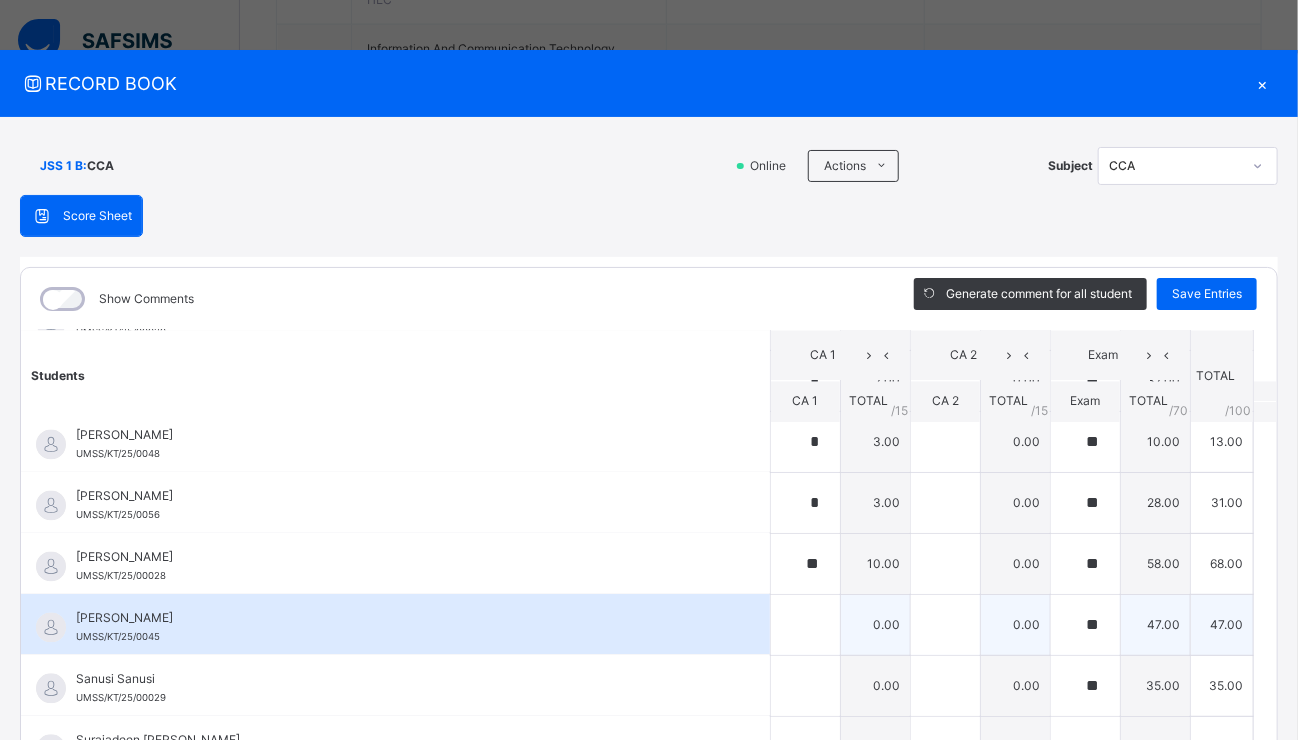 click on "[PERSON_NAME] UMSS/KT/25/0045" at bounding box center (400, 628) 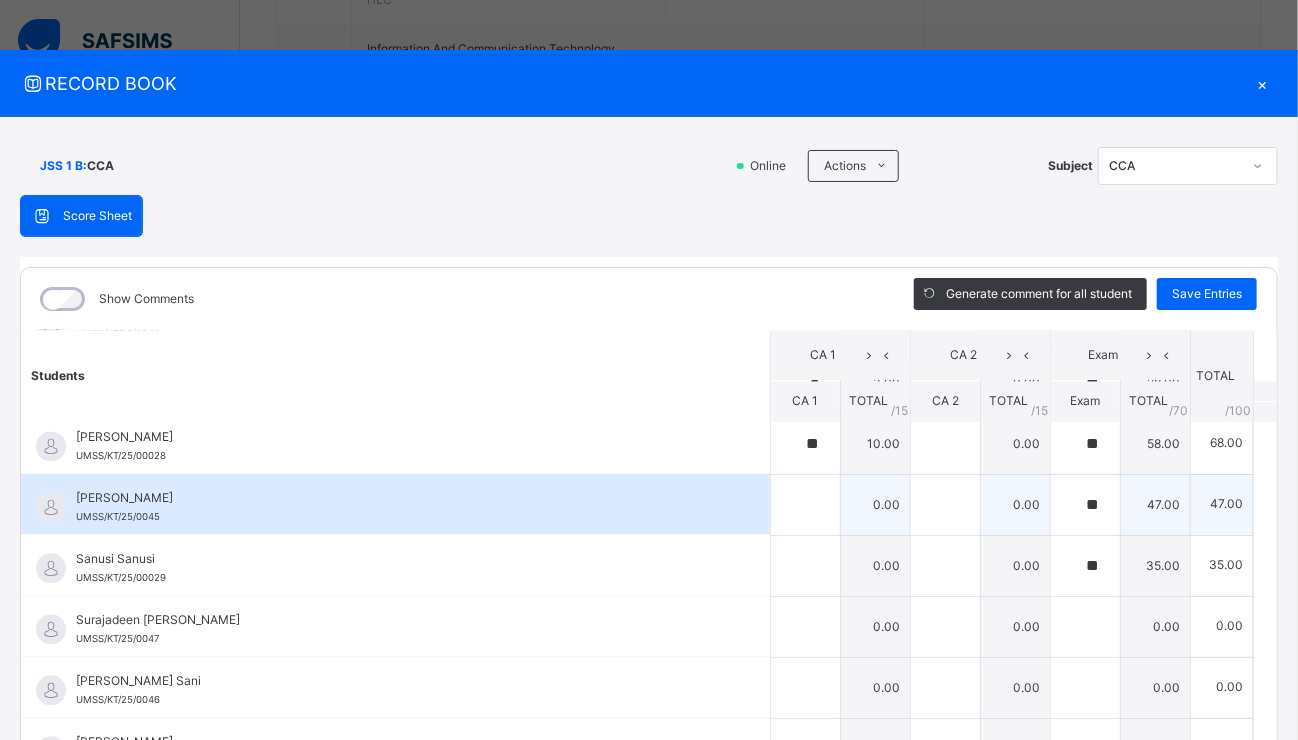 scroll, scrollTop: 1842, scrollLeft: 0, axis: vertical 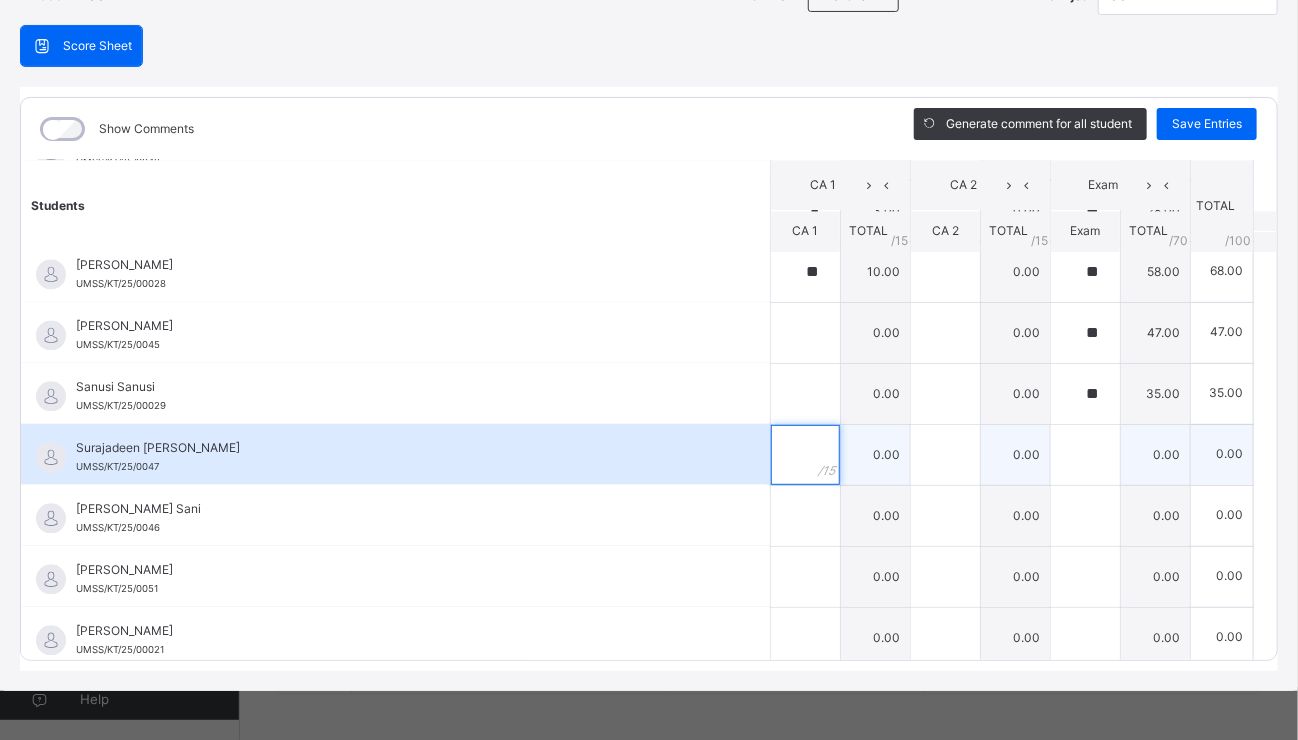 click at bounding box center [805, 455] 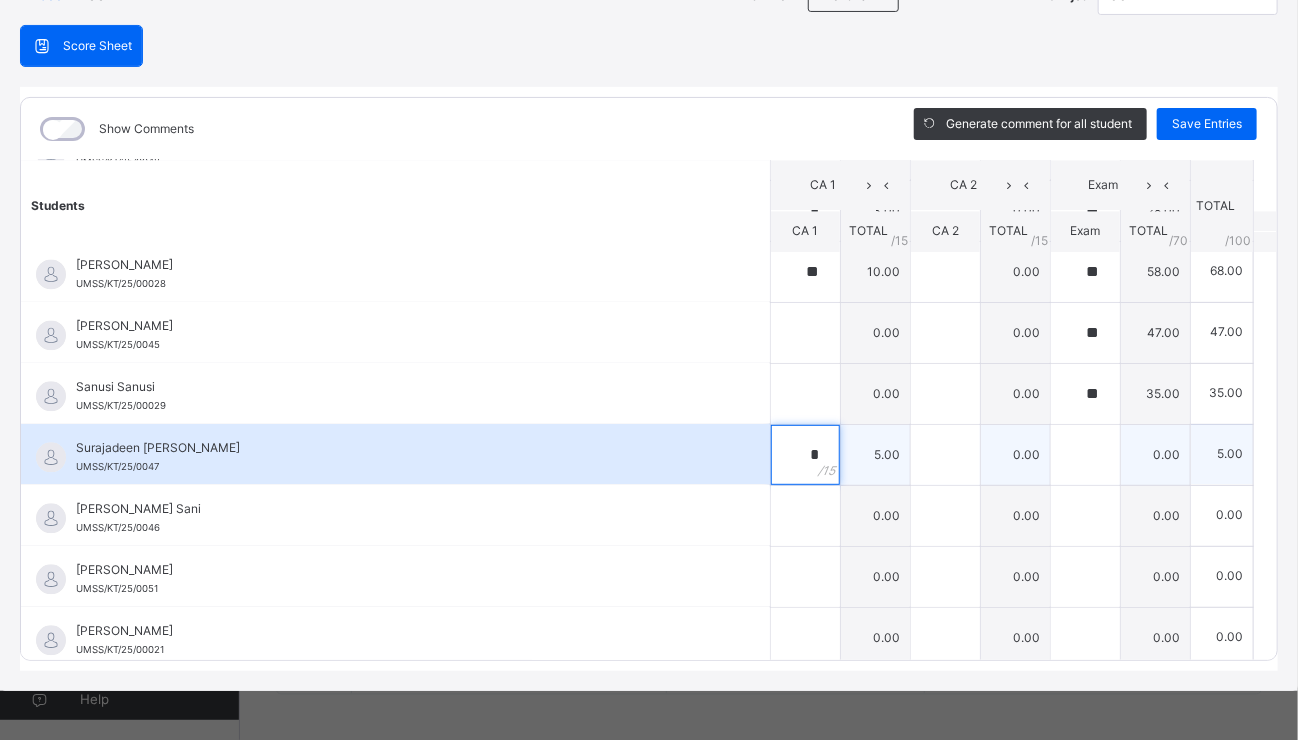 type on "*" 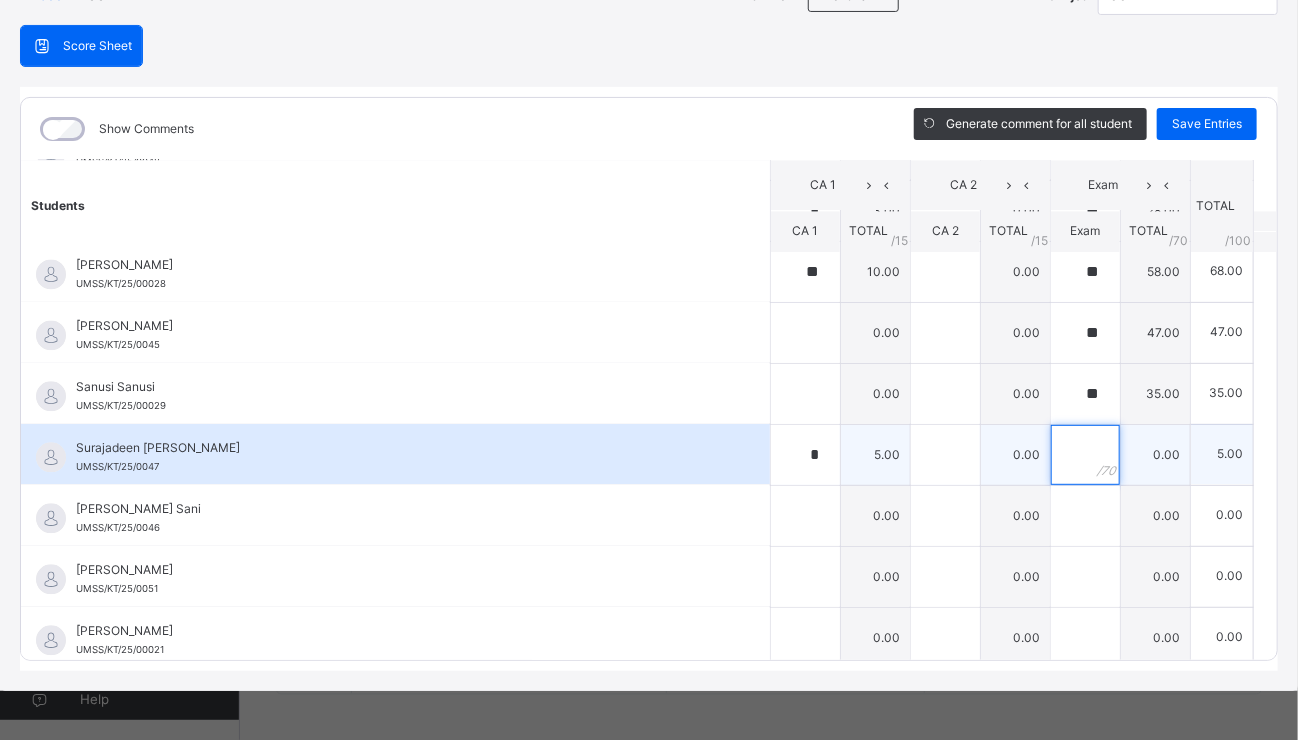 click at bounding box center [1085, 455] 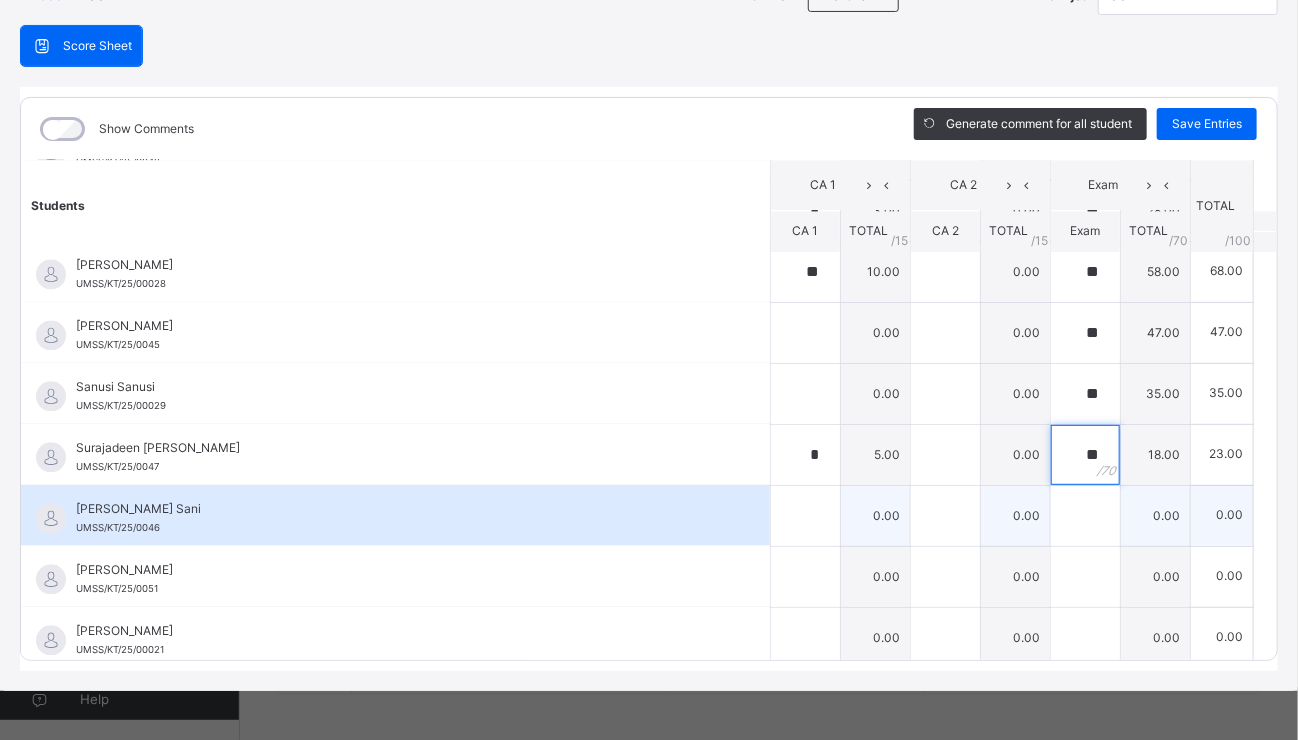 type on "**" 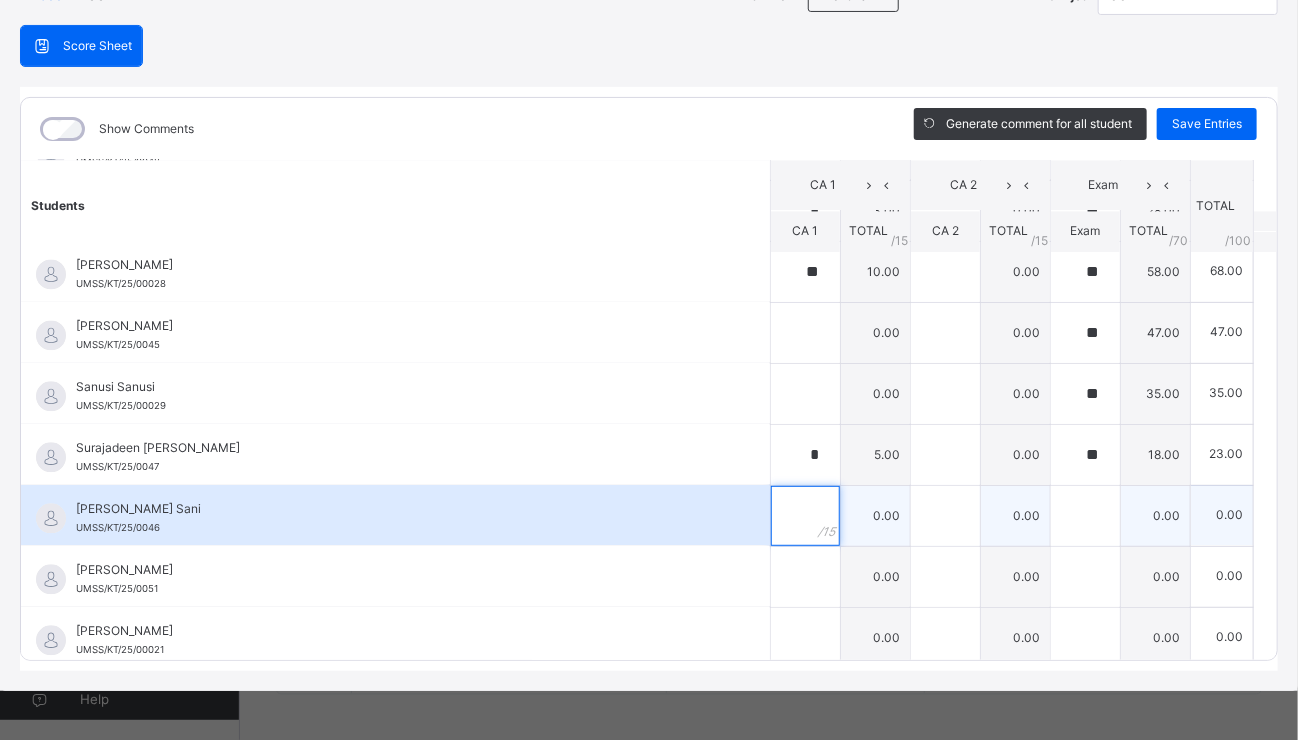 click at bounding box center (805, 516) 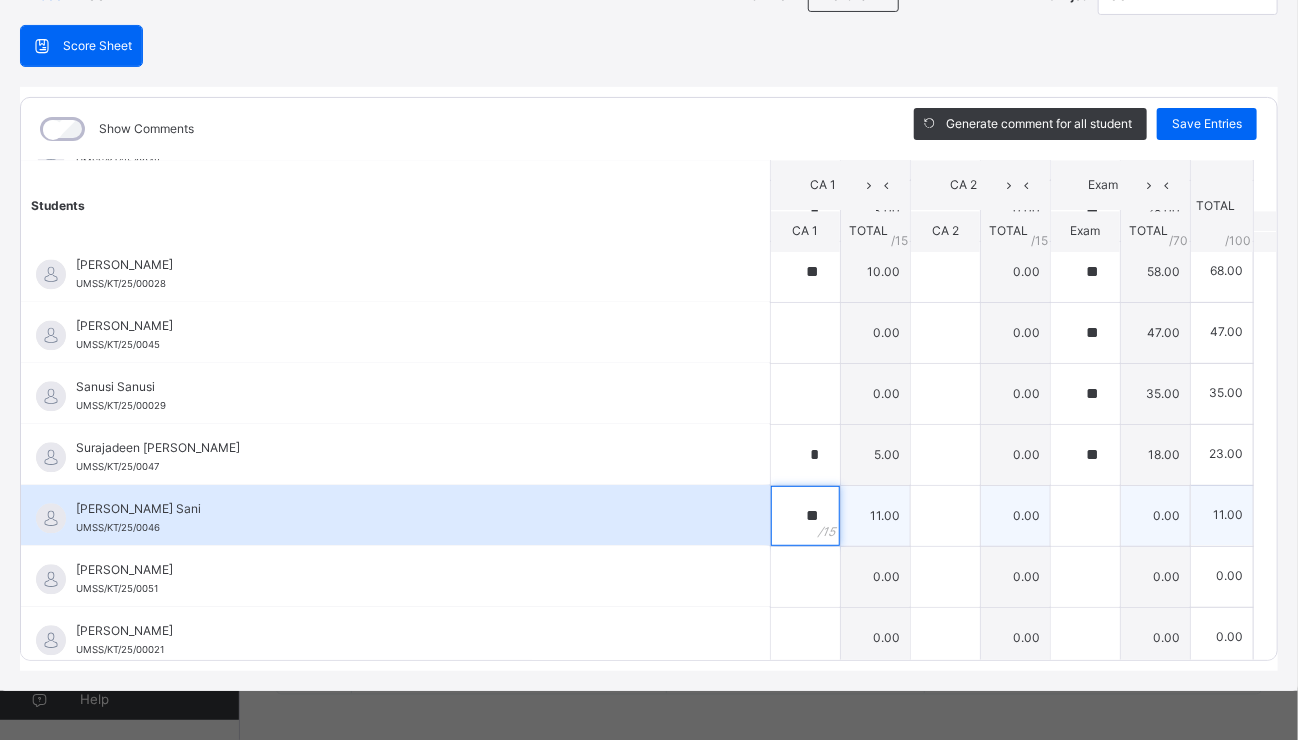 type on "**" 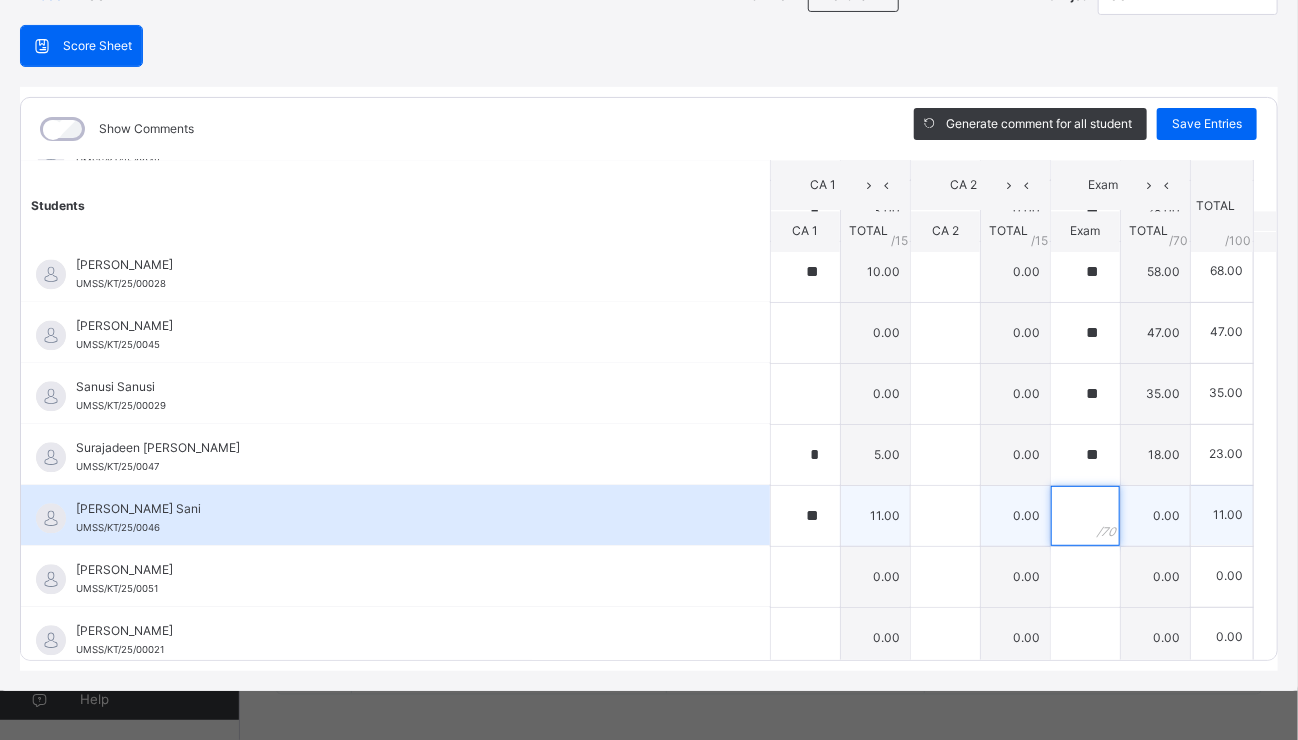 click at bounding box center [1085, 516] 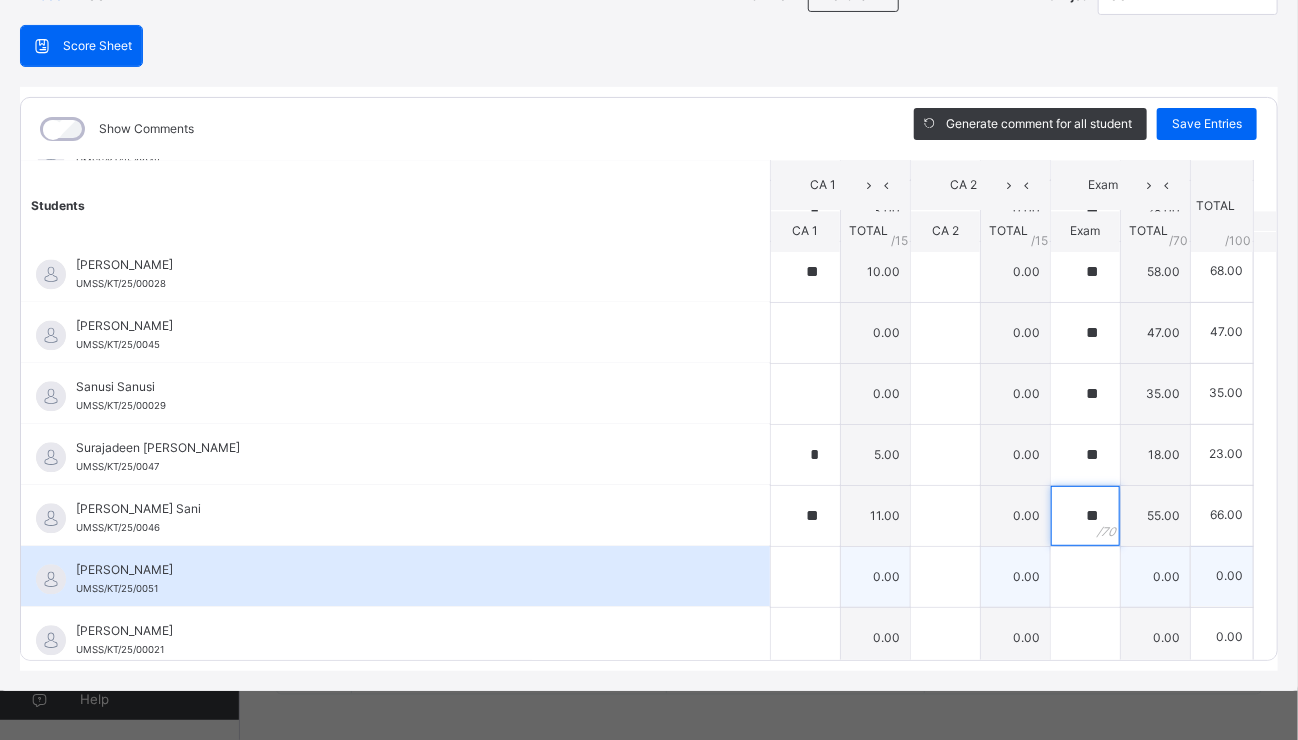 type on "**" 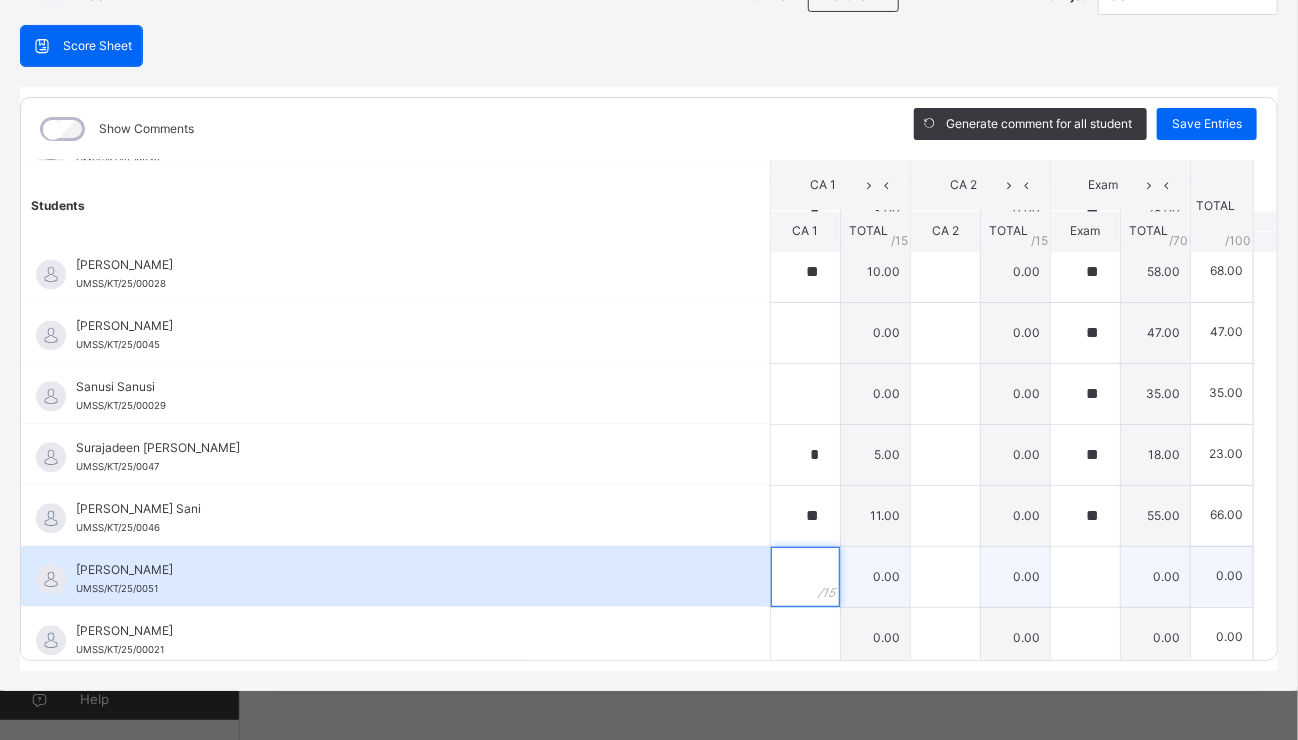 click at bounding box center (805, 577) 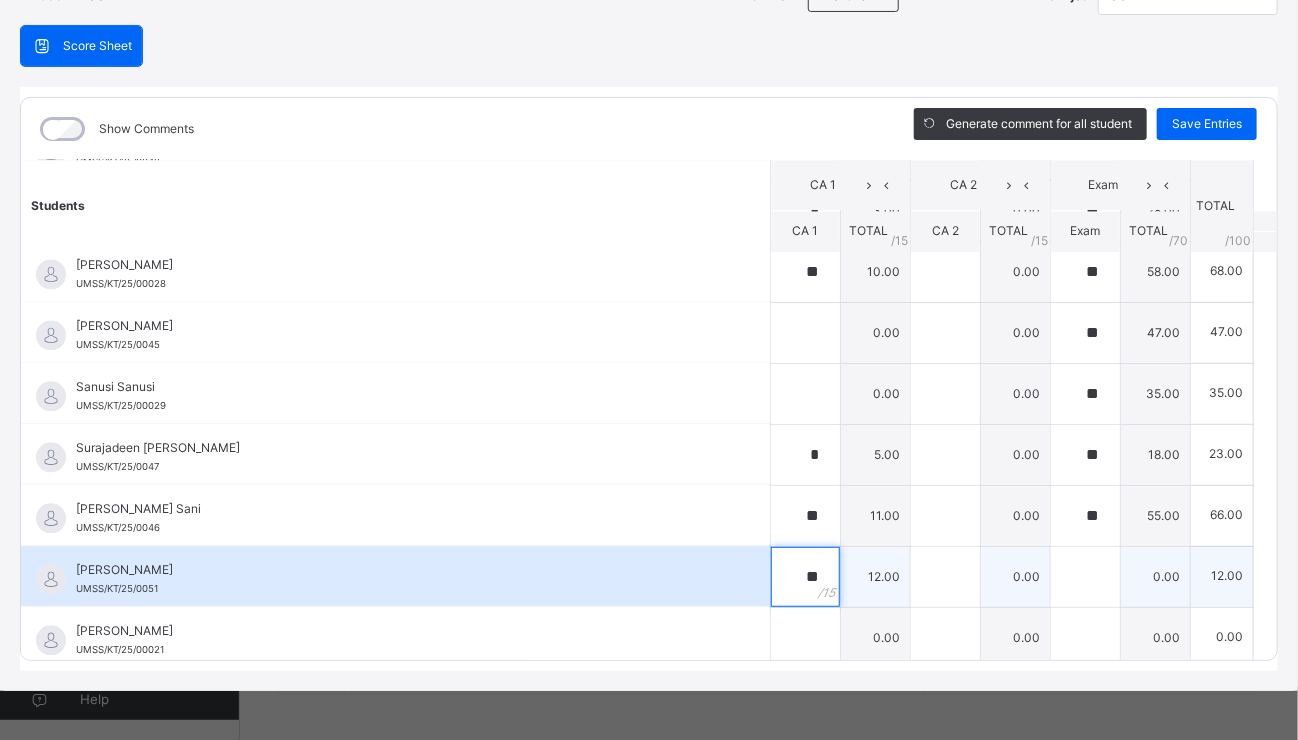 type on "**" 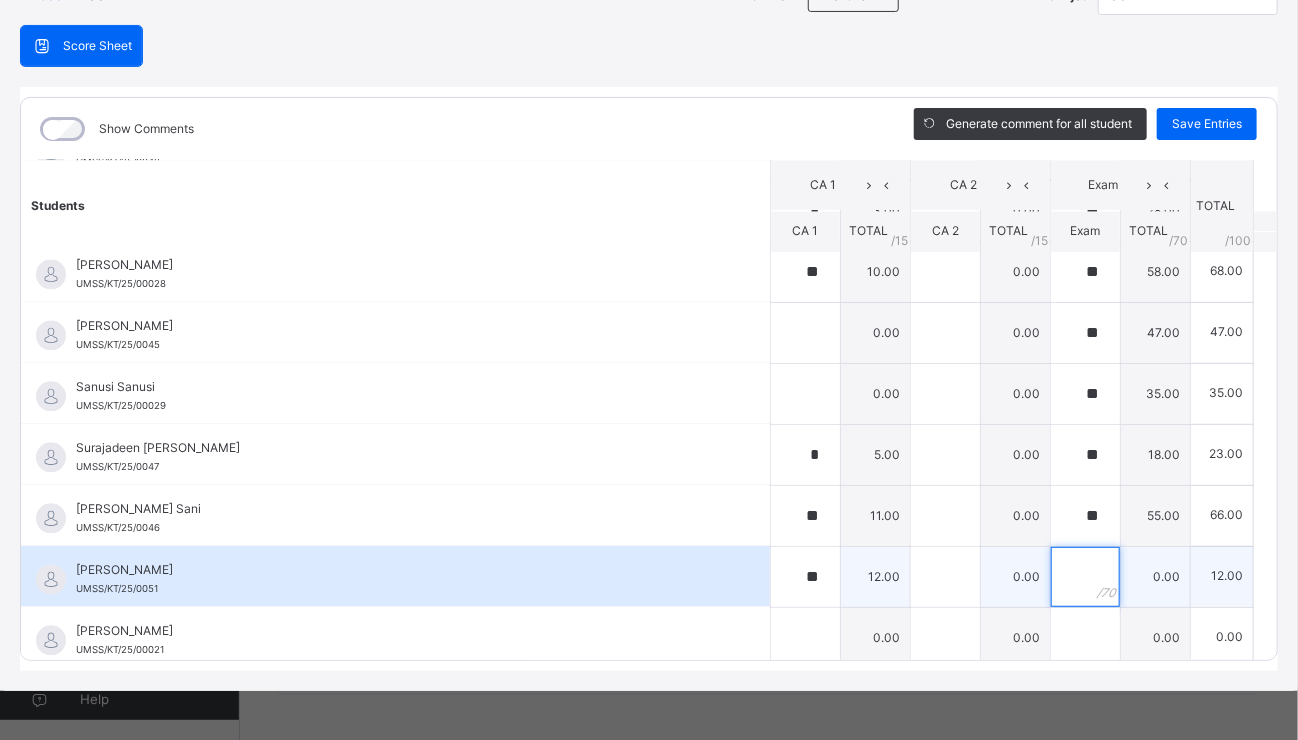 click at bounding box center (1085, 577) 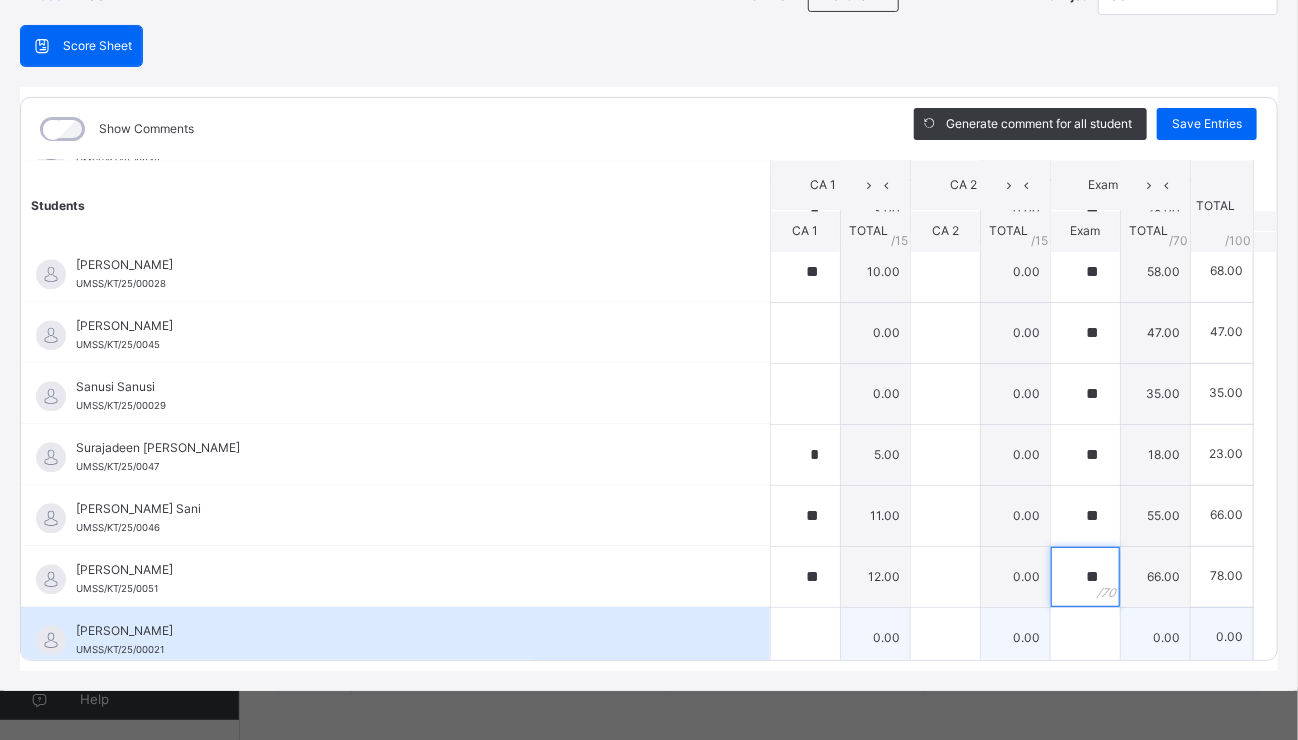 type on "**" 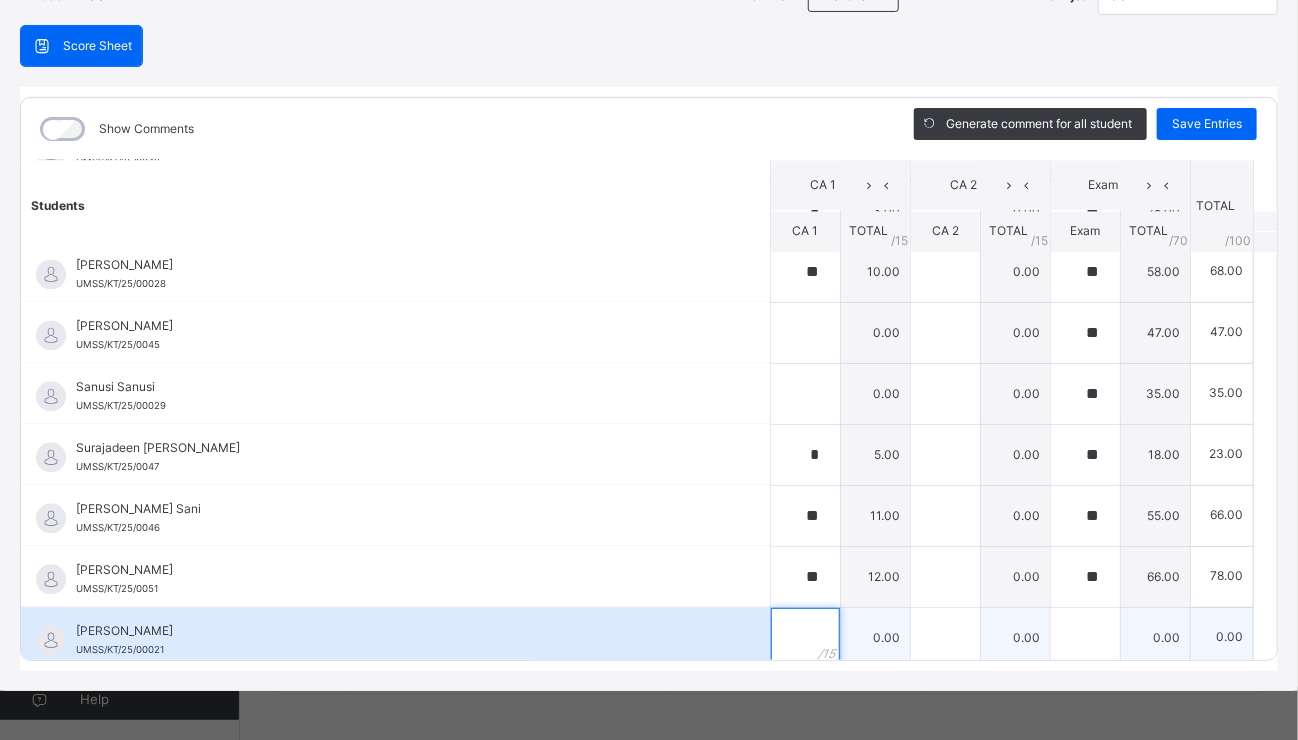 click at bounding box center (805, 638) 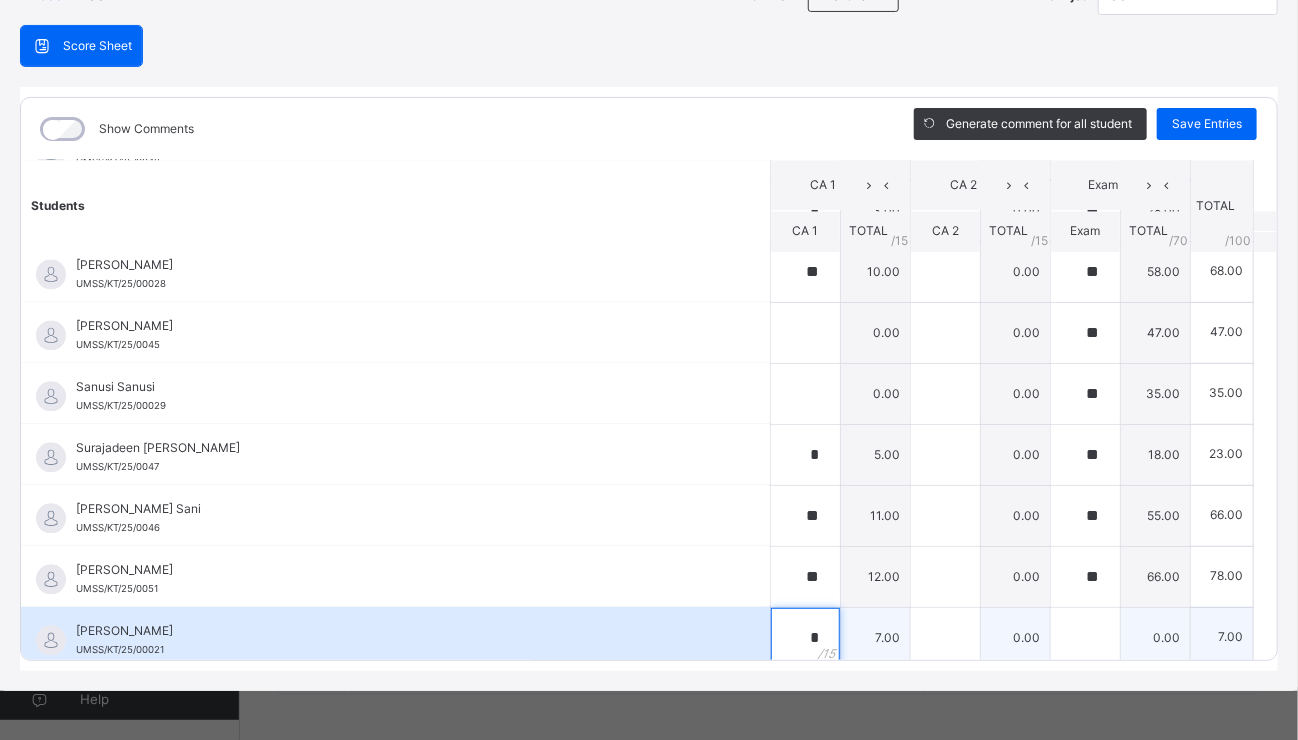 type on "*" 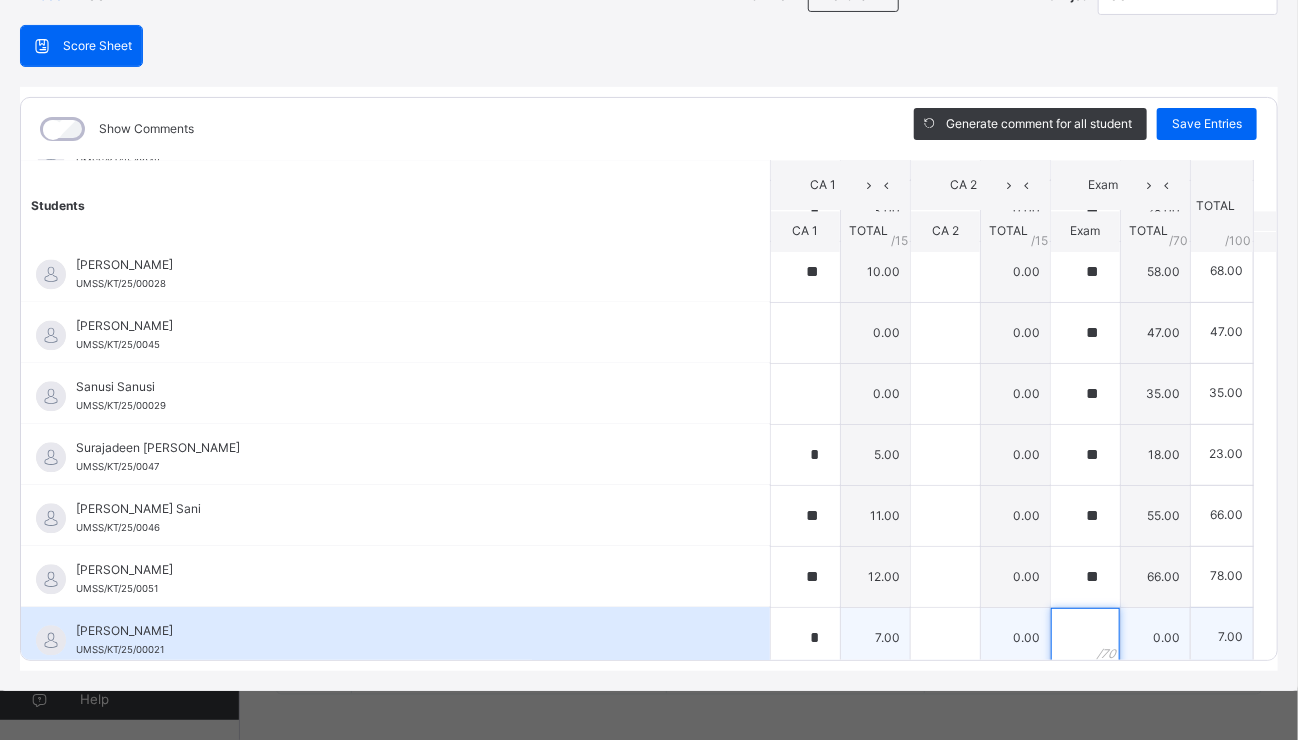 click at bounding box center [1085, 638] 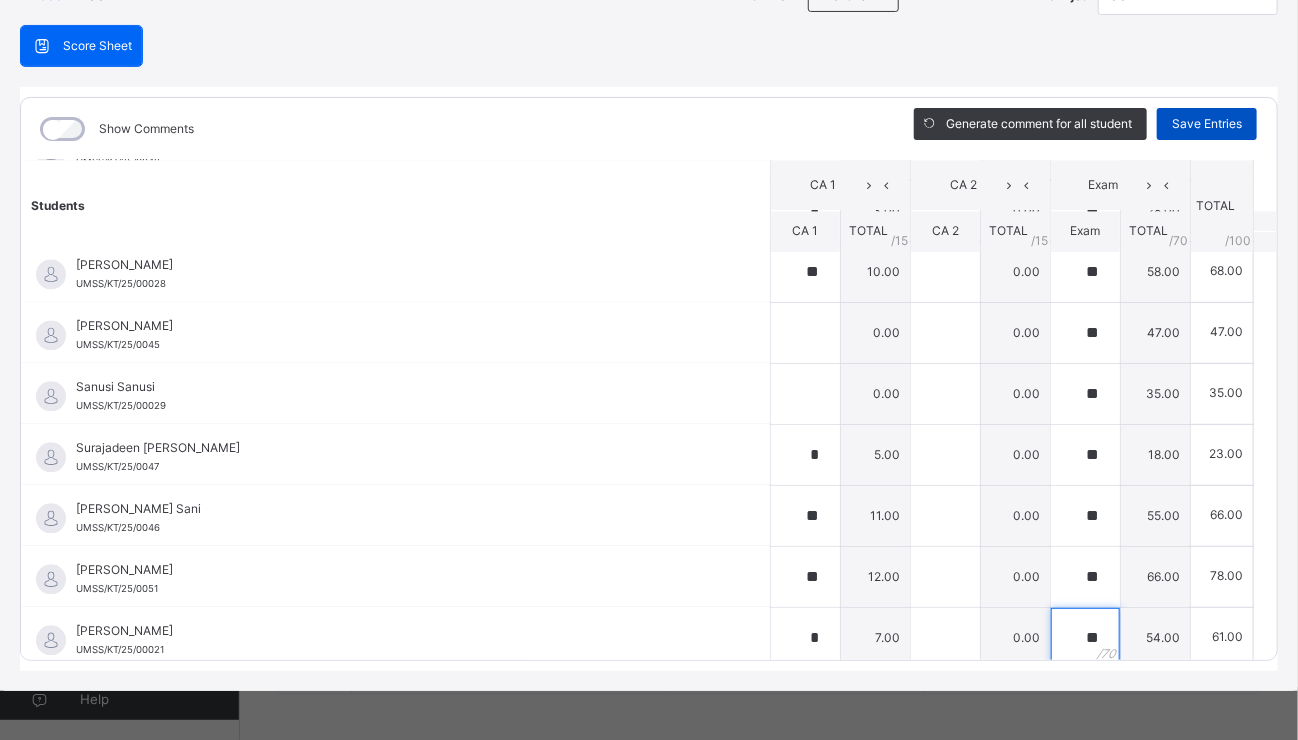 type on "**" 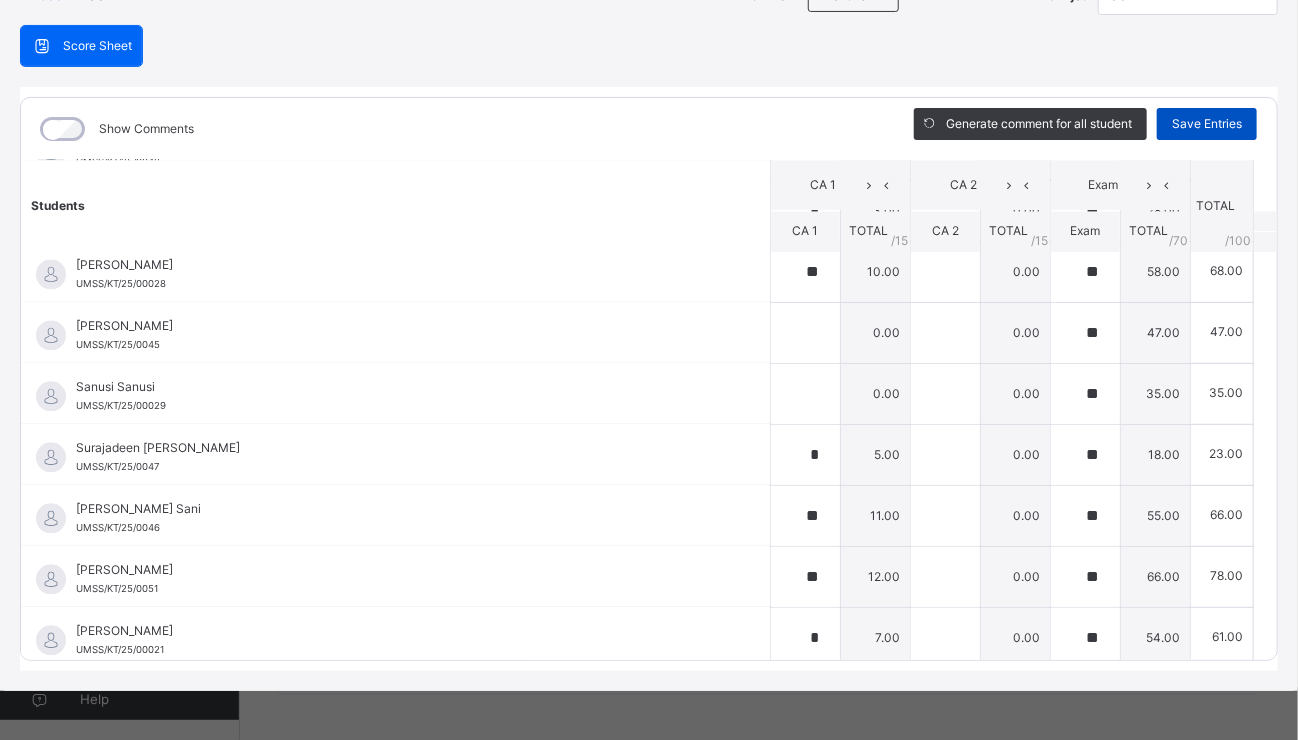 click on "Save Entries" at bounding box center [1207, 124] 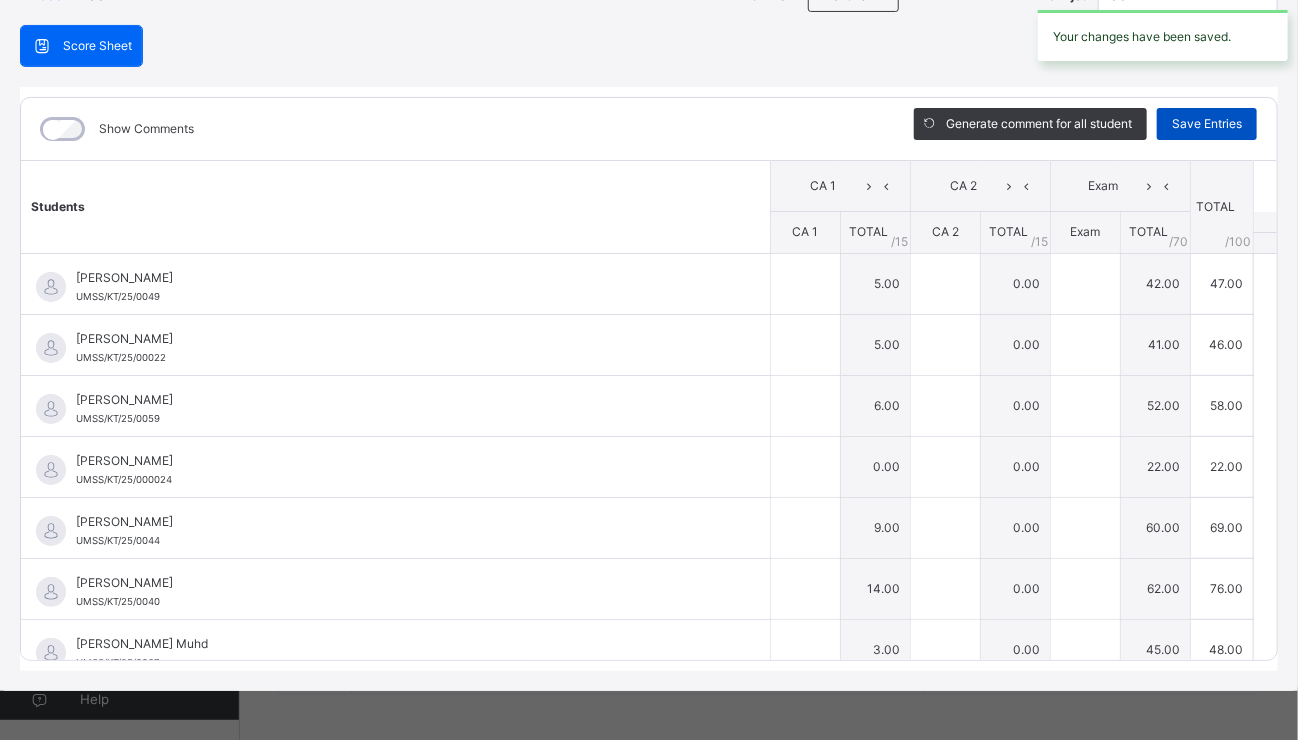 type on "*" 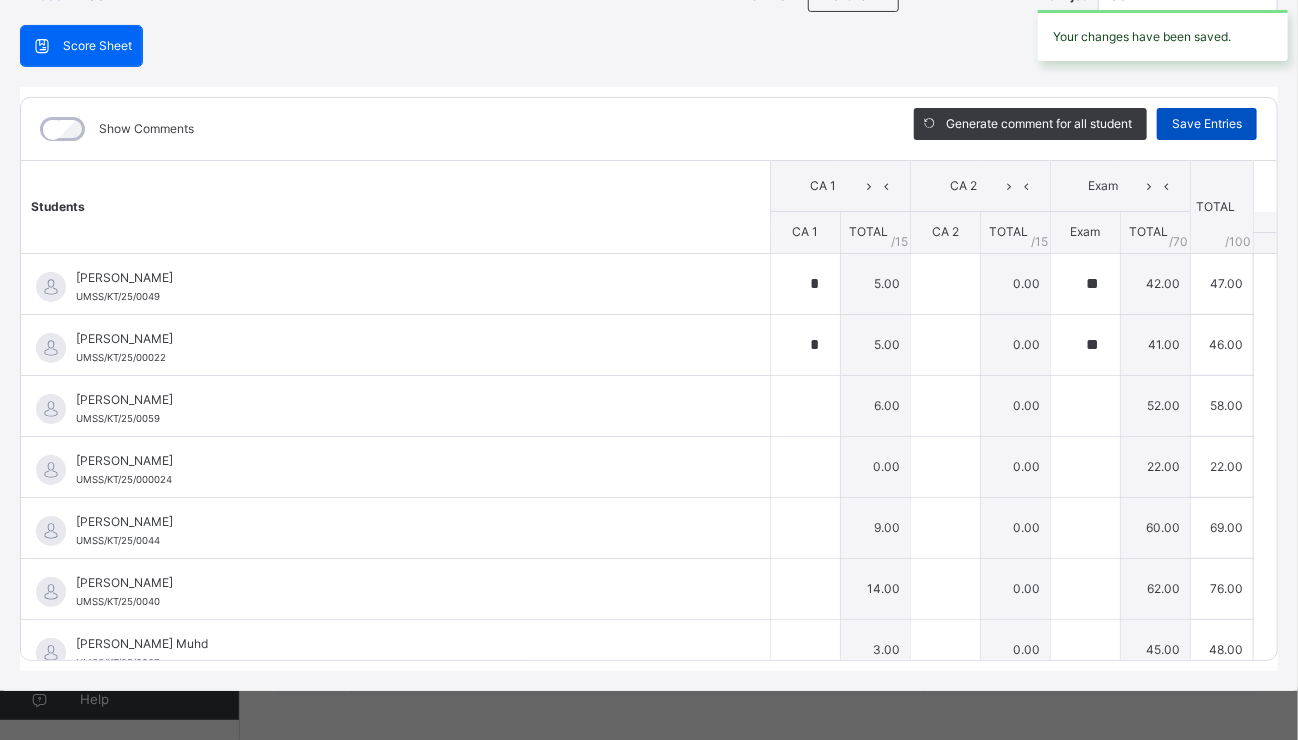 type on "*" 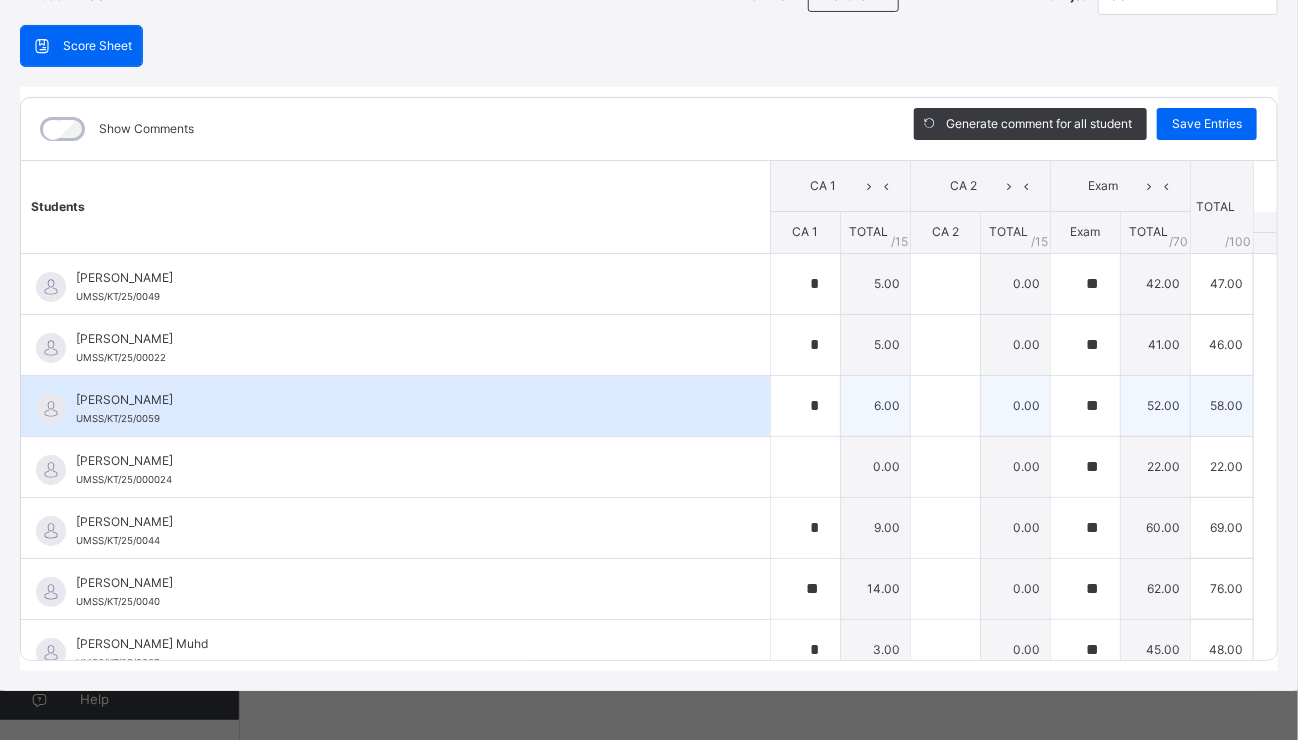 click on "[PERSON_NAME] UMSS/KT/25/0059" at bounding box center [400, 409] 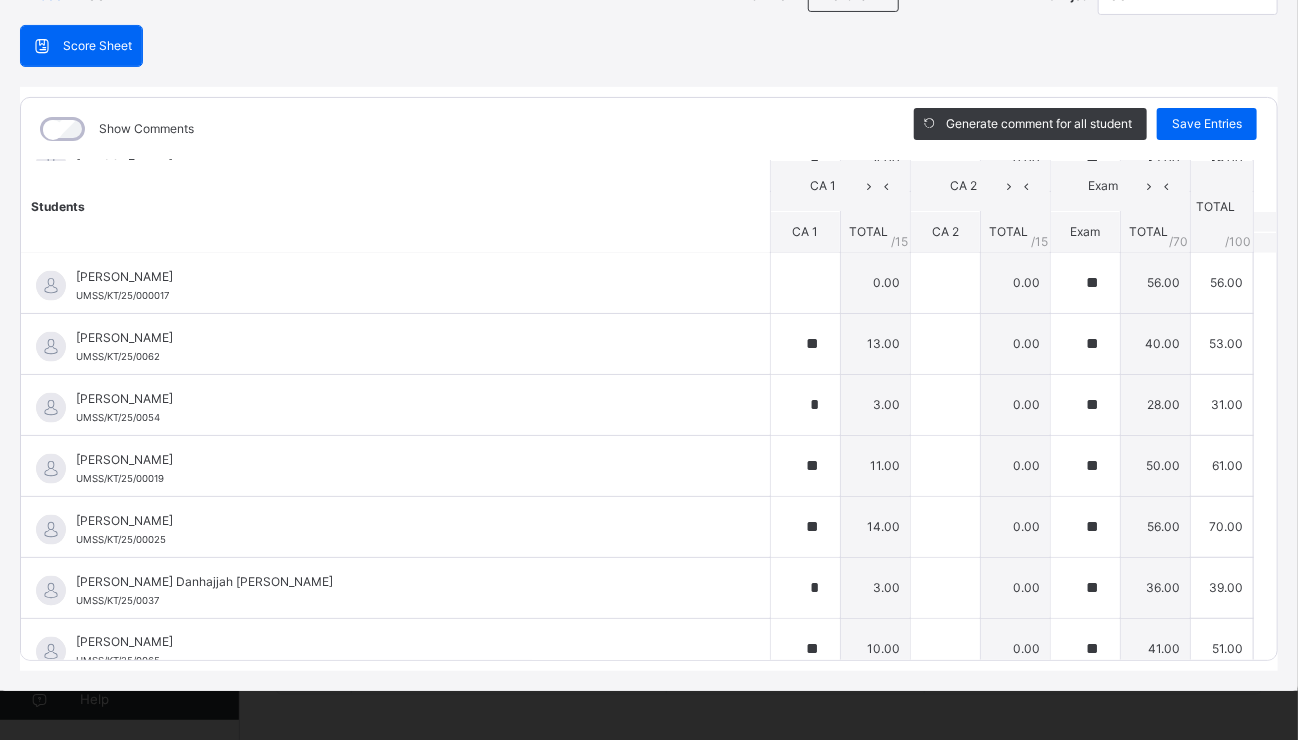 scroll, scrollTop: 1596, scrollLeft: 0, axis: vertical 